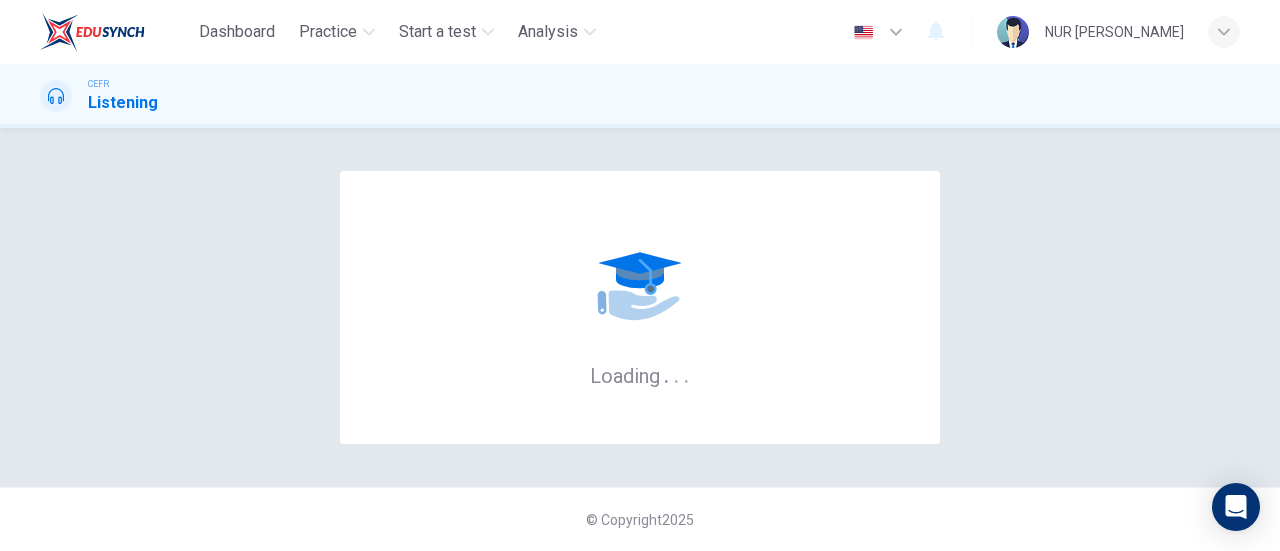 scroll, scrollTop: 0, scrollLeft: 0, axis: both 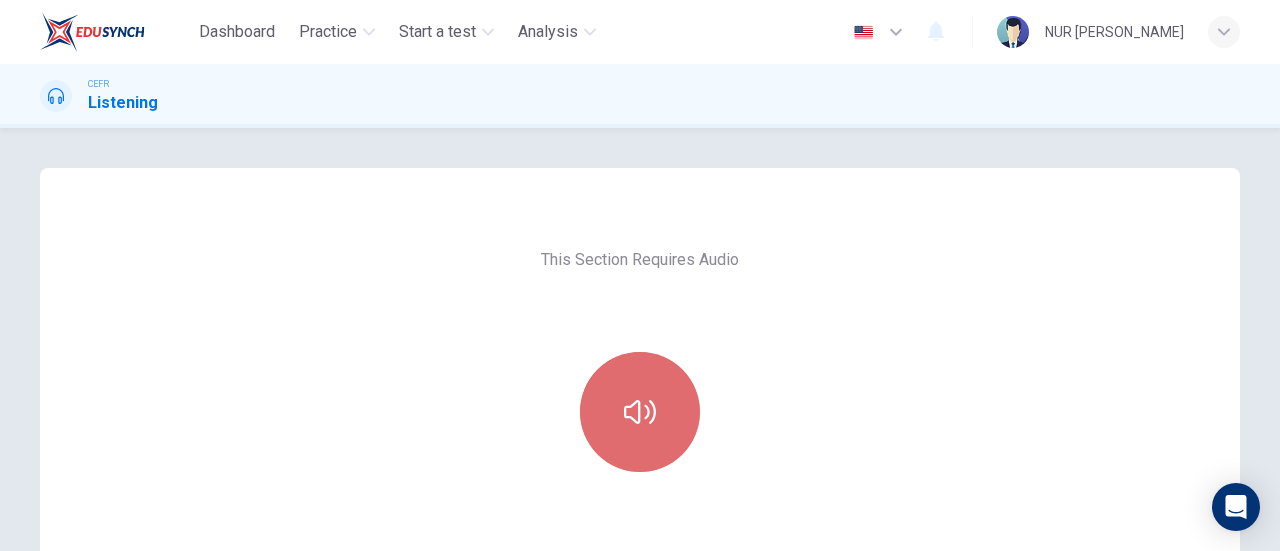 click at bounding box center (640, 412) 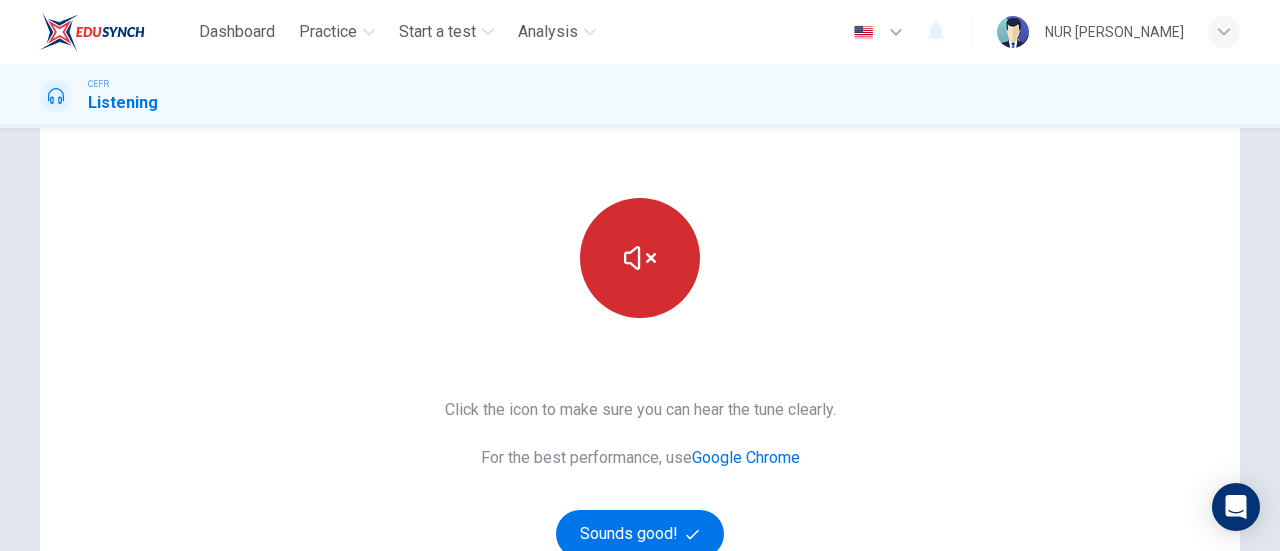 scroll, scrollTop: 155, scrollLeft: 0, axis: vertical 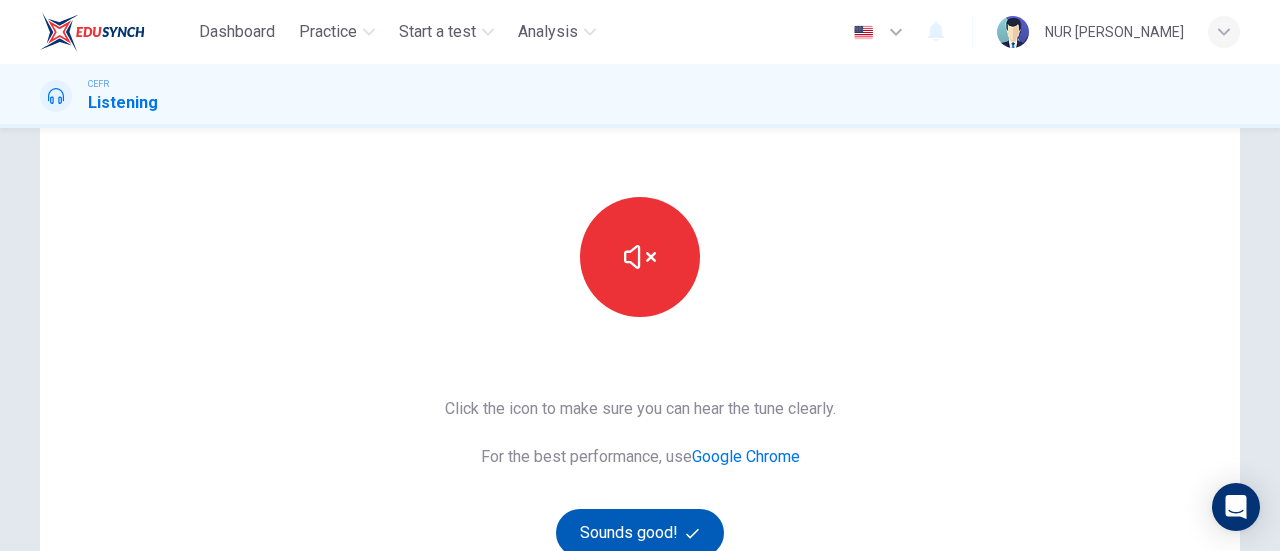 click on "Sounds good!" at bounding box center [640, 533] 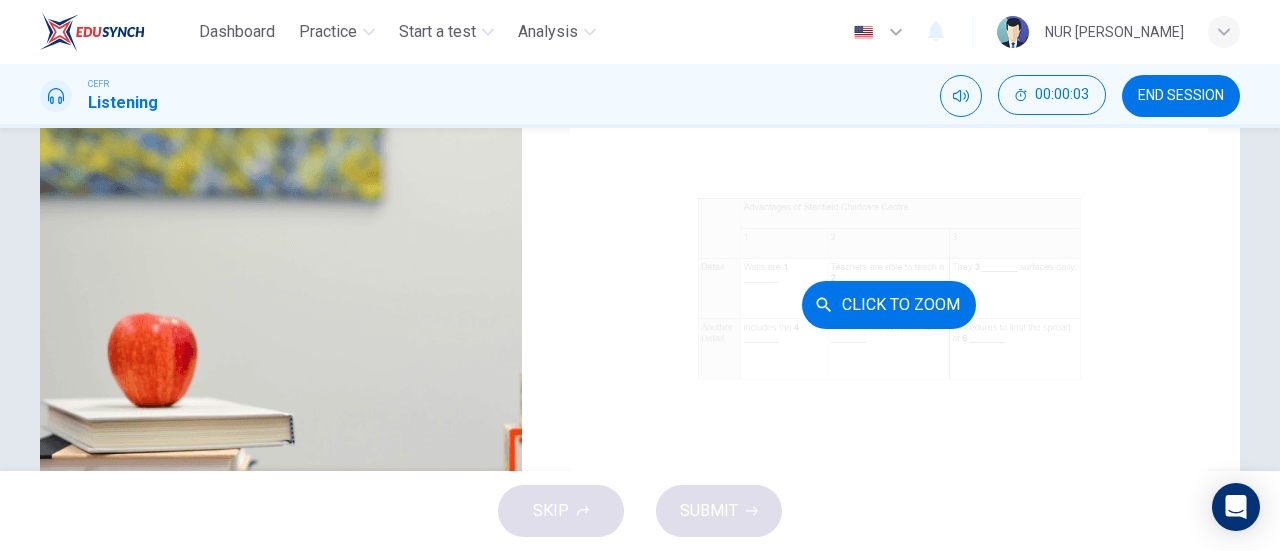 scroll, scrollTop: 432, scrollLeft: 0, axis: vertical 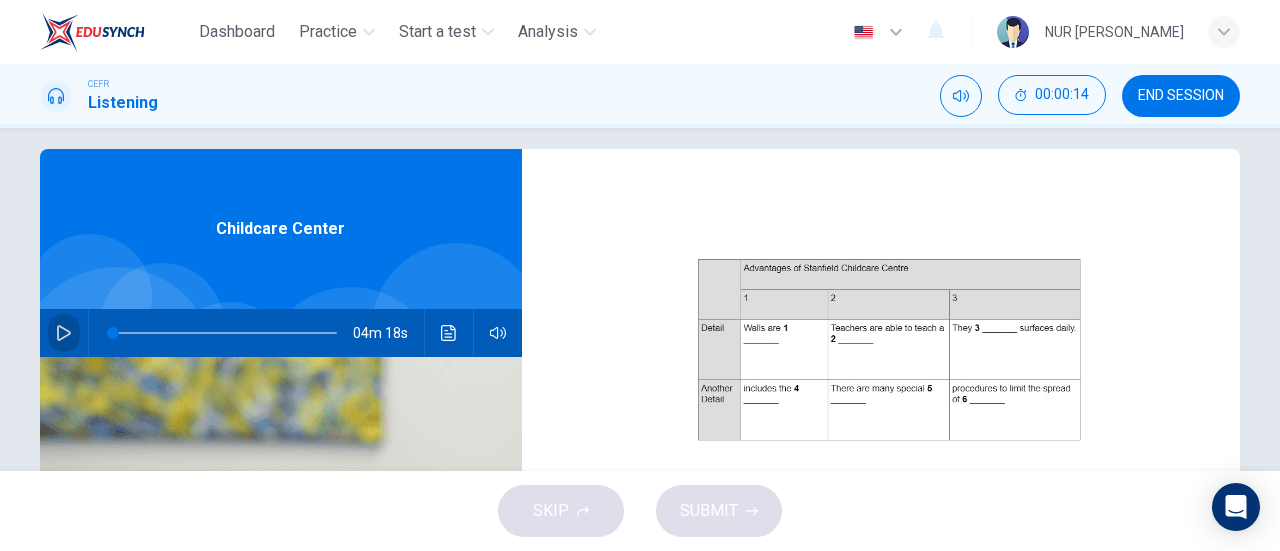 click at bounding box center (64, 333) 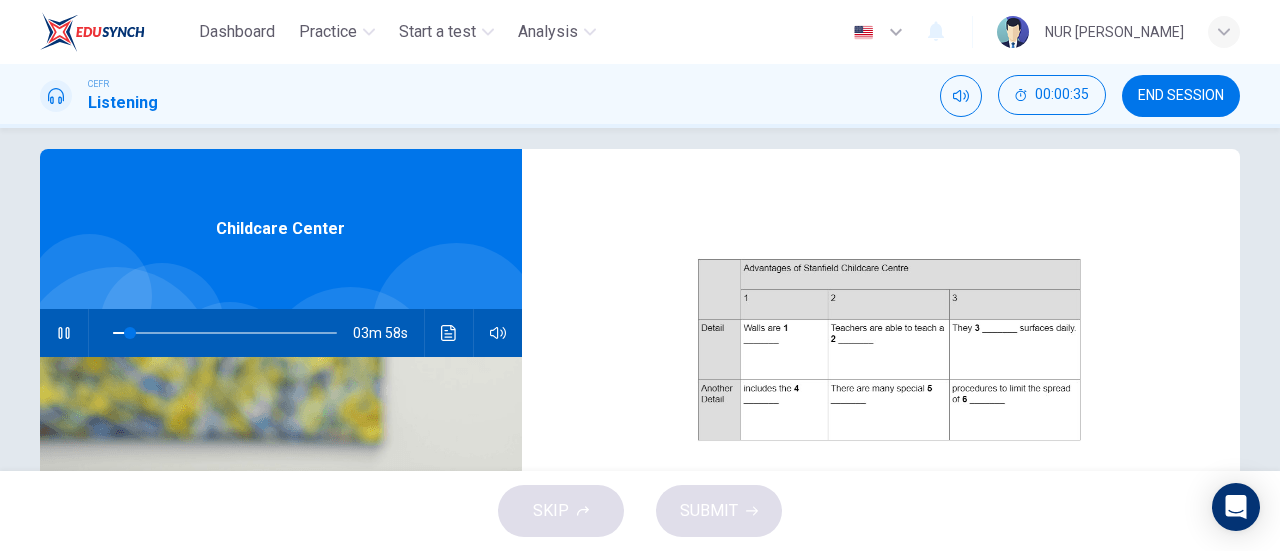 type on "8" 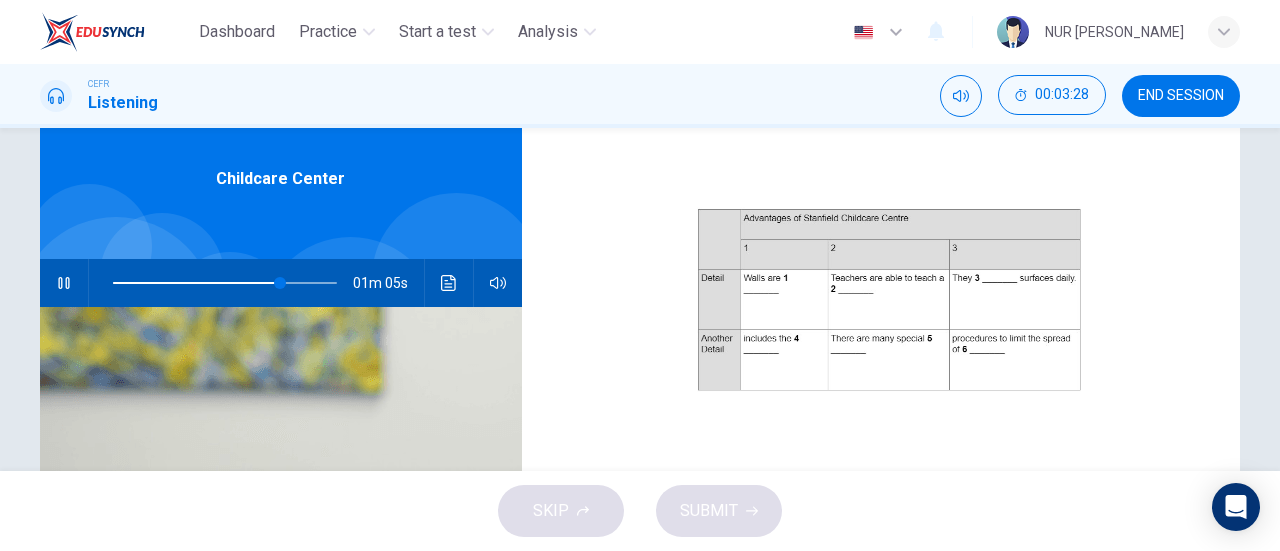 scroll, scrollTop: 68, scrollLeft: 0, axis: vertical 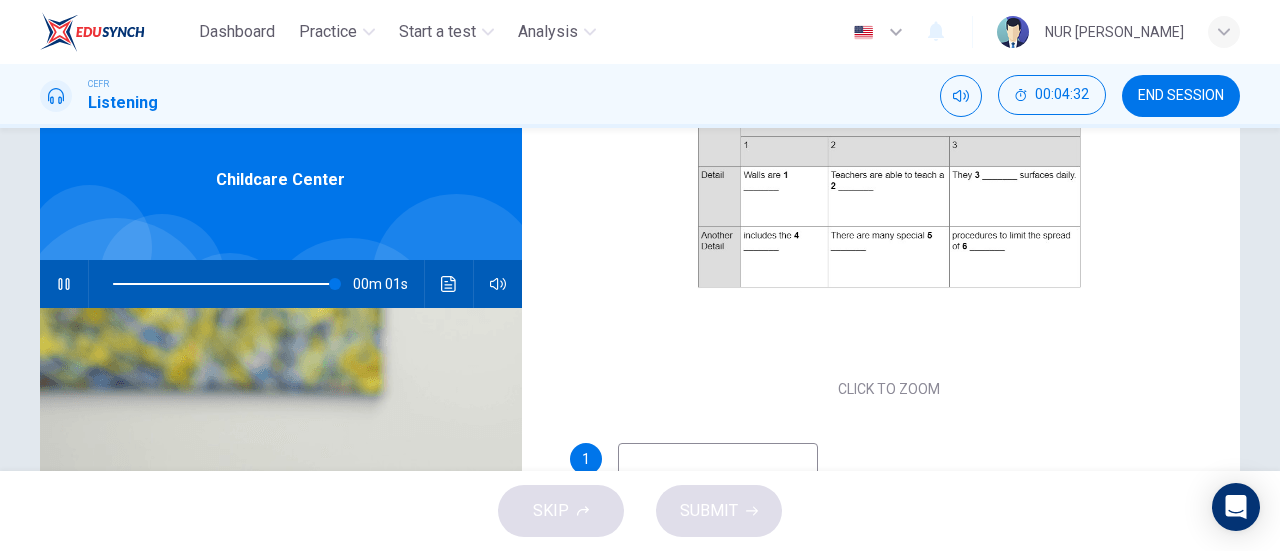 click at bounding box center (718, 459) 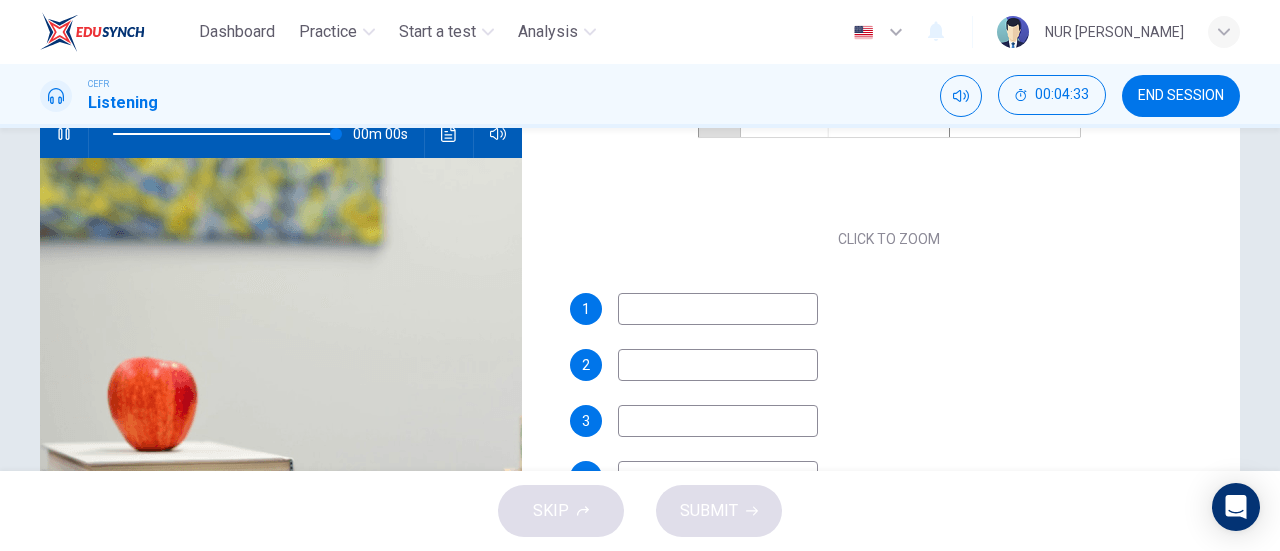 type on "0" 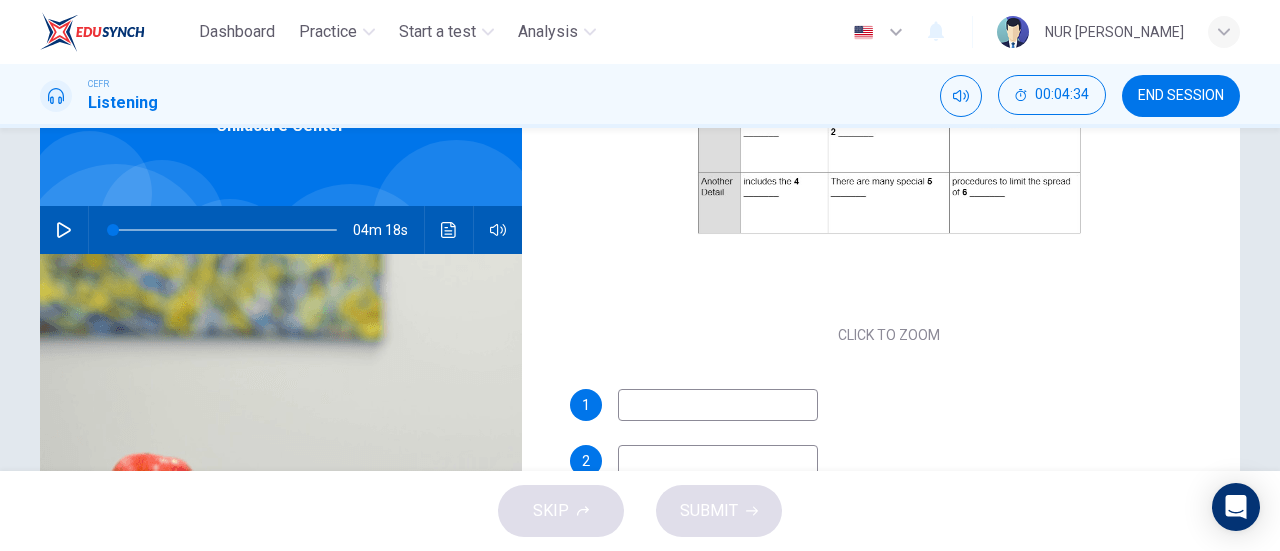 scroll, scrollTop: 122, scrollLeft: 0, axis: vertical 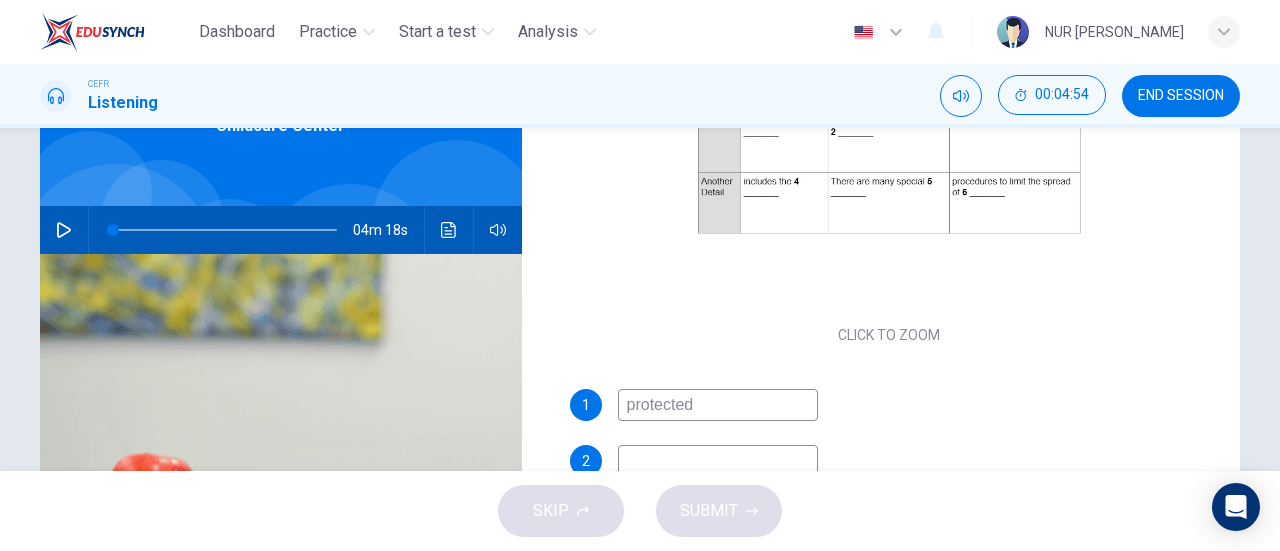 type on "protected" 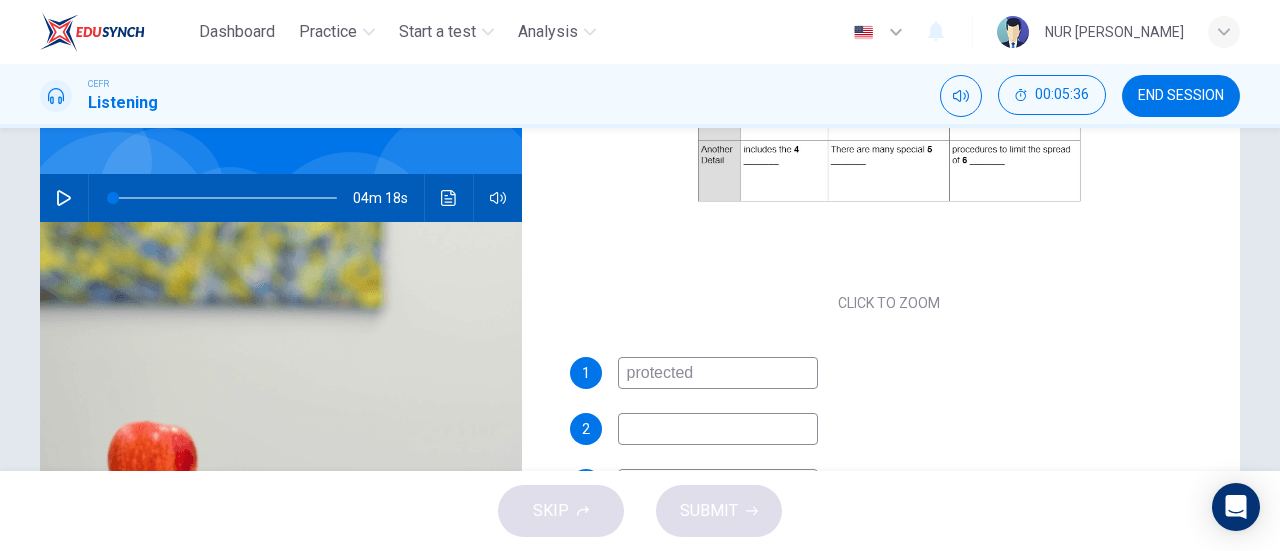 scroll, scrollTop: 166, scrollLeft: 0, axis: vertical 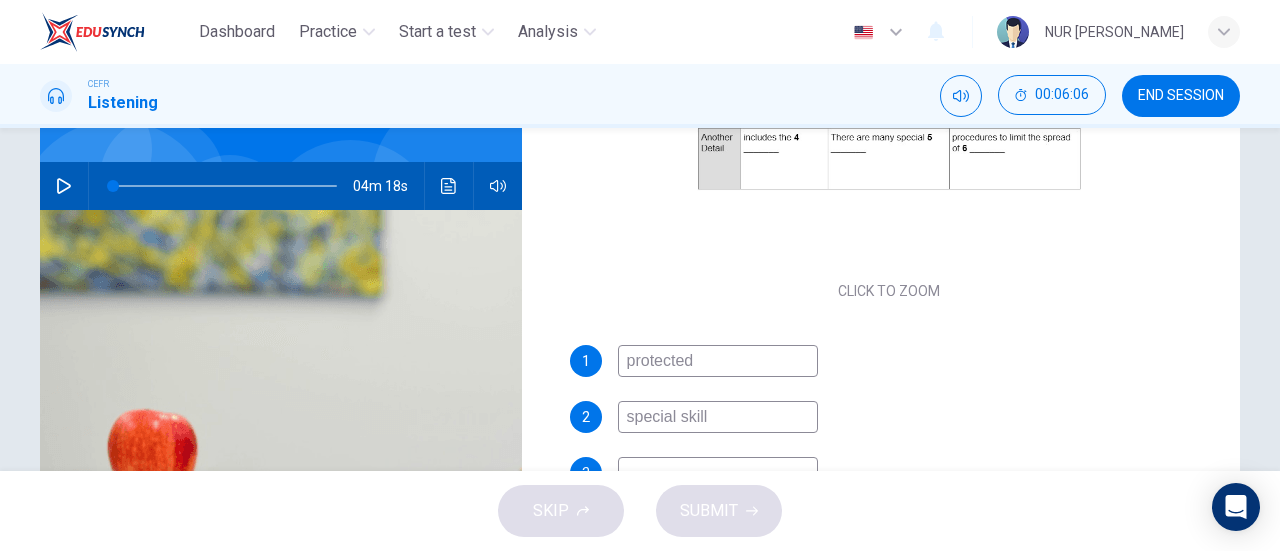 type on "special skill" 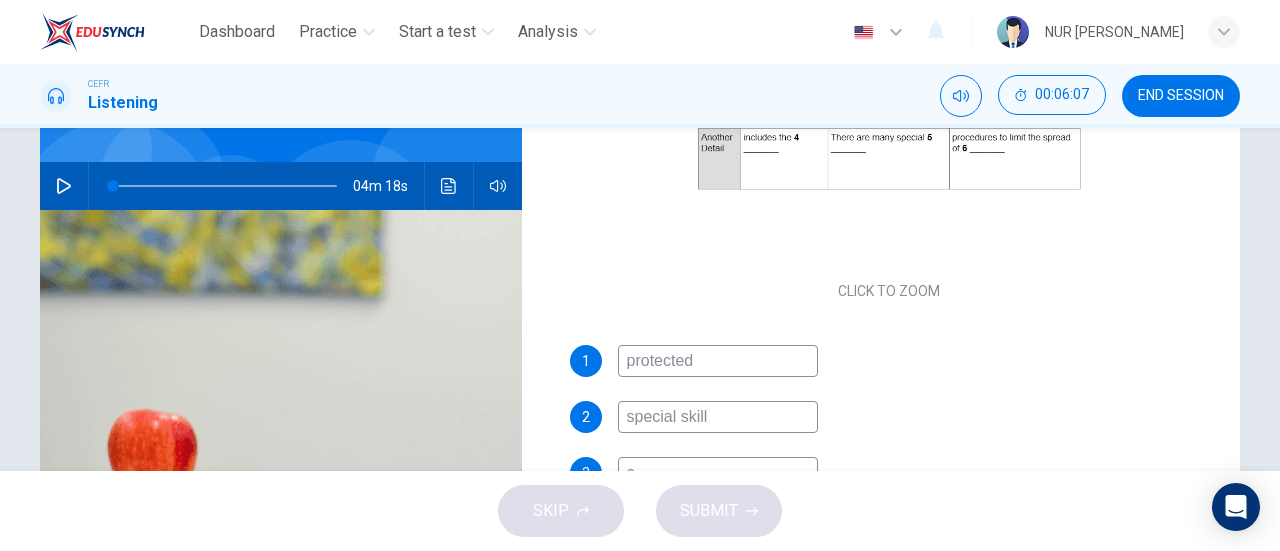 scroll, scrollTop: 176, scrollLeft: 0, axis: vertical 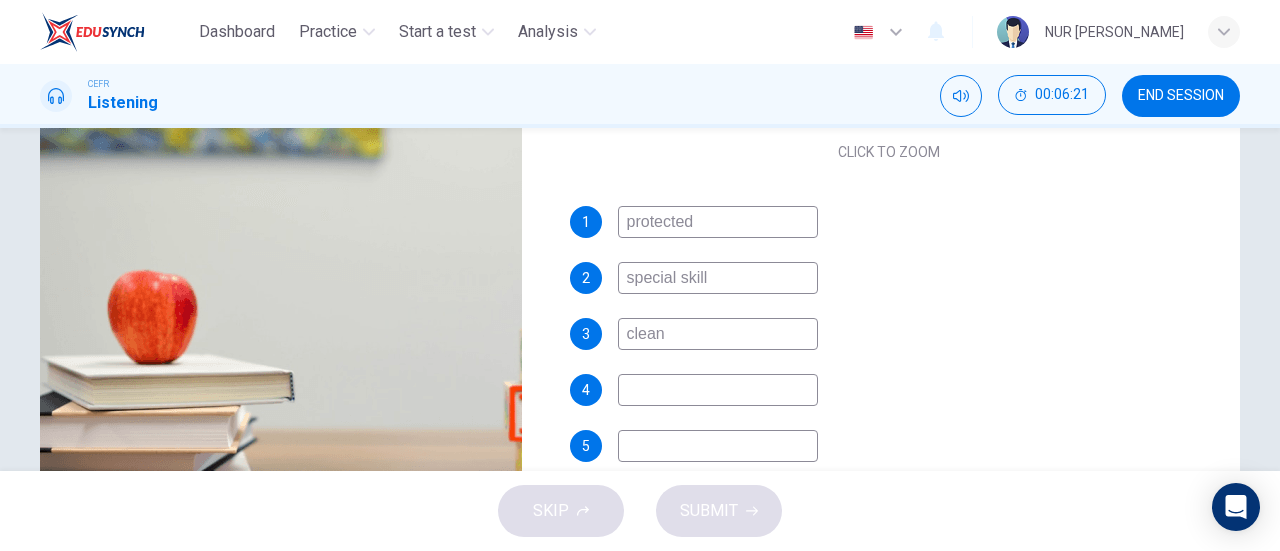 type on "clean" 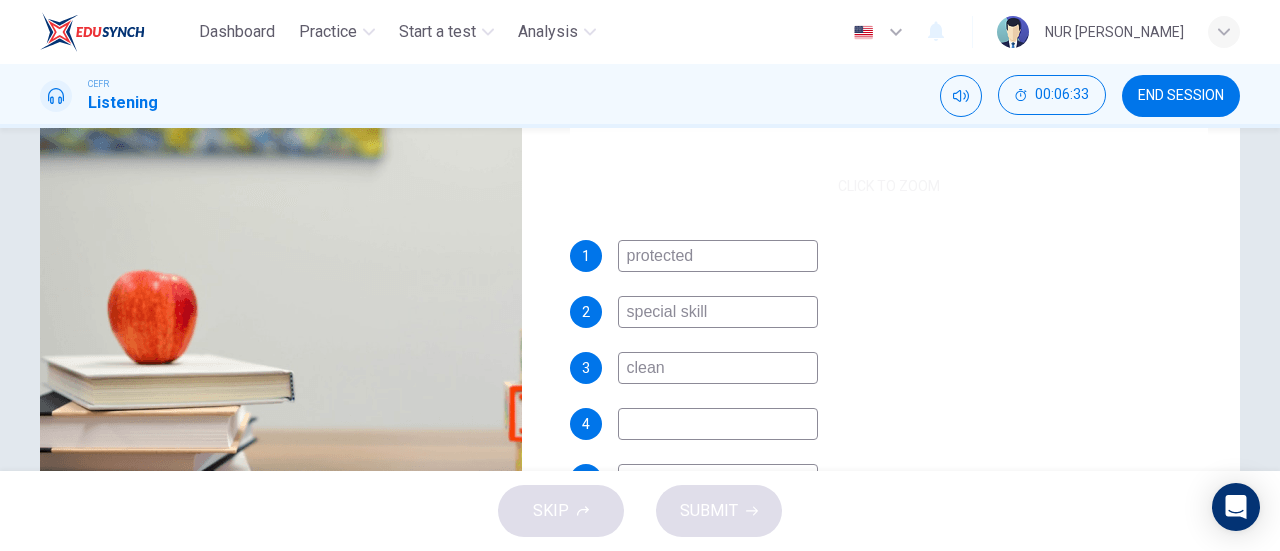 scroll, scrollTop: 286, scrollLeft: 0, axis: vertical 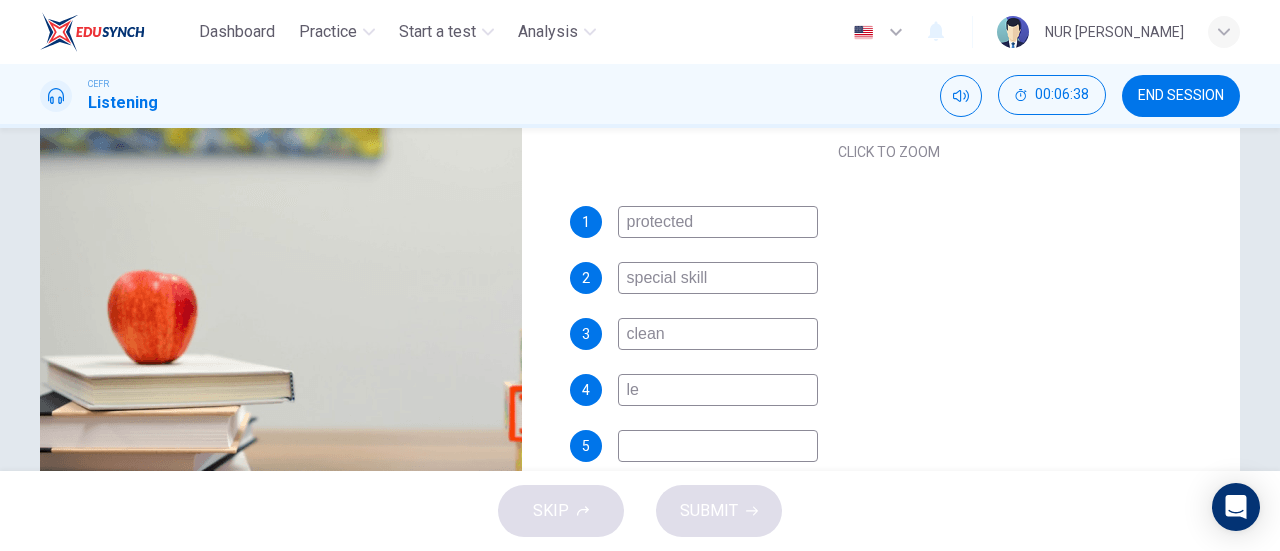 type on "l" 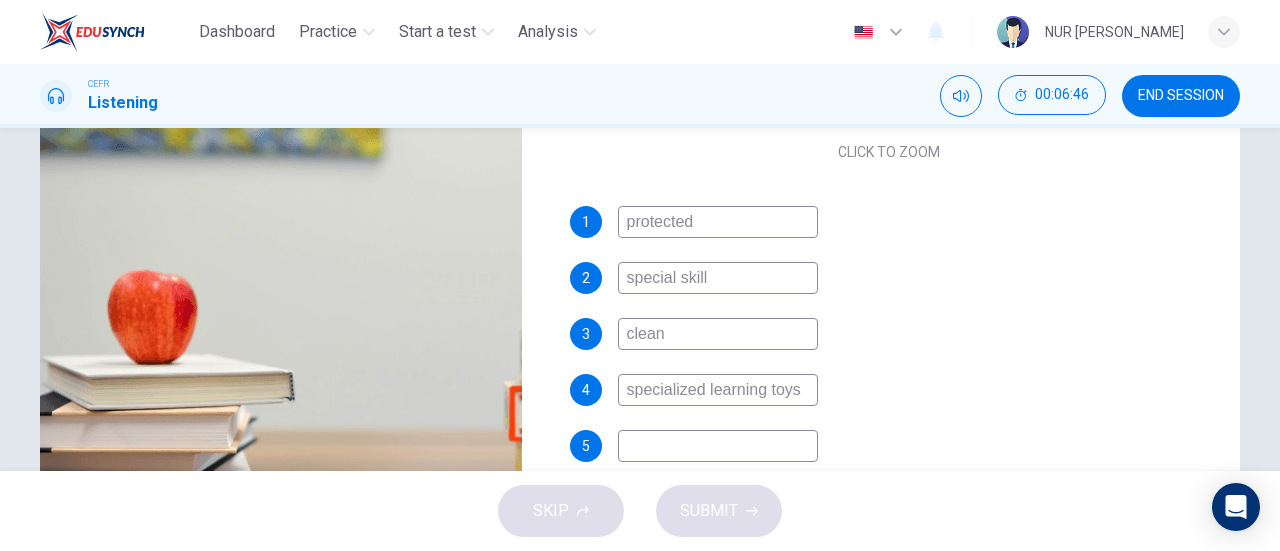 type on "specialized learning toys" 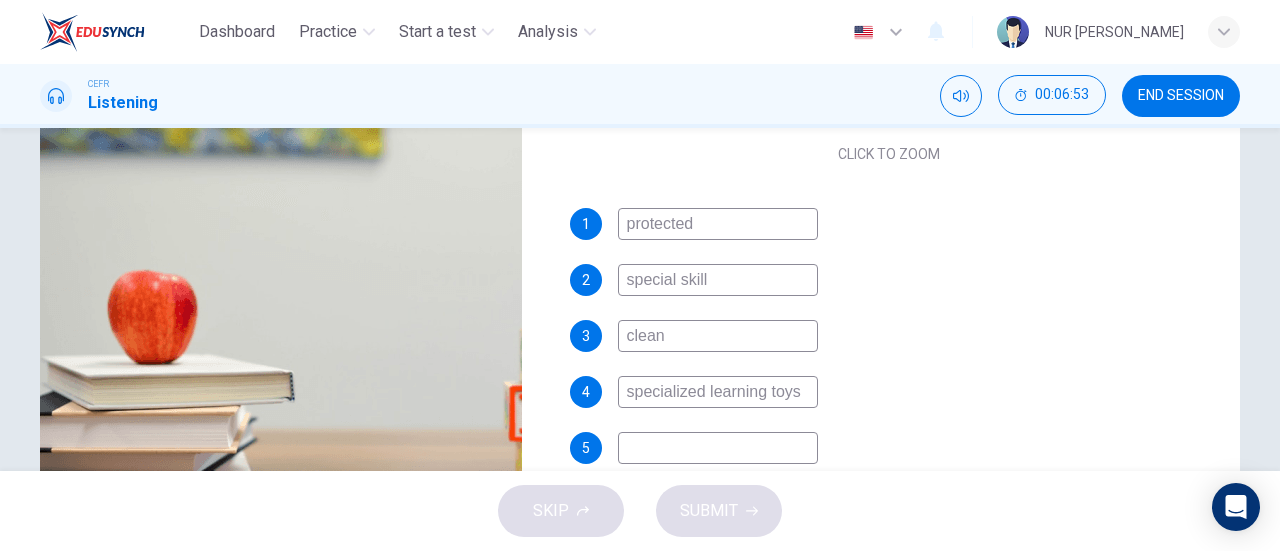 scroll, scrollTop: 286, scrollLeft: 0, axis: vertical 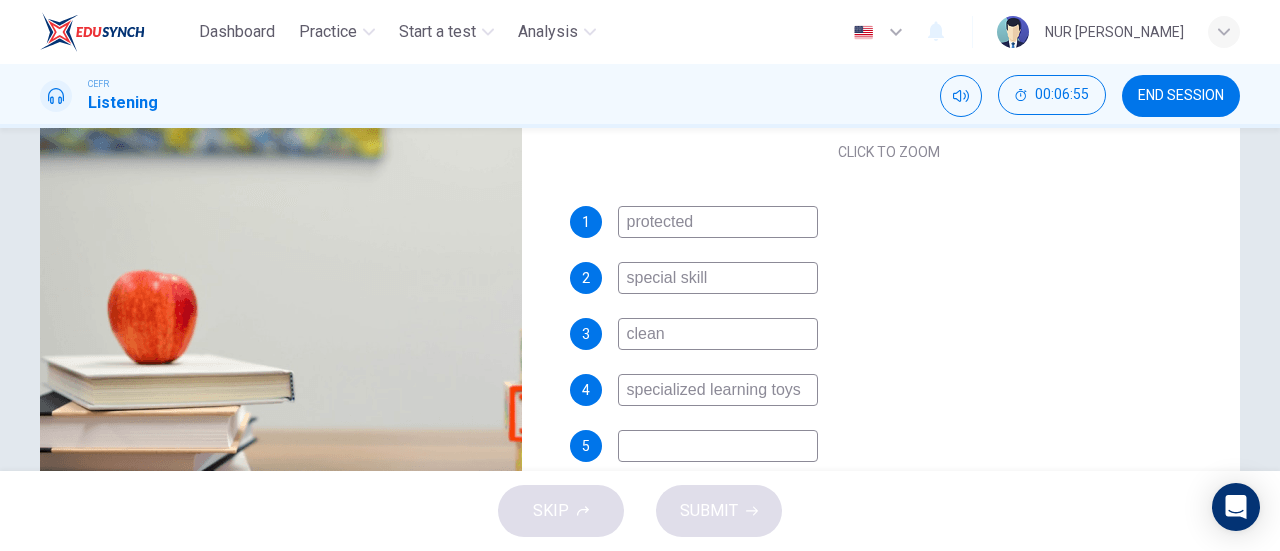 click at bounding box center (718, 446) 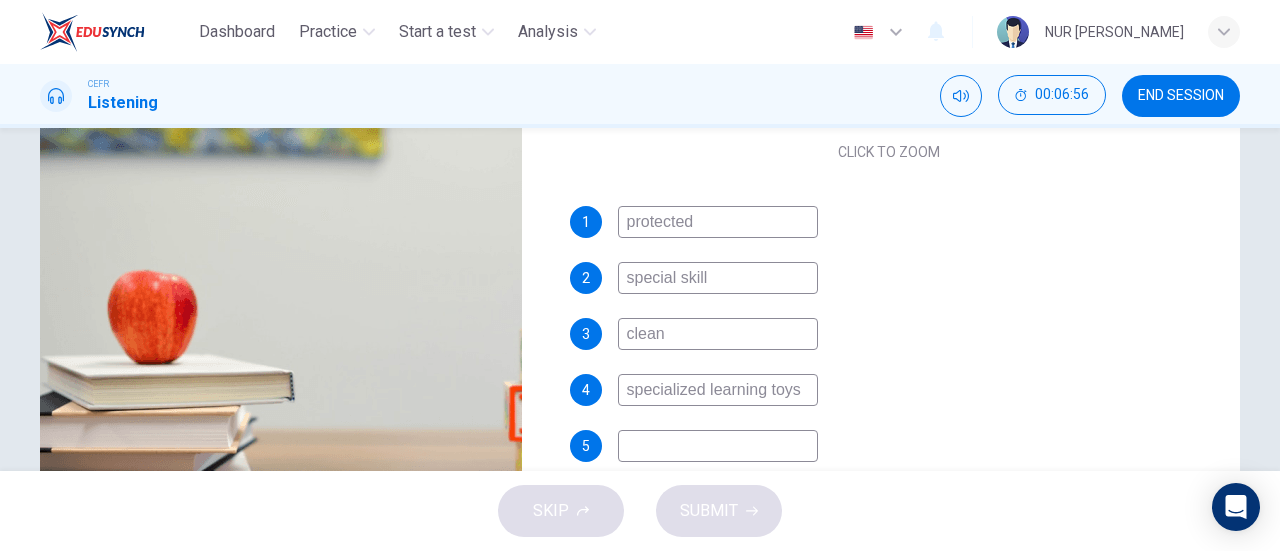 scroll, scrollTop: 432, scrollLeft: 0, axis: vertical 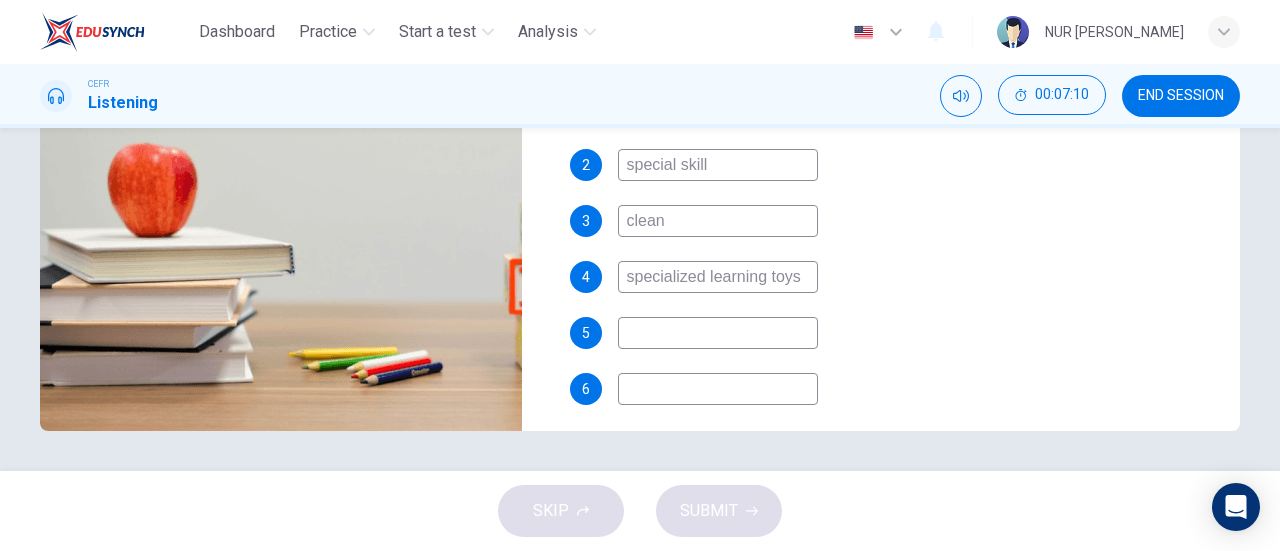 click at bounding box center [718, 389] 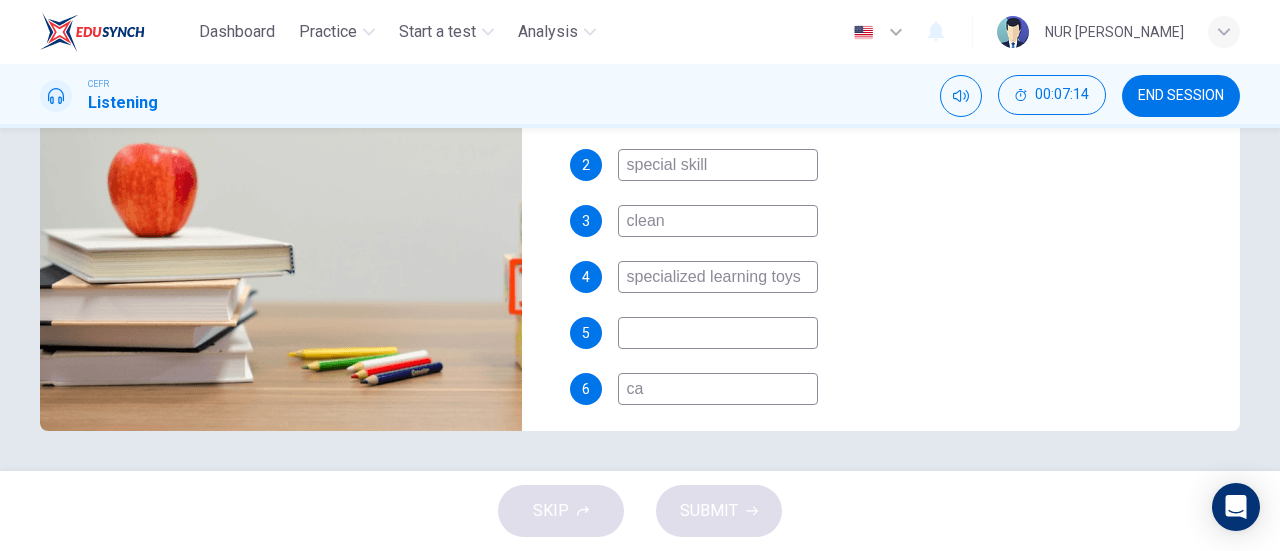 type on "c" 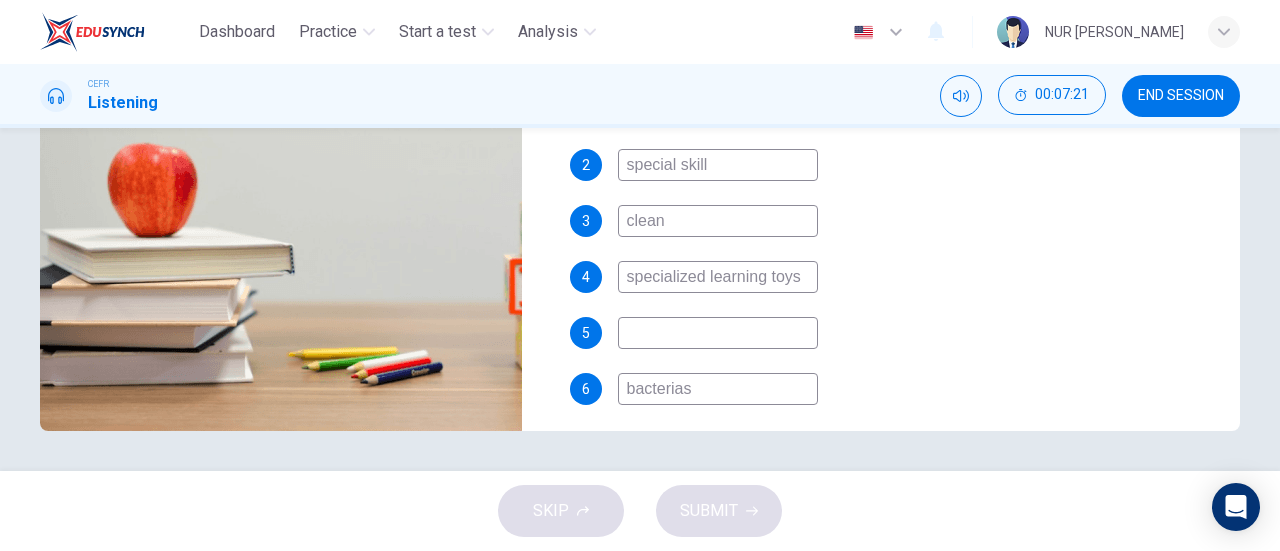 click at bounding box center [718, 333] 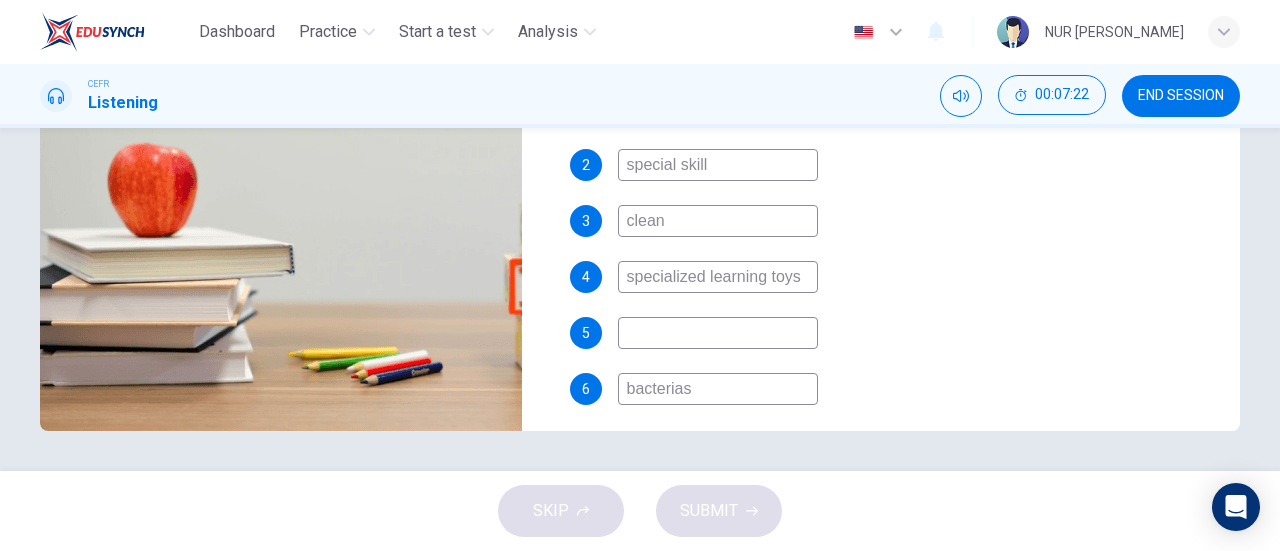 click on "bacterias" at bounding box center (718, 389) 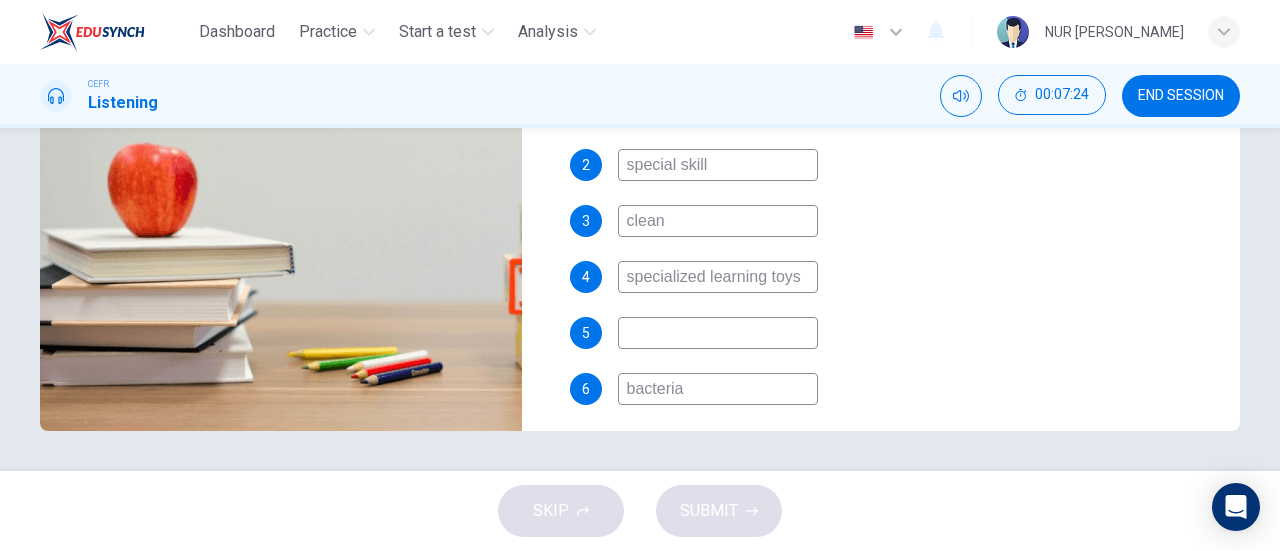 type on "bacteria" 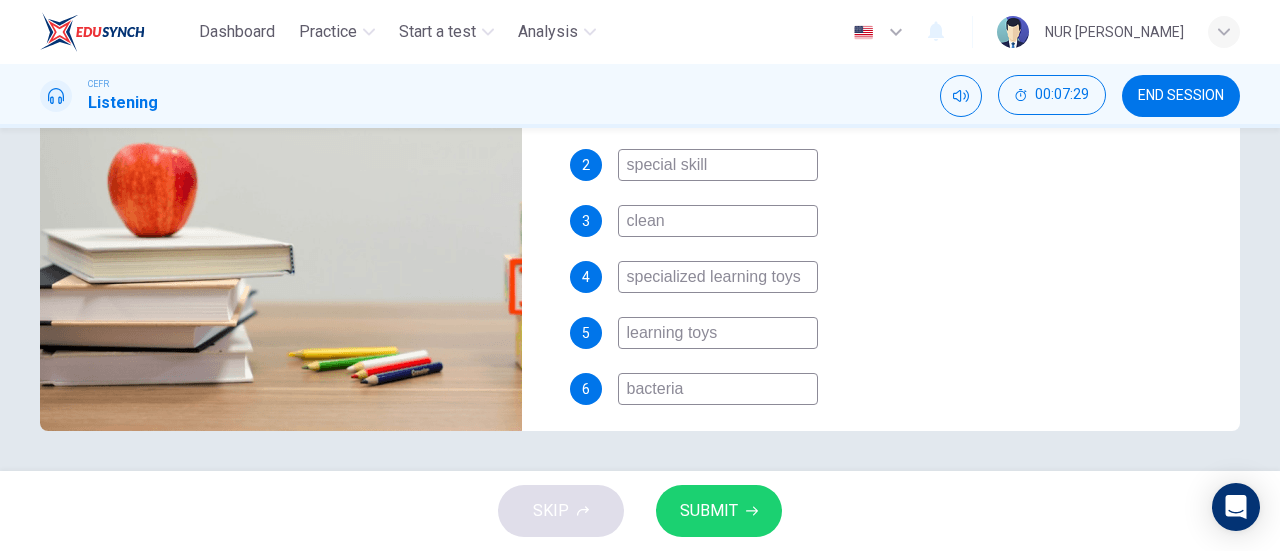 type on "learning toys" 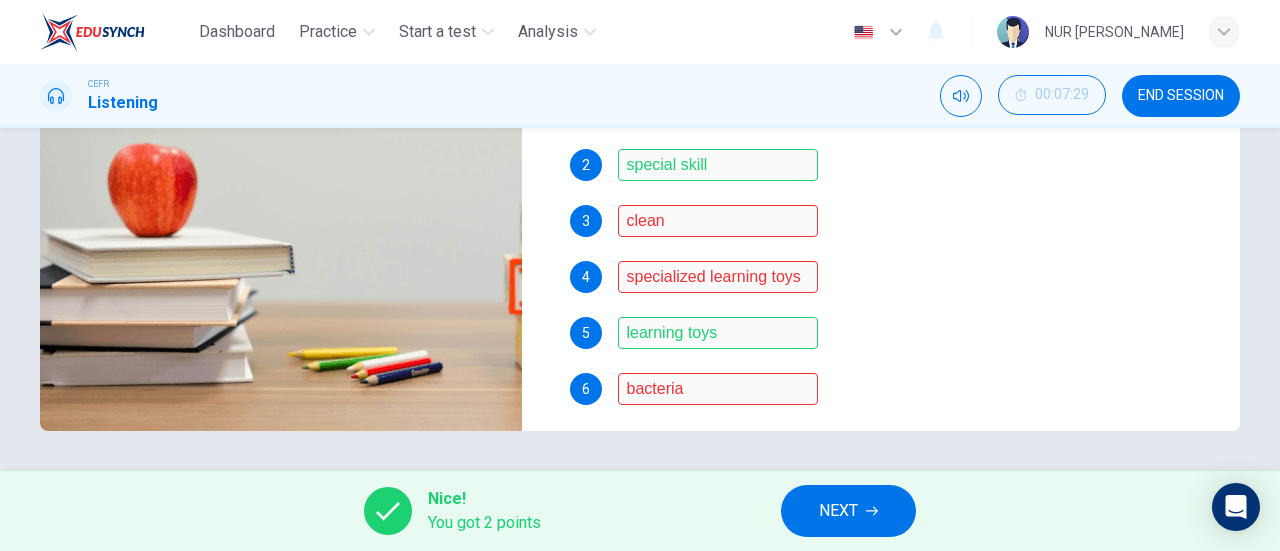 scroll, scrollTop: 286, scrollLeft: 0, axis: vertical 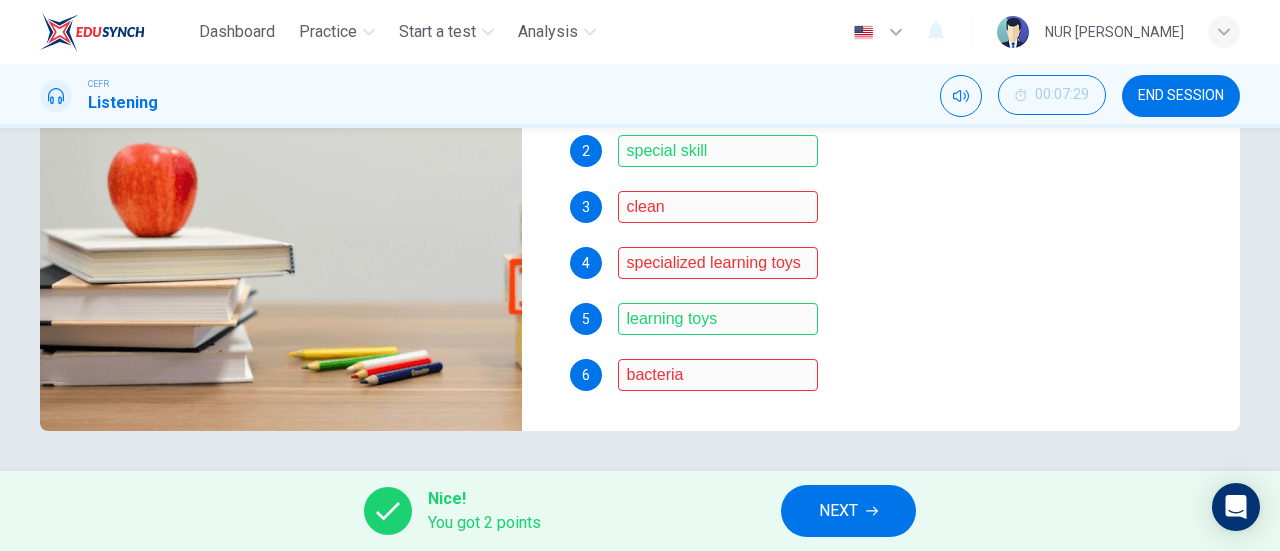 click on "NEXT" at bounding box center [838, 511] 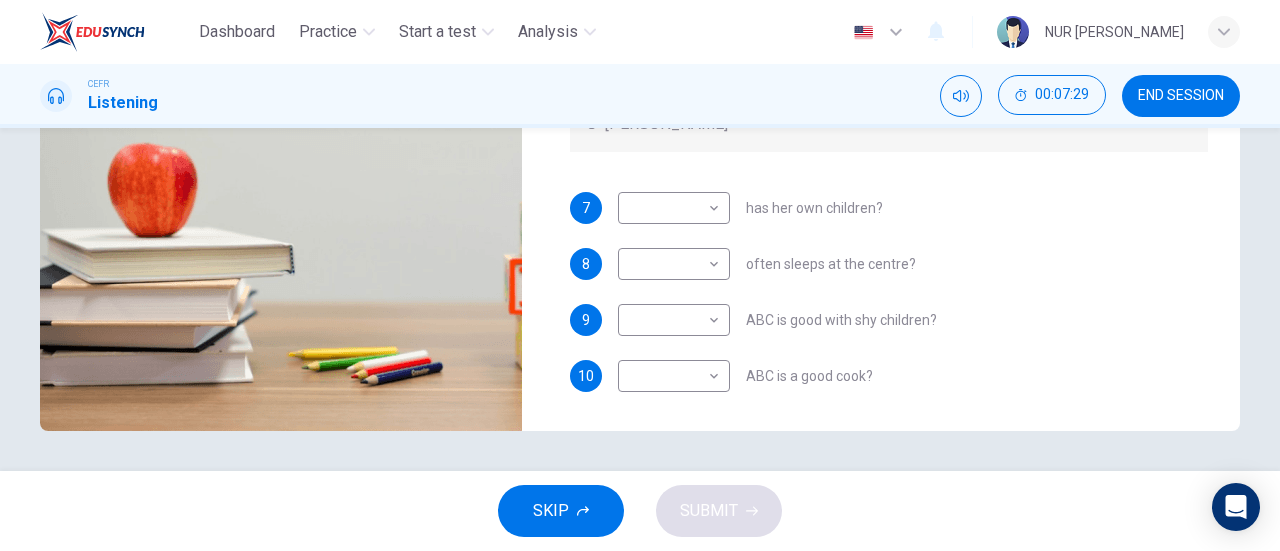 scroll, scrollTop: 0, scrollLeft: 0, axis: both 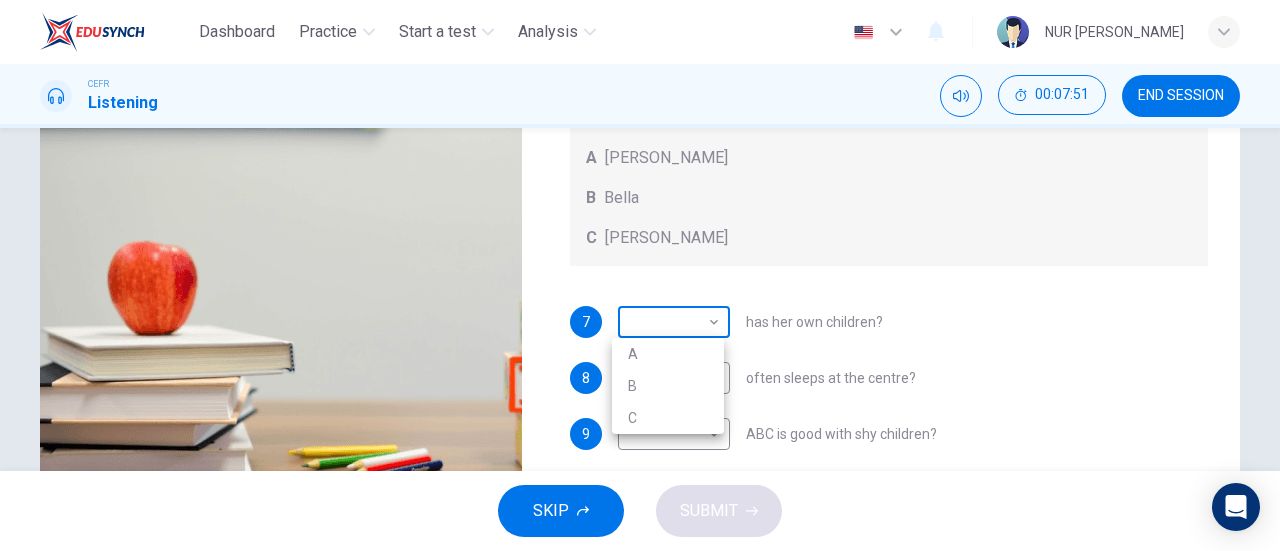 click on "Dashboard Practice Start a test Analysis English en ​ NUR [PERSON_NAME] CEFR Listening 00:07:51 END SESSION Questions 7 - 10 Choose the correct letter, A, B, or C. You may use a letter more than once. Which childcare worker:
Childcare Workers A [PERSON_NAME] B Bella C [PERSON_NAME] 7 ​ ​ has her own children? 8 ​ ​ often sleeps at the centre? 9 ​ ​ ABC is good with shy children? 10 ​ ​ ABC is a good cook?
Childcare Center 04m 18s SKIP SUBMIT EduSynch - Online Language Proficiency Testing
Dashboard Practice Start a test Analysis Notifications © Copyright  2025 A B C" at bounding box center [640, 275] 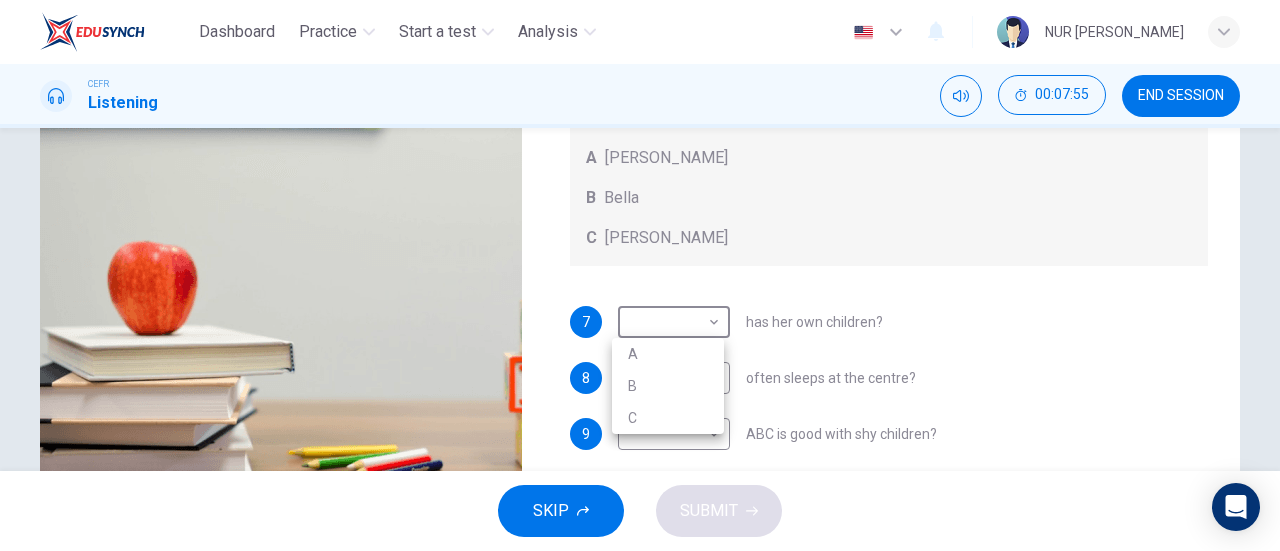 click on "C" at bounding box center [668, 418] 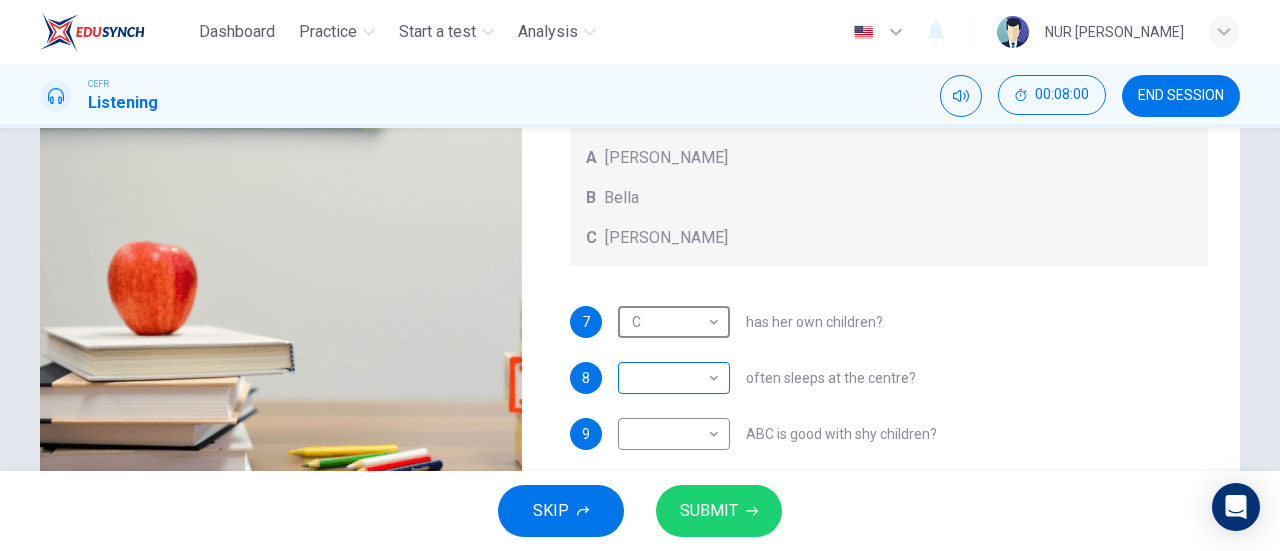 click on "Dashboard Practice Start a test Analysis English en ​ NUR [PERSON_NAME] CEFR Listening 00:08:00 END SESSION Questions 7 - 10 Choose the correct letter, A, B, or C. You may use a letter more than once. Which childcare worker:
Childcare Workers A [PERSON_NAME] C [PERSON_NAME] 7 C C ​ has her own children? 8 ​ ​ often sleeps at the centre? 9 ​ ​ ABC is good with shy children? 10 ​ ​ ABC is a good cook?
Childcare Center 04m 18s SKIP SUBMIT EduSynch - Online Language Proficiency Testing
Dashboard Practice Start a test Analysis Notifications © Copyright  2025" at bounding box center [640, 275] 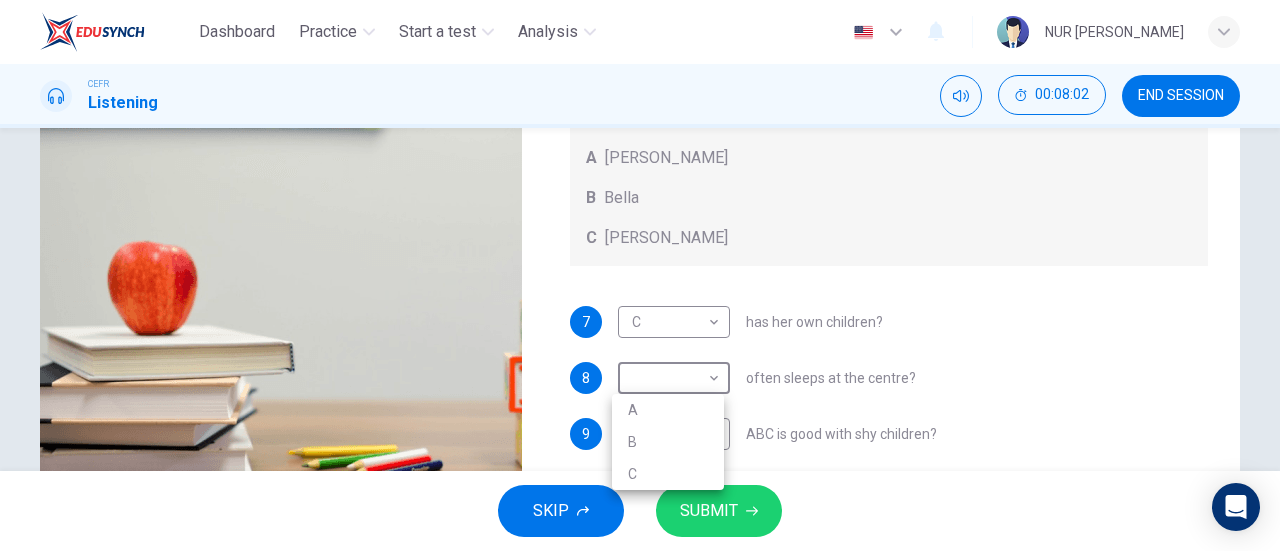 click at bounding box center (640, 275) 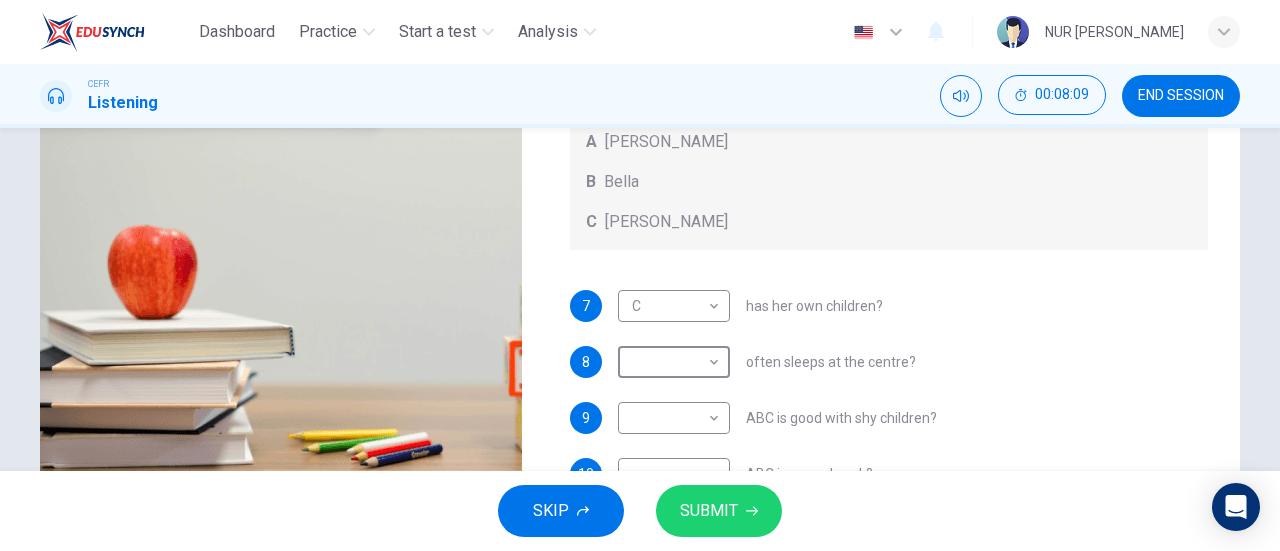 scroll, scrollTop: 351, scrollLeft: 0, axis: vertical 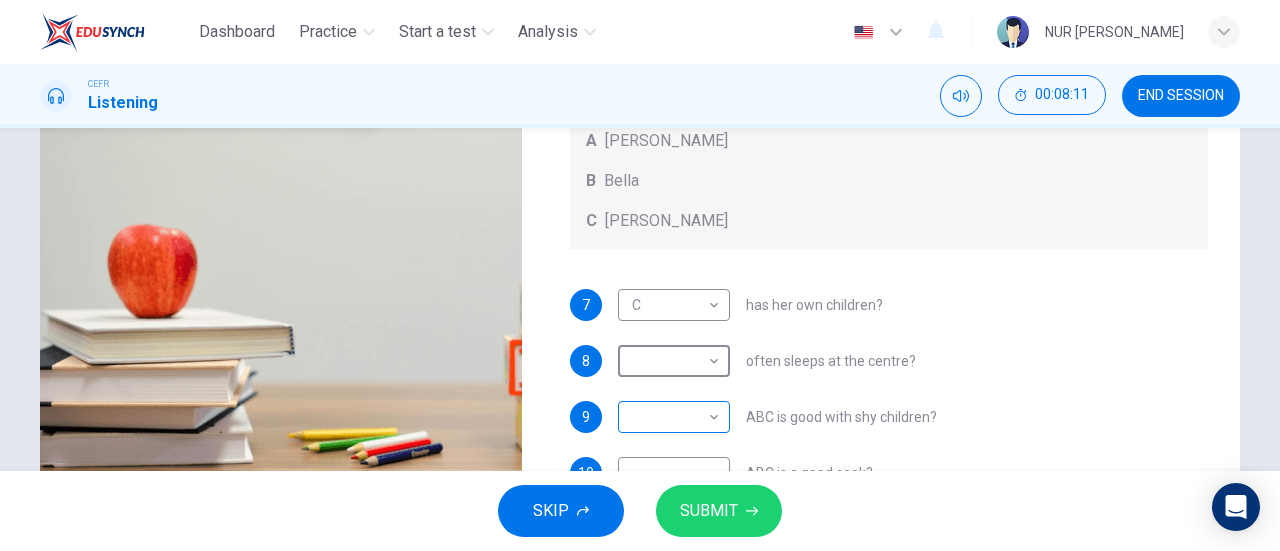 click on "Dashboard Practice Start a test Analysis English en ​ NUR [PERSON_NAME] CEFR Listening 00:08:11 END SESSION Questions 7 - 10 Choose the correct letter, A, B, or C. You may use a letter more than once. Which childcare worker:
Childcare Workers A [PERSON_NAME] C [PERSON_NAME] 7 C C ​ has her own children? 8 ​ ​ often sleeps at the centre? 9 ​ ​ ABC is good with shy children? 10 ​ ​ ABC is a good cook?
Childcare Center 04m 18s SKIP SUBMIT EduSynch - Online Language Proficiency Testing
Dashboard Practice Start a test Analysis Notifications © Copyright  2025" at bounding box center [640, 275] 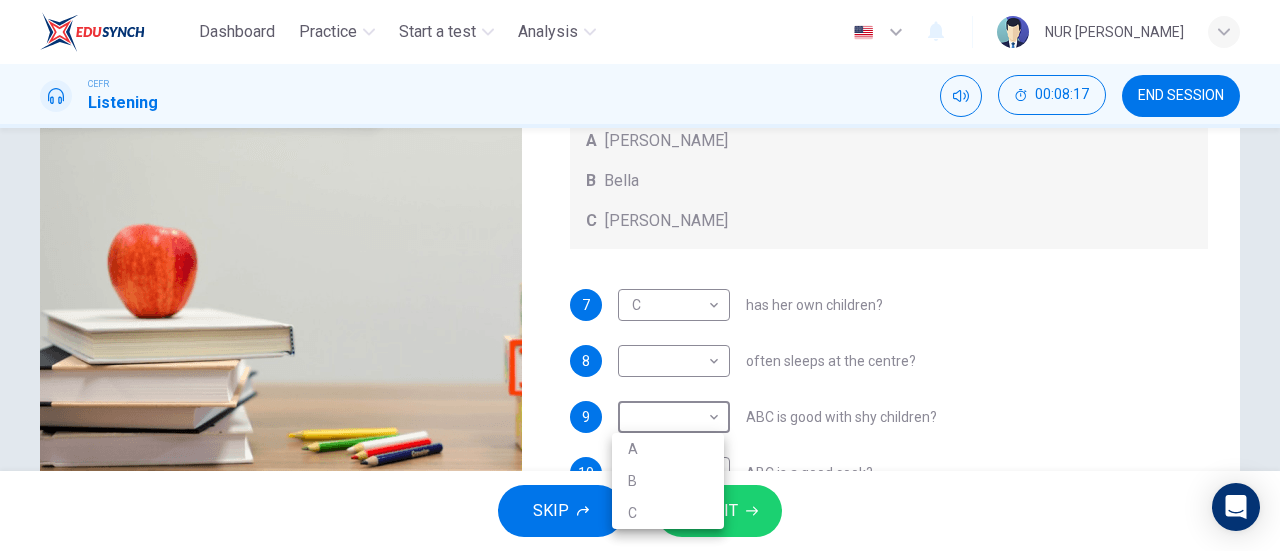 click on "C" at bounding box center [668, 513] 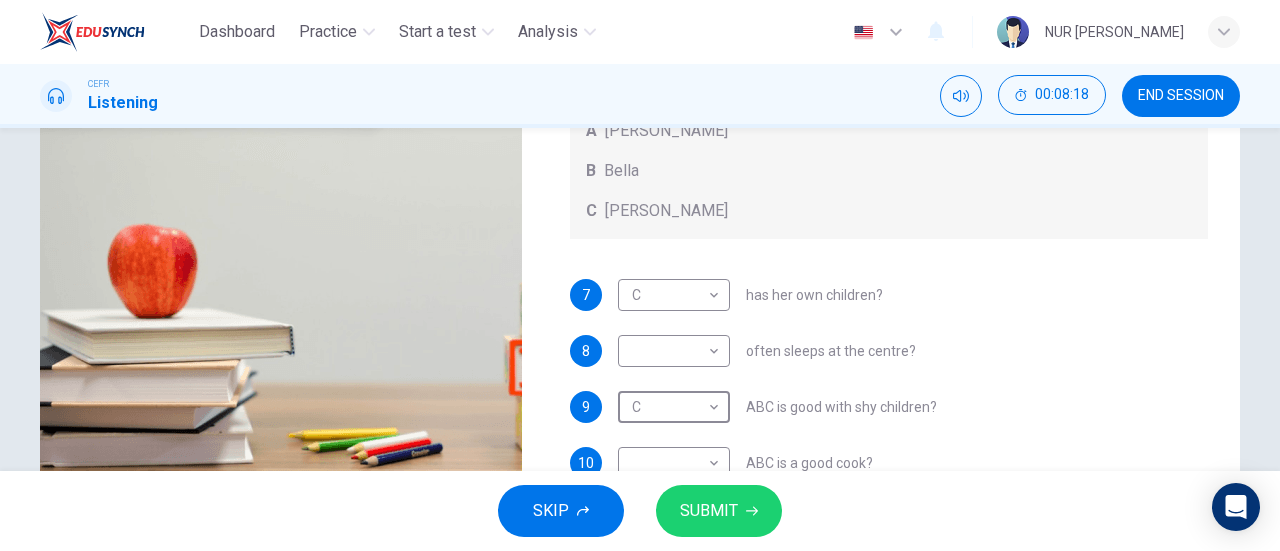 scroll, scrollTop: 16, scrollLeft: 0, axis: vertical 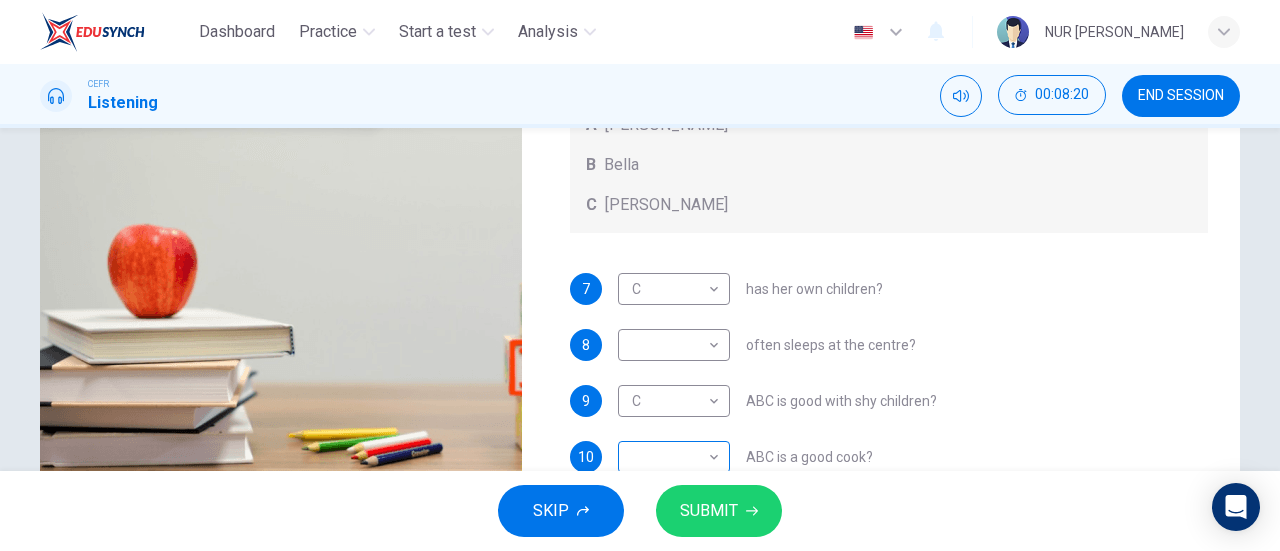click on "​ ​" at bounding box center [674, 457] 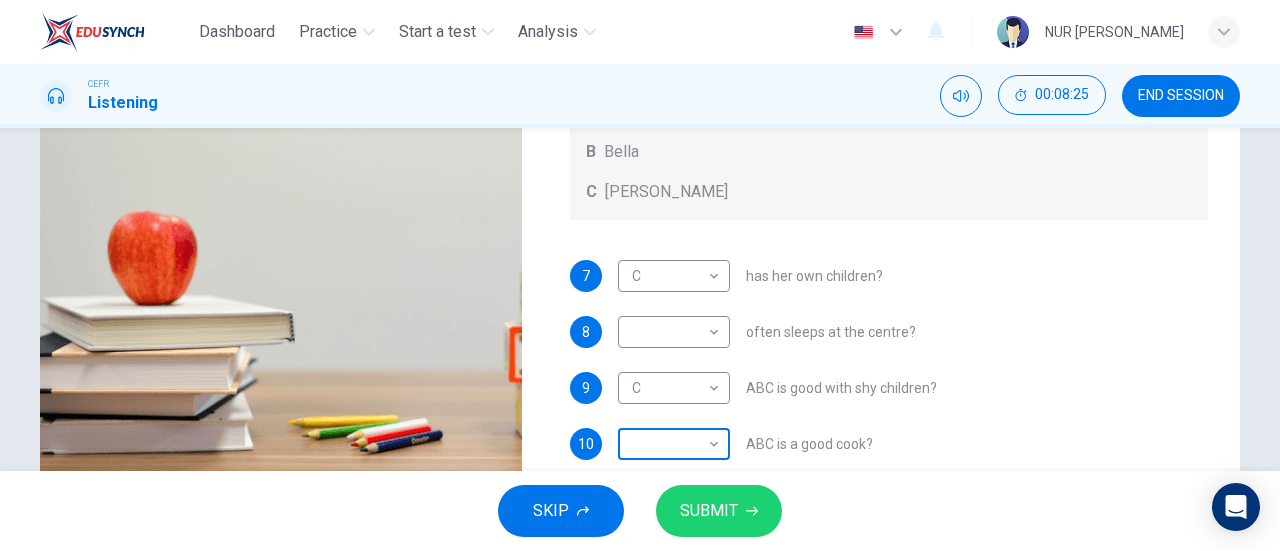 click on "Dashboard Practice Start a test Analysis English en ​ NUR [PERSON_NAME] CEFR Listening 00:08:25 END SESSION Questions 7 - 10 Choose the correct letter, A, B, or C. You may use a letter more than once. Which childcare worker:
Childcare Workers A [PERSON_NAME] C [PERSON_NAME] 7 C C ​ has her own children? 8 ​ ​ often sleeps at the centre? 9 C C ​ ABC is good with shy children? 10 ​ ​ ABC is a good cook?
Childcare Center 04m 18s SKIP SUBMIT EduSynch - Online Language Proficiency Testing
Dashboard Practice Start a test Analysis Notifications © Copyright  2025" at bounding box center (640, 275) 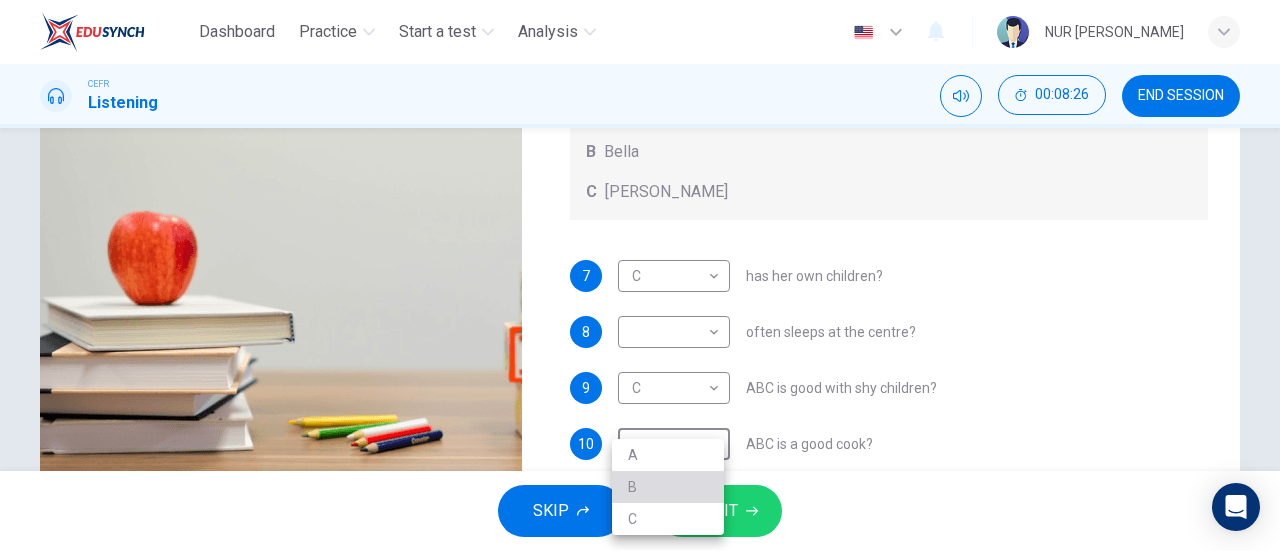 click on "B" at bounding box center [668, 487] 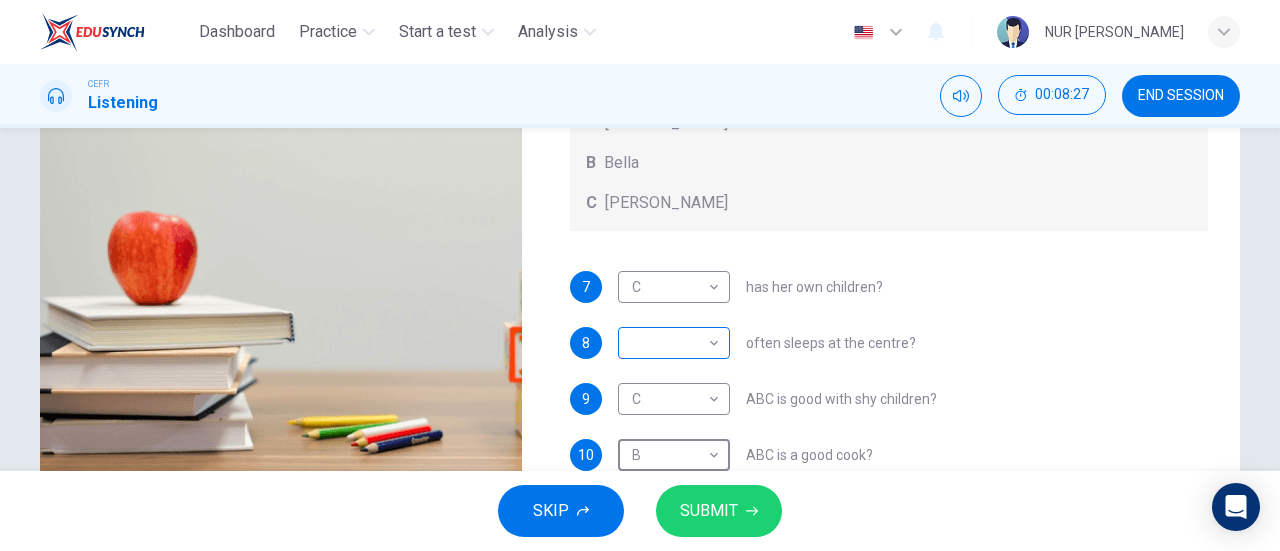 scroll, scrollTop: 0, scrollLeft: 0, axis: both 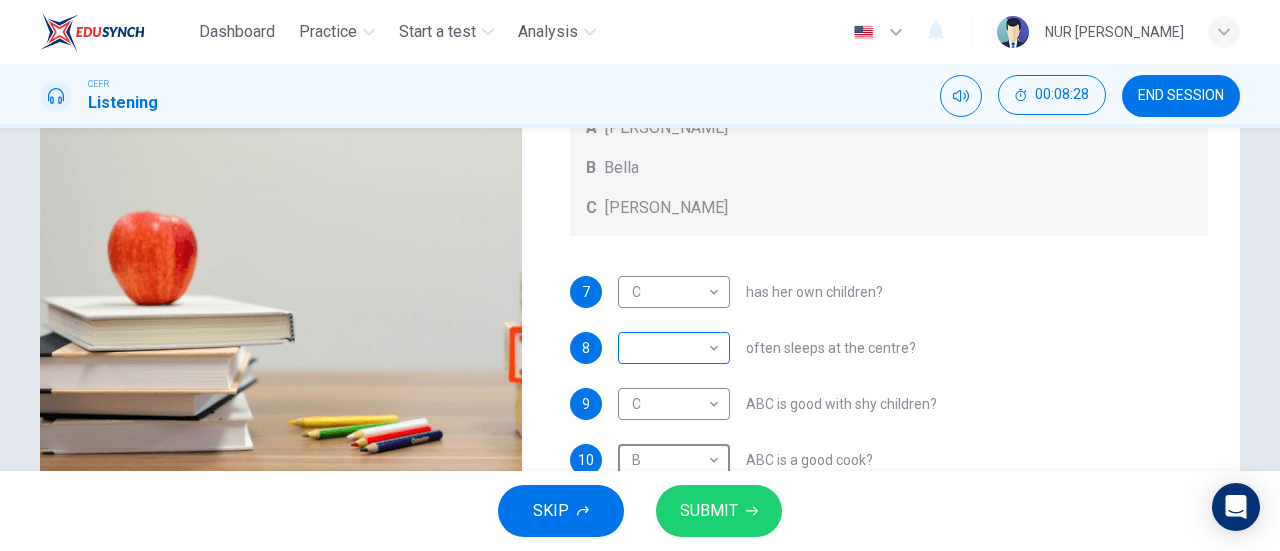 click on "Dashboard Practice Start a test Analysis English en ​ NUR [PERSON_NAME] CEFR Listening 00:08:28 END SESSION Questions 7 - 10 Choose the correct letter, A, B, or C. You may use a letter more than once. Which childcare worker:
Childcare Workers A [PERSON_NAME] C [PERSON_NAME] 7 C C ​ has her own children? 8 ​ ​ often sleeps at the centre? 9 C C ​ ABC is good with shy children? 10 B B ​ ABC is a good cook?
Childcare Center 04m 18s SKIP SUBMIT EduSynch - Online Language Proficiency Testing
Dashboard Practice Start a test Analysis Notifications © Copyright  2025" at bounding box center (640, 275) 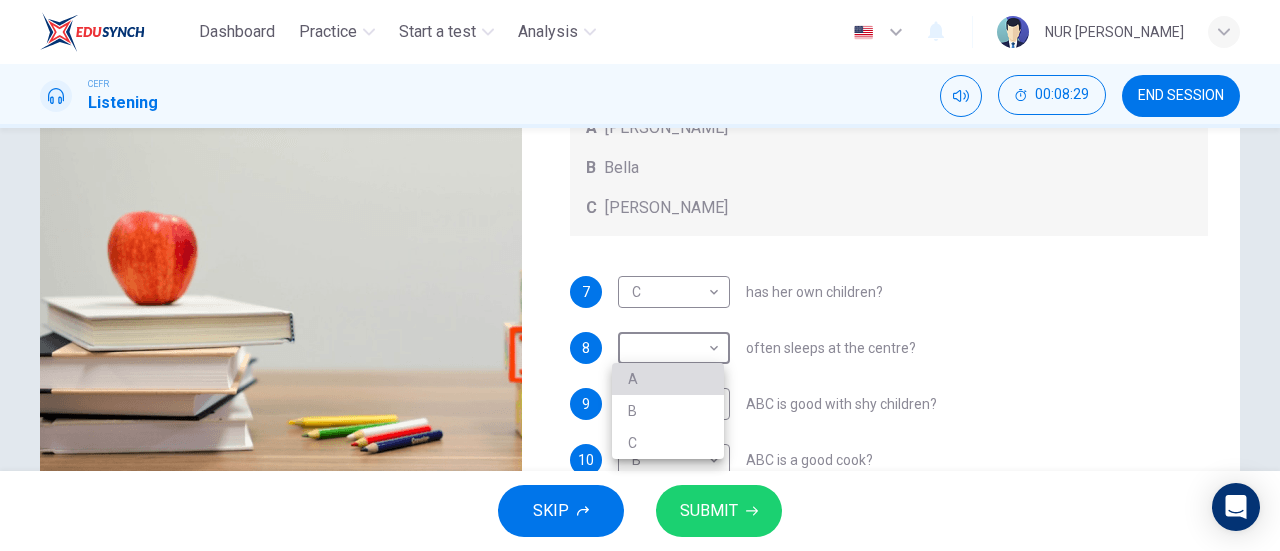 click on "A" at bounding box center (668, 379) 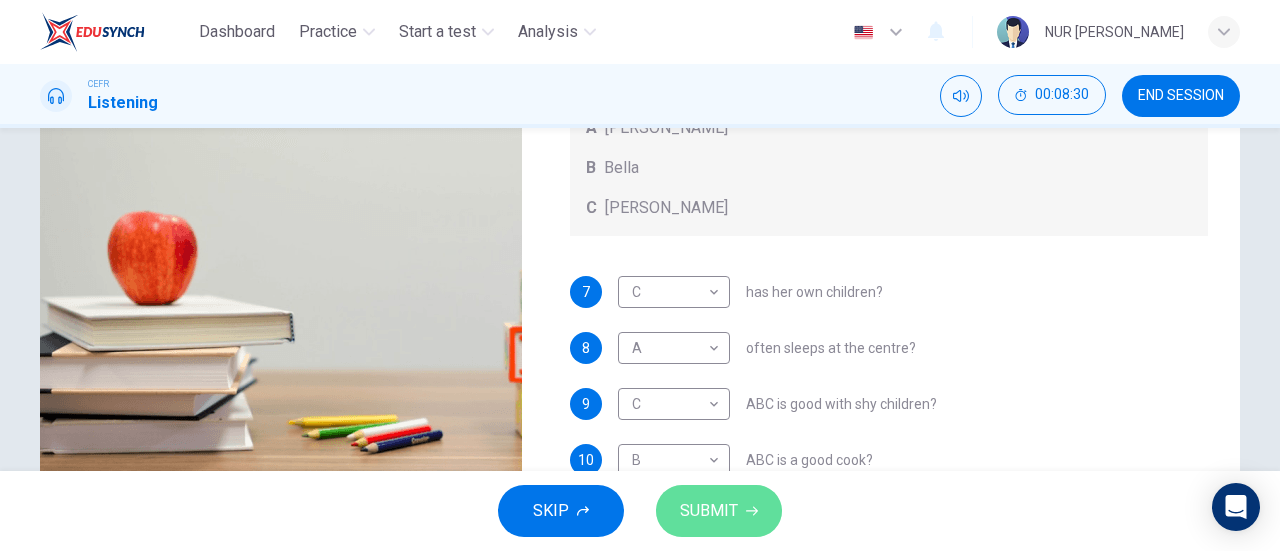 click 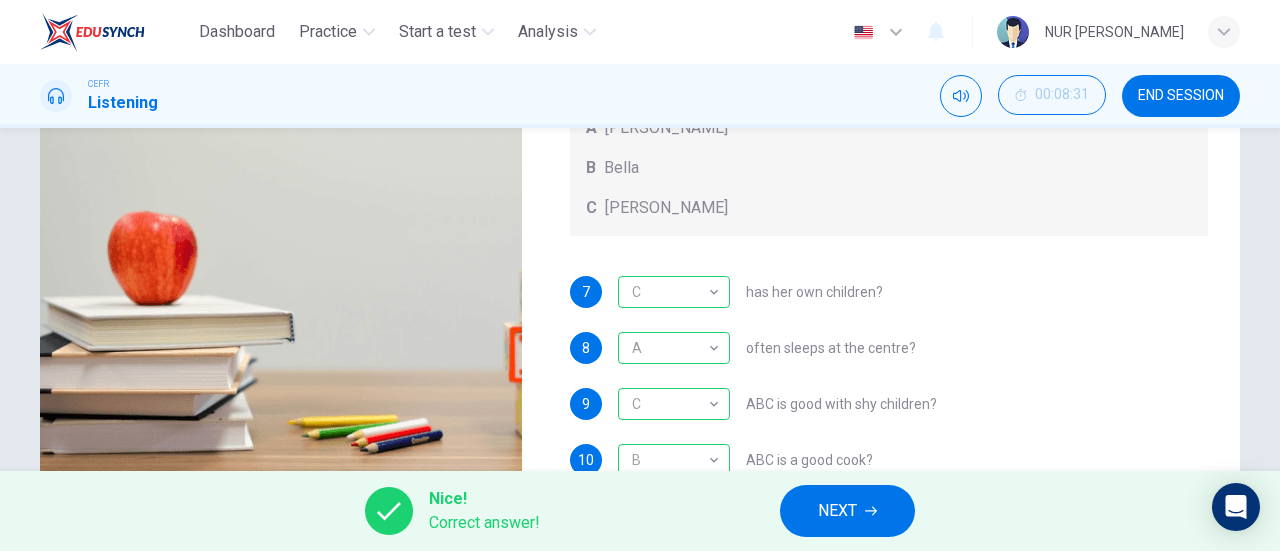 scroll, scrollTop: 16, scrollLeft: 0, axis: vertical 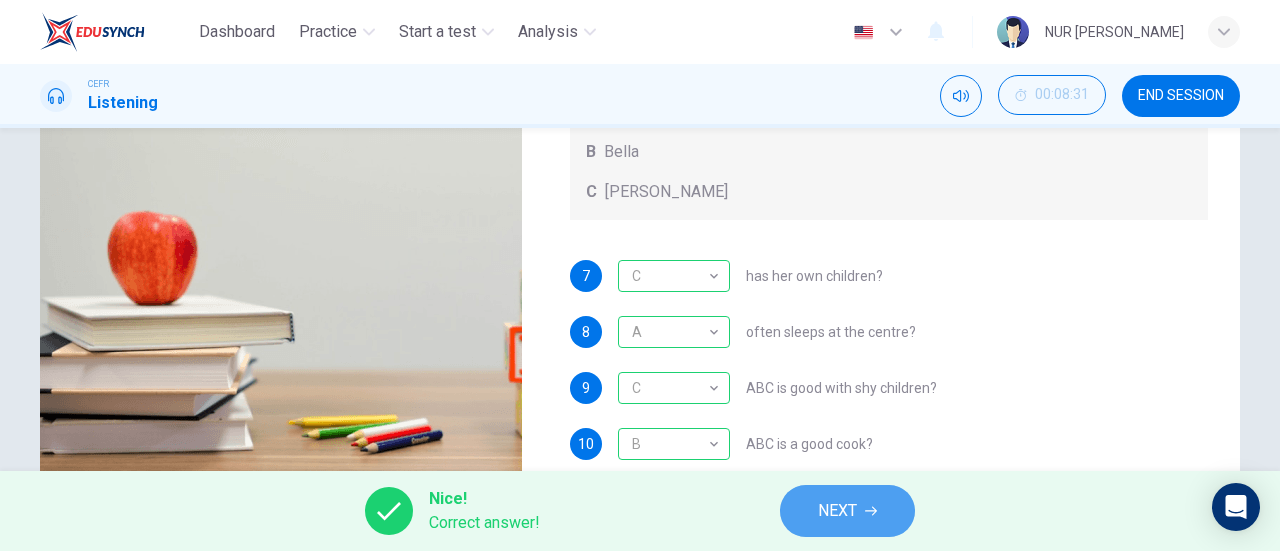 click on "NEXT" at bounding box center (847, 511) 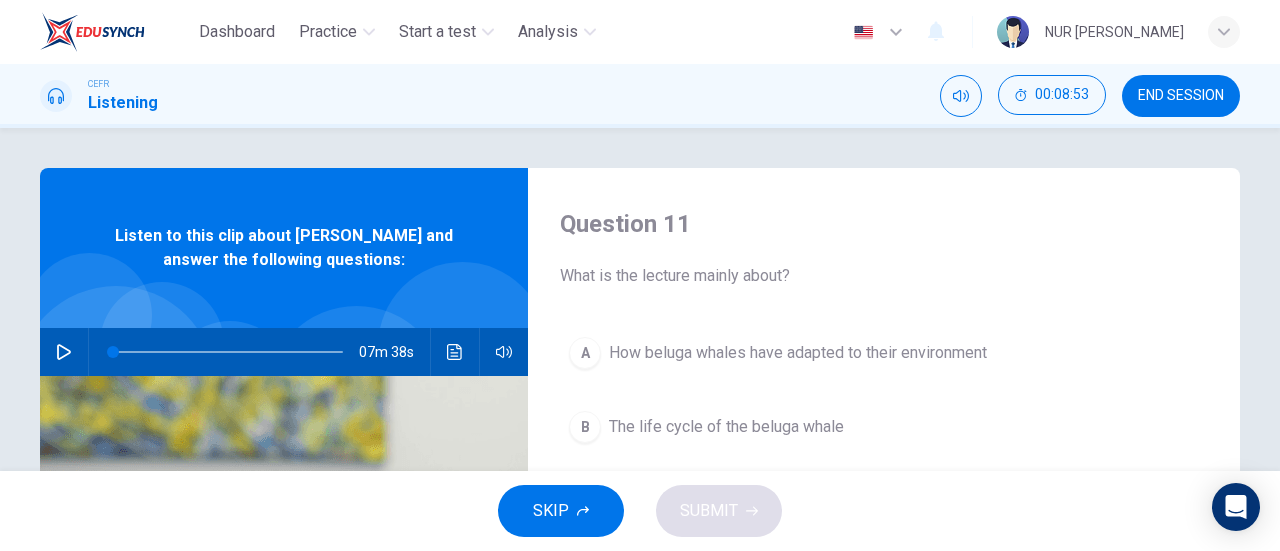 click on "END SESSION" at bounding box center (1181, 96) 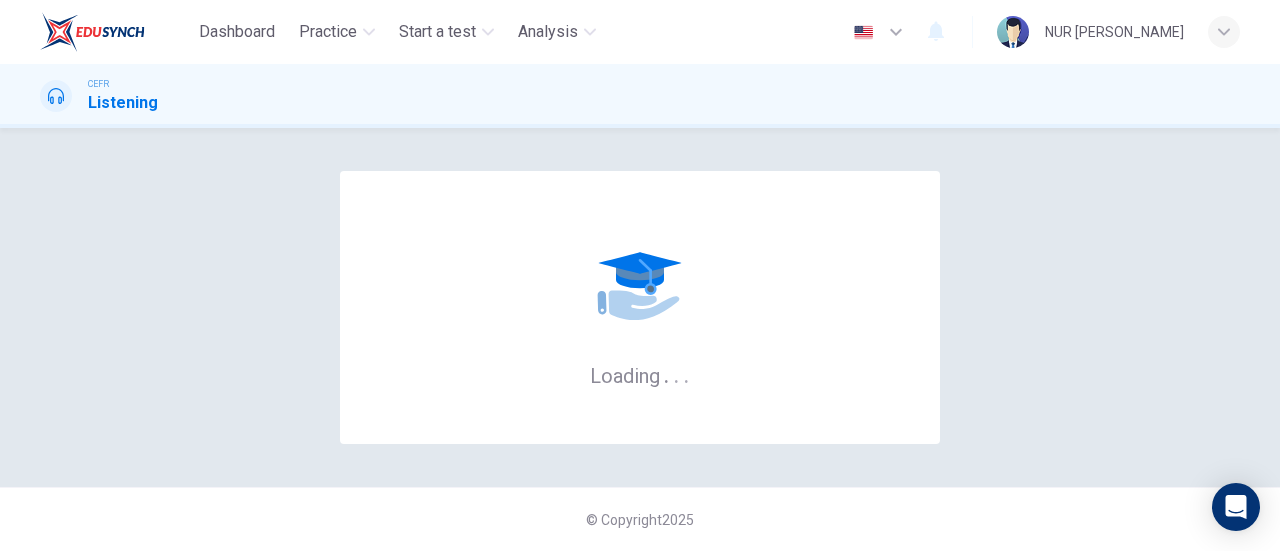 scroll, scrollTop: 0, scrollLeft: 0, axis: both 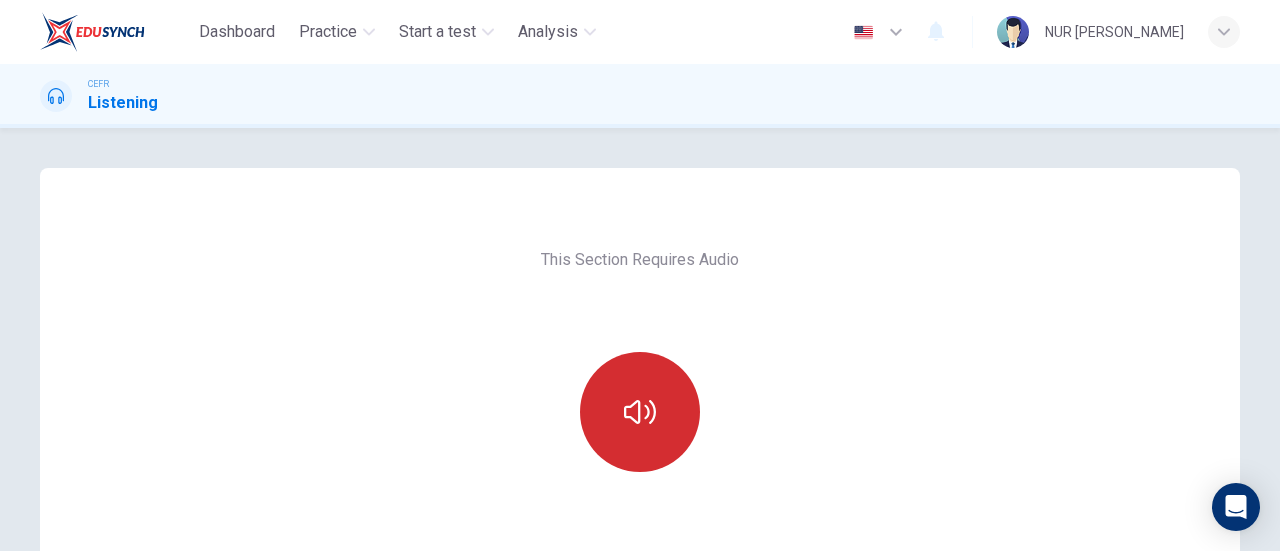 click at bounding box center [640, 412] 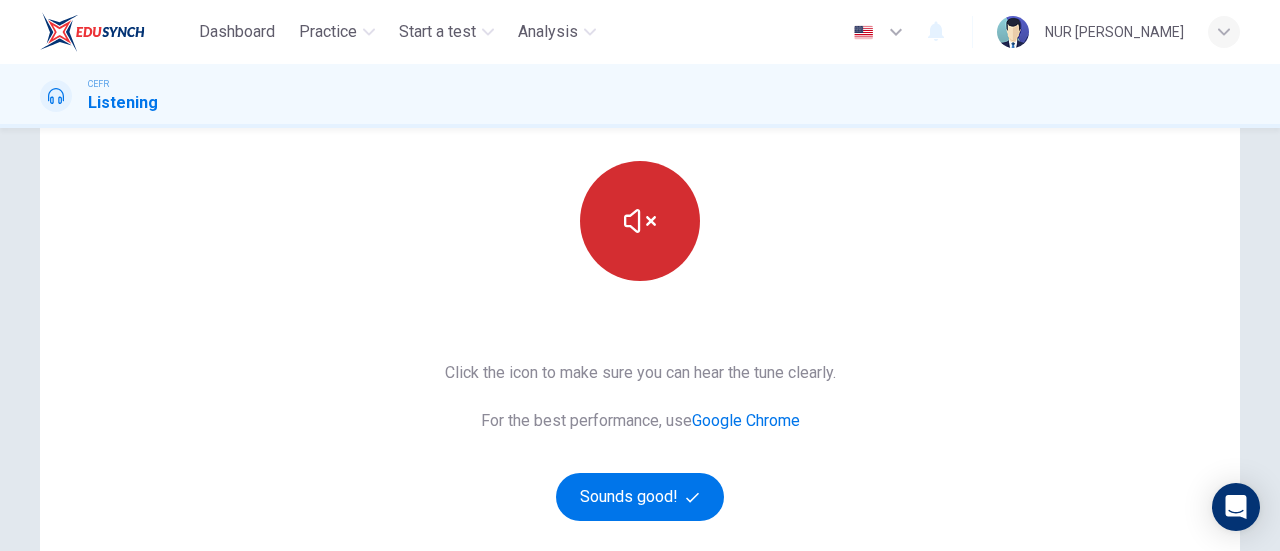 scroll, scrollTop: 319, scrollLeft: 0, axis: vertical 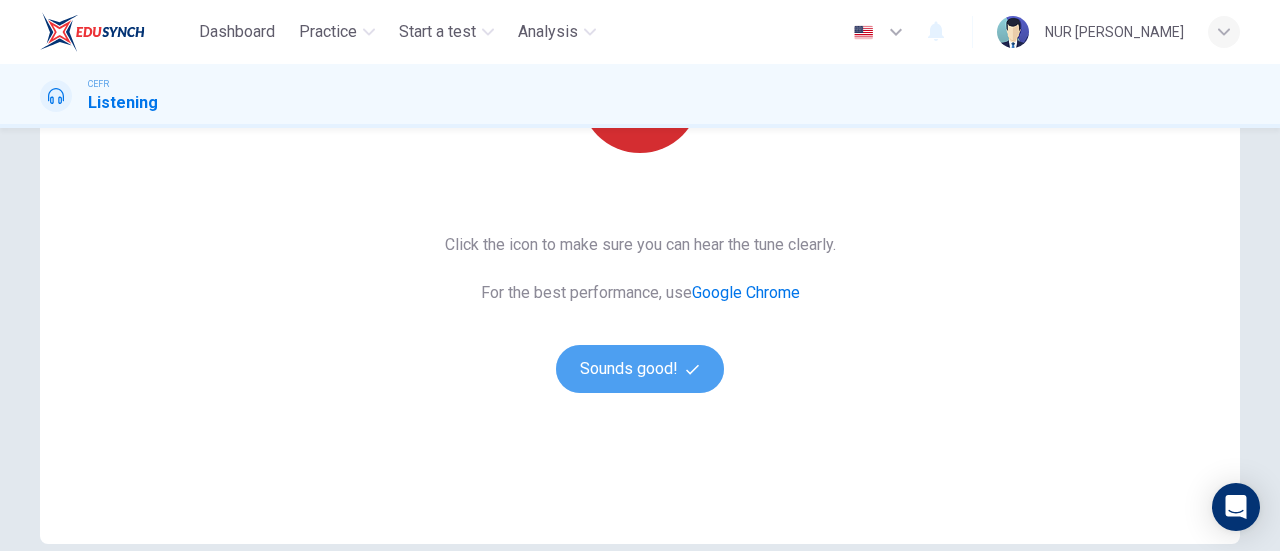 click on "Sounds good!" at bounding box center (640, 369) 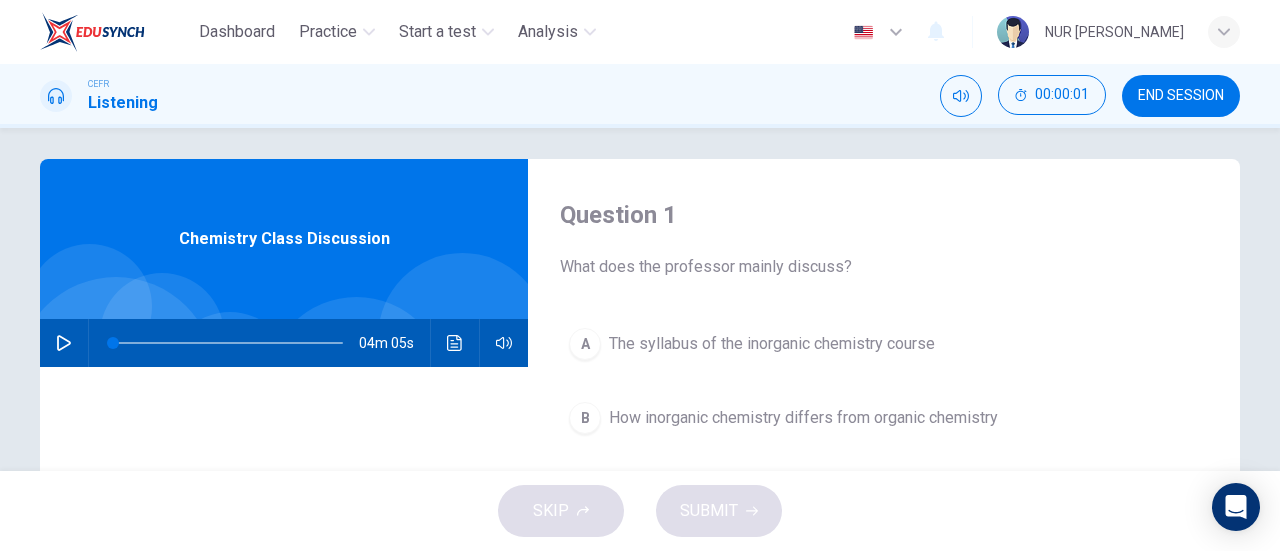 scroll, scrollTop: 0, scrollLeft: 0, axis: both 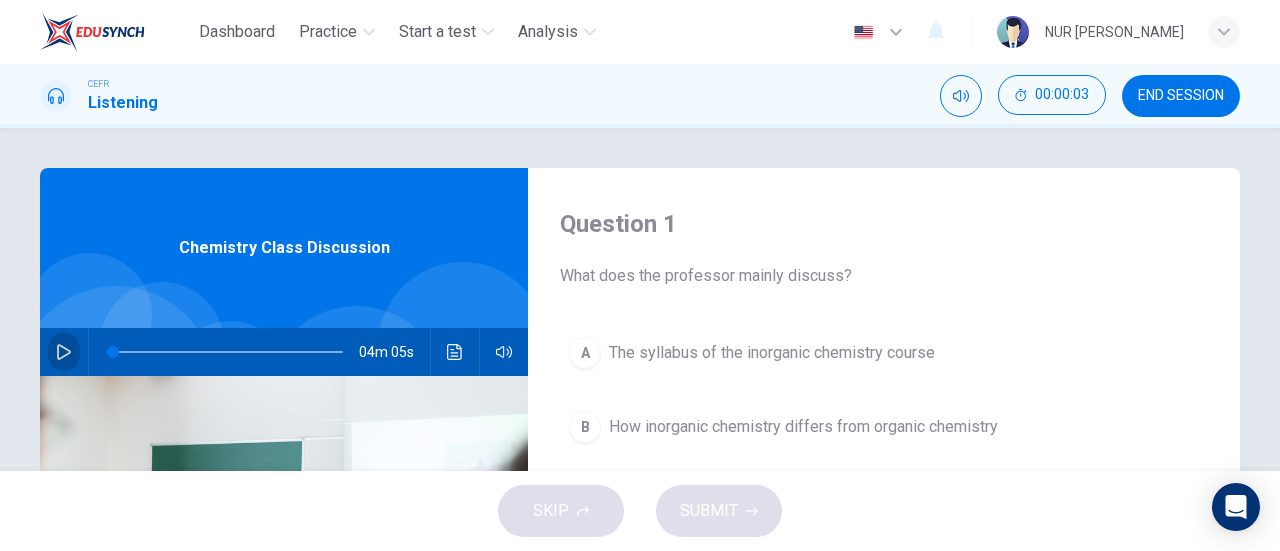 click 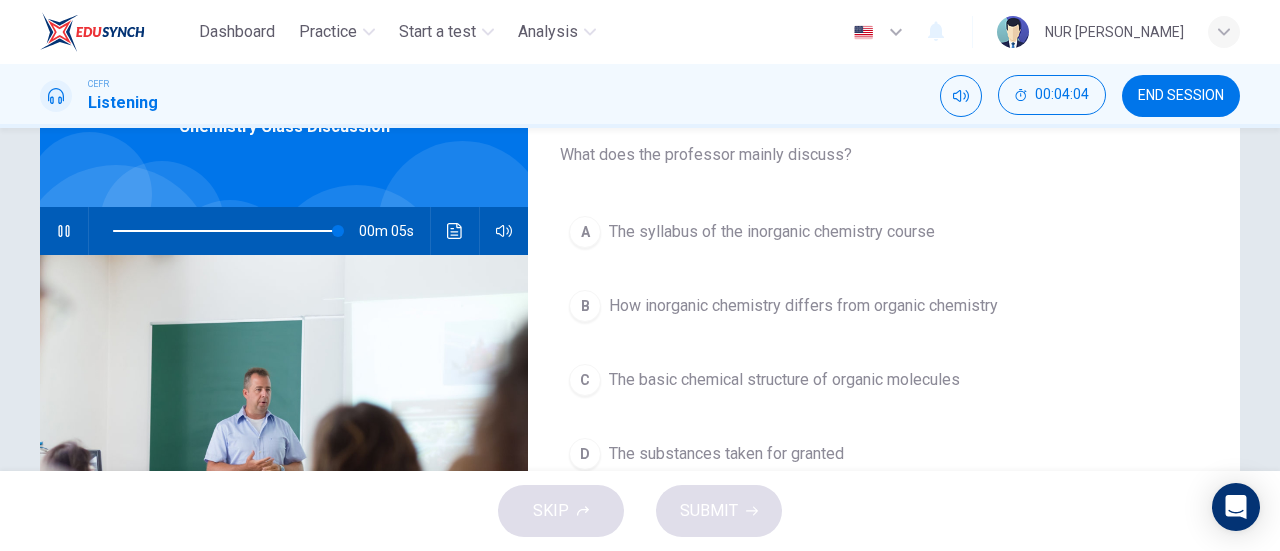 scroll, scrollTop: 168, scrollLeft: 0, axis: vertical 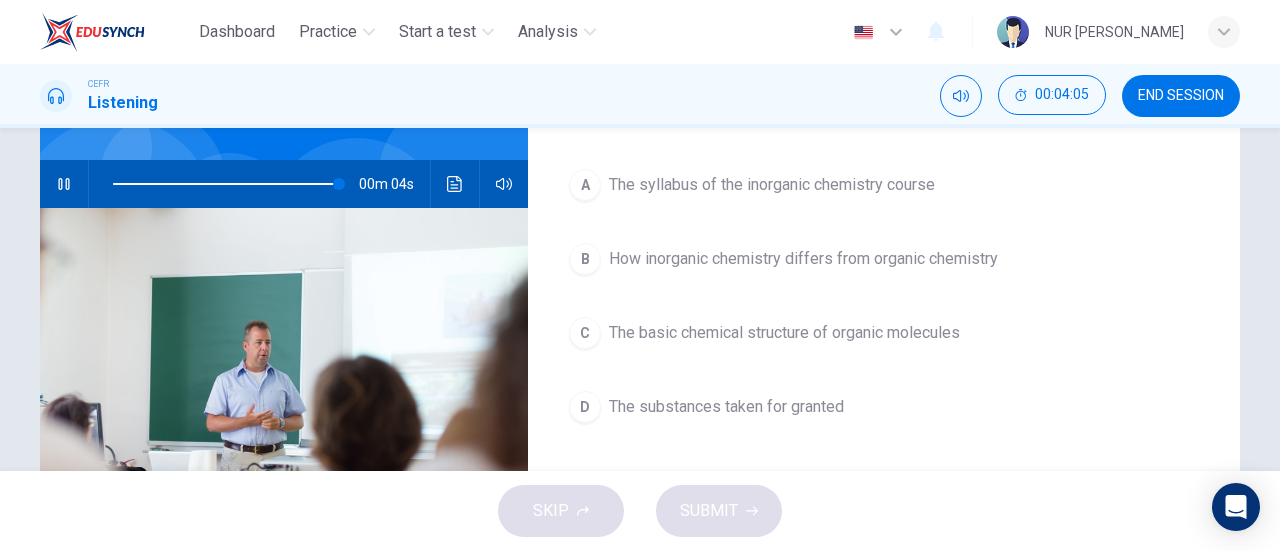 click on "C" at bounding box center [585, 333] 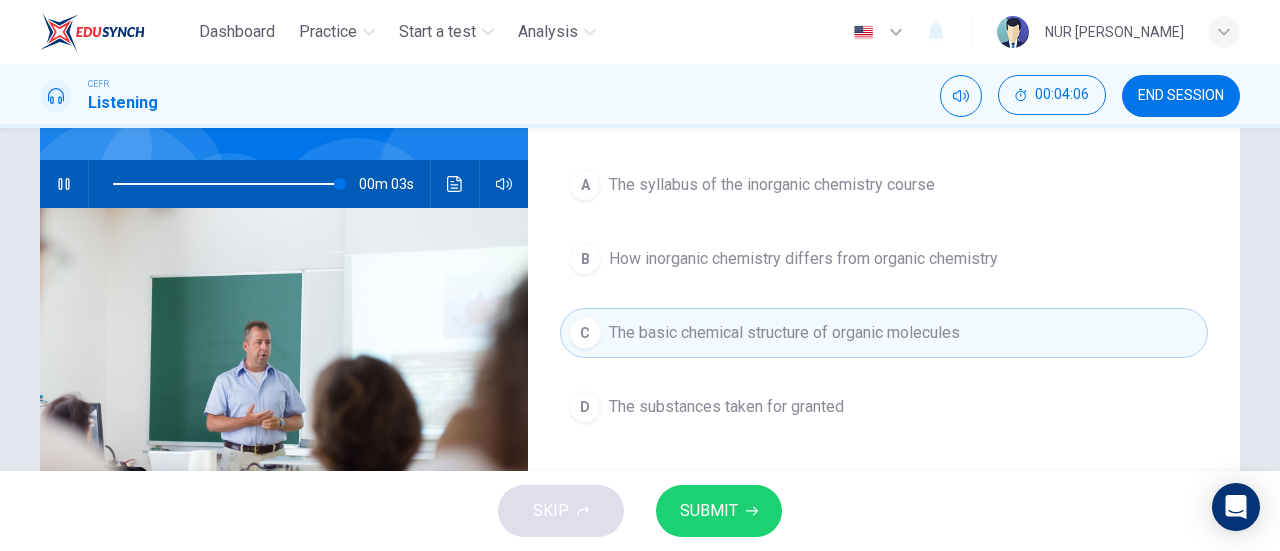 click on "SUBMIT" at bounding box center [709, 511] 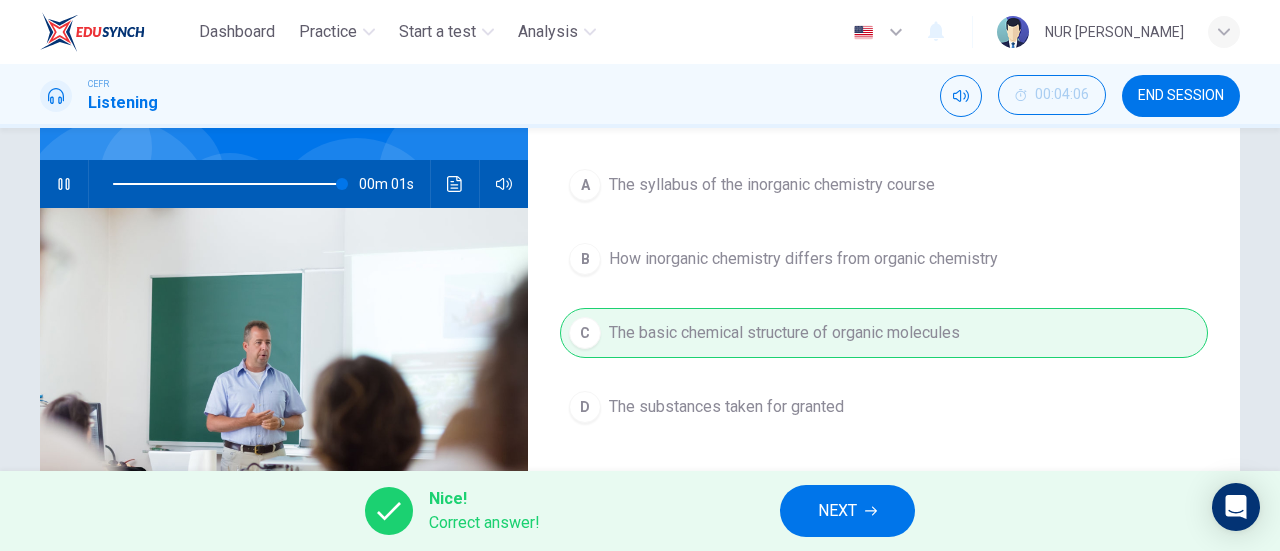 type on "0" 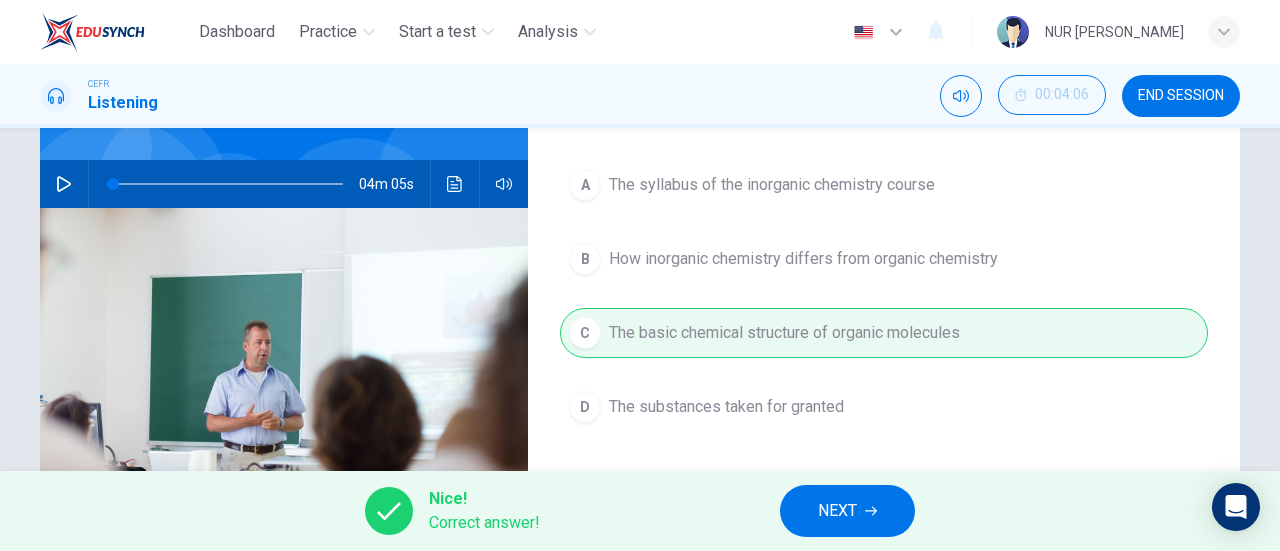 click on "NEXT" at bounding box center (847, 511) 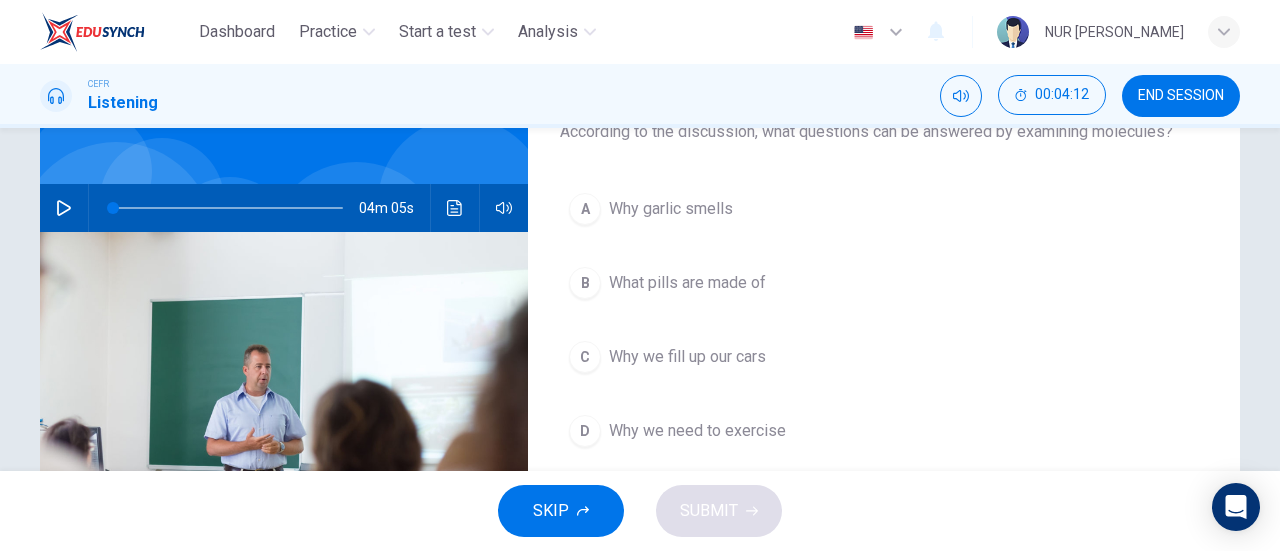 scroll, scrollTop: 143, scrollLeft: 0, axis: vertical 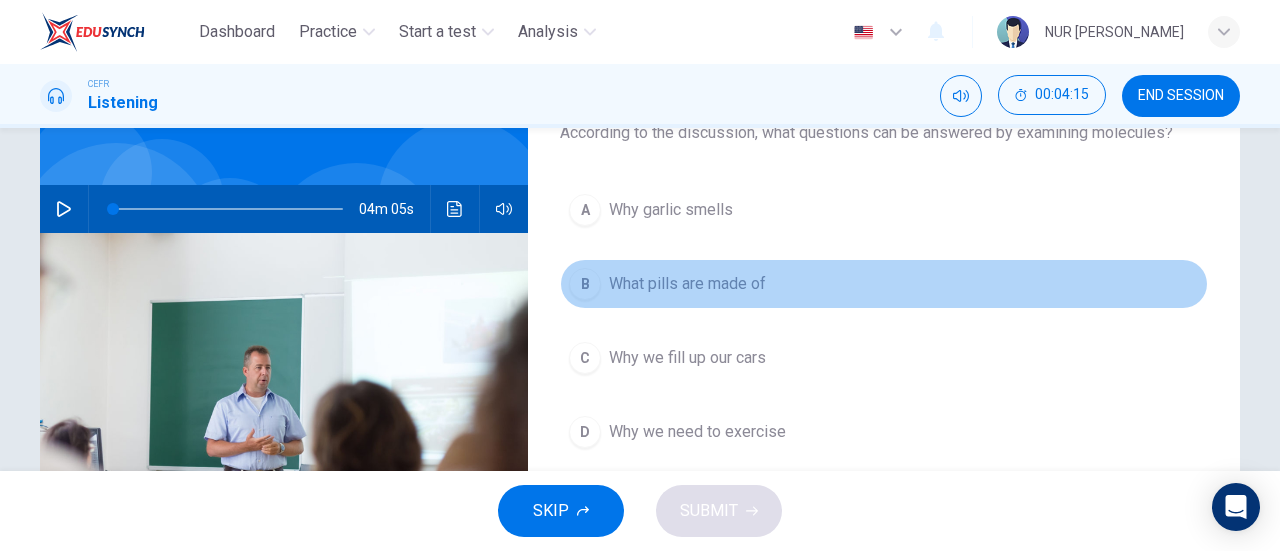 click on "B" at bounding box center (585, 284) 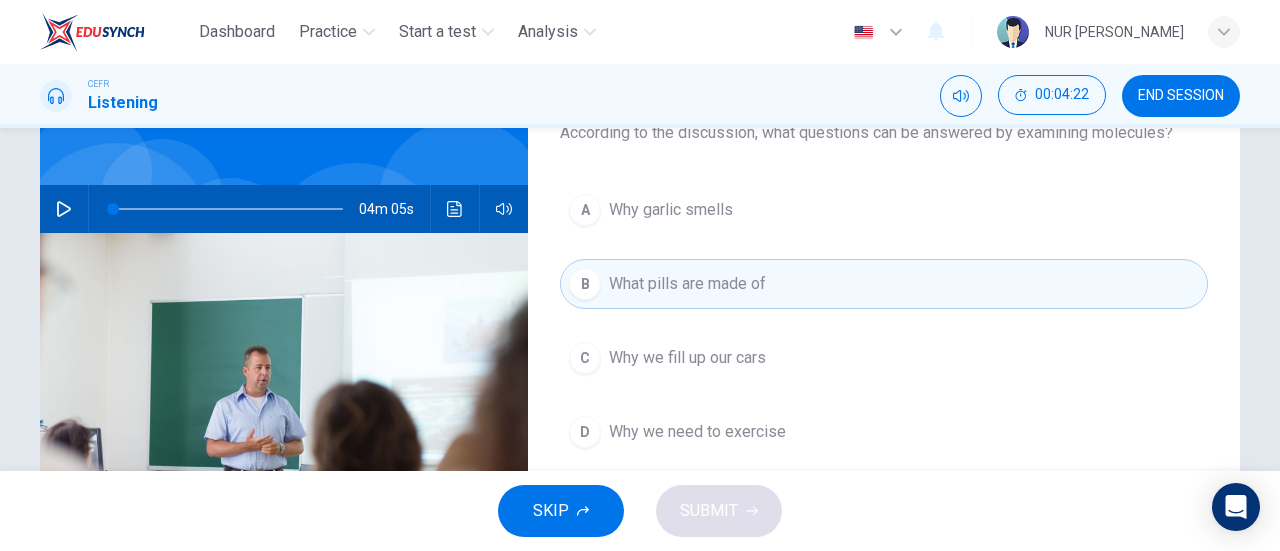 click on "Why garlic smells" at bounding box center (671, 210) 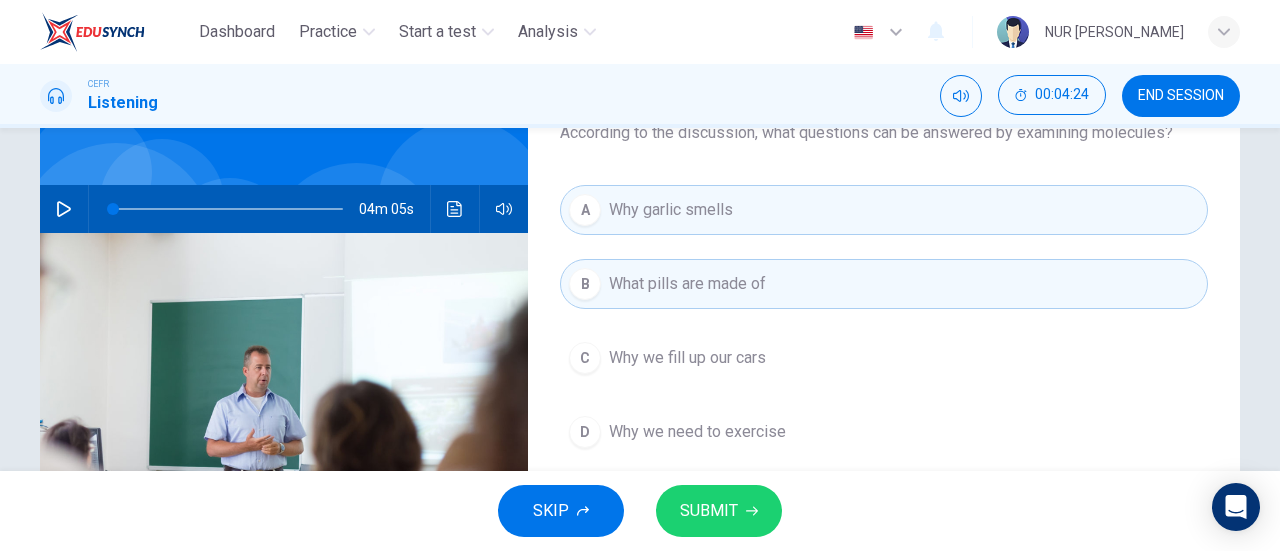 click on "What pills are made of" at bounding box center [687, 284] 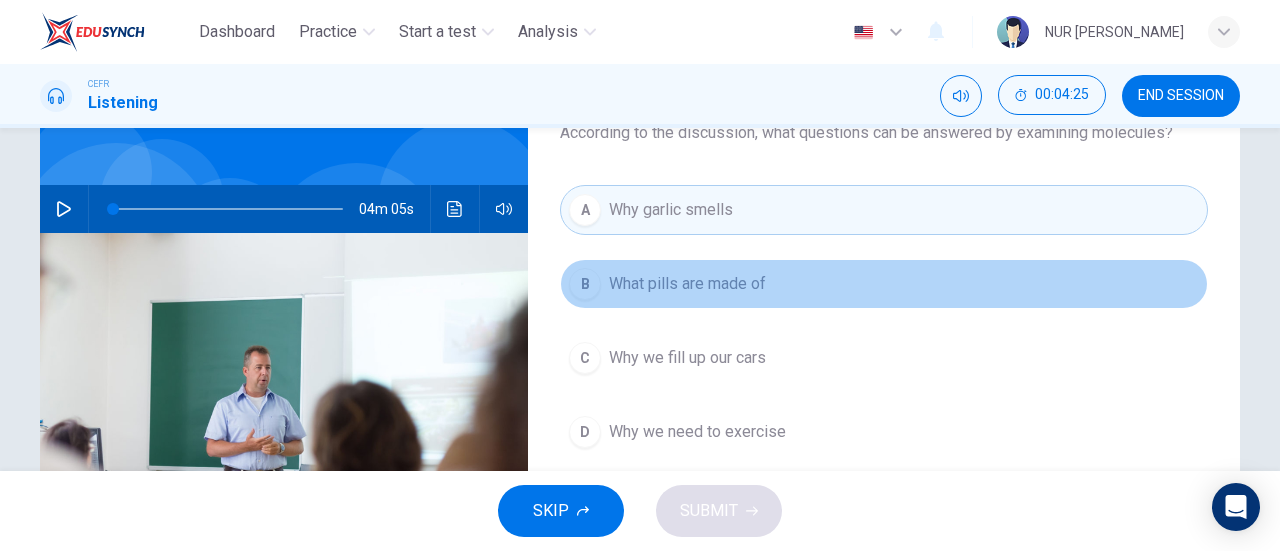 click on "What pills are made of" at bounding box center [687, 284] 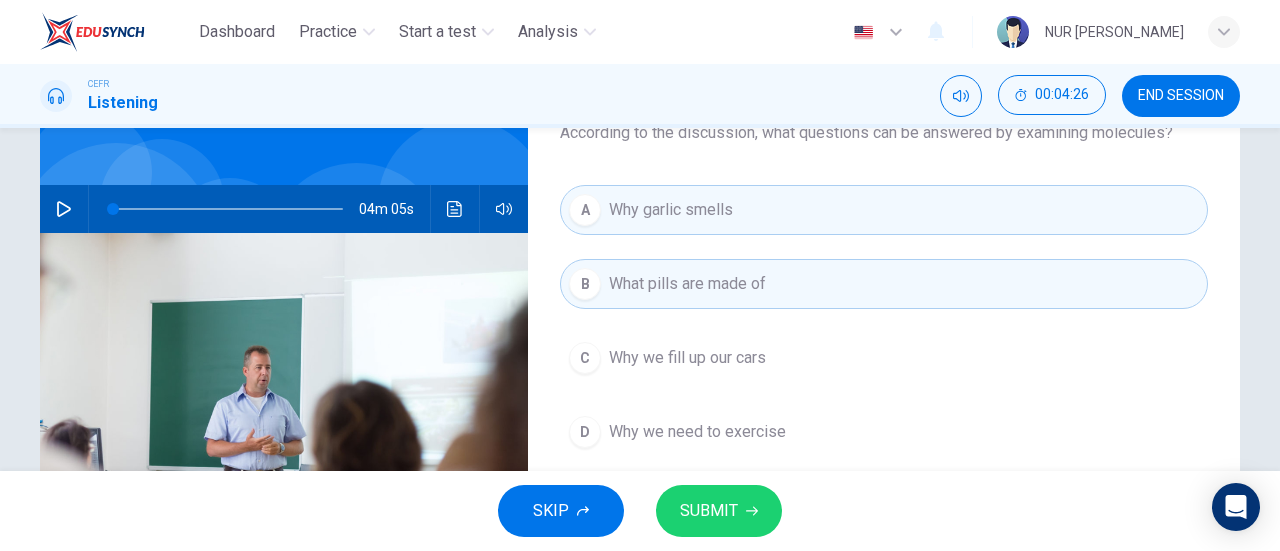 click on "Why garlic smells" at bounding box center [671, 210] 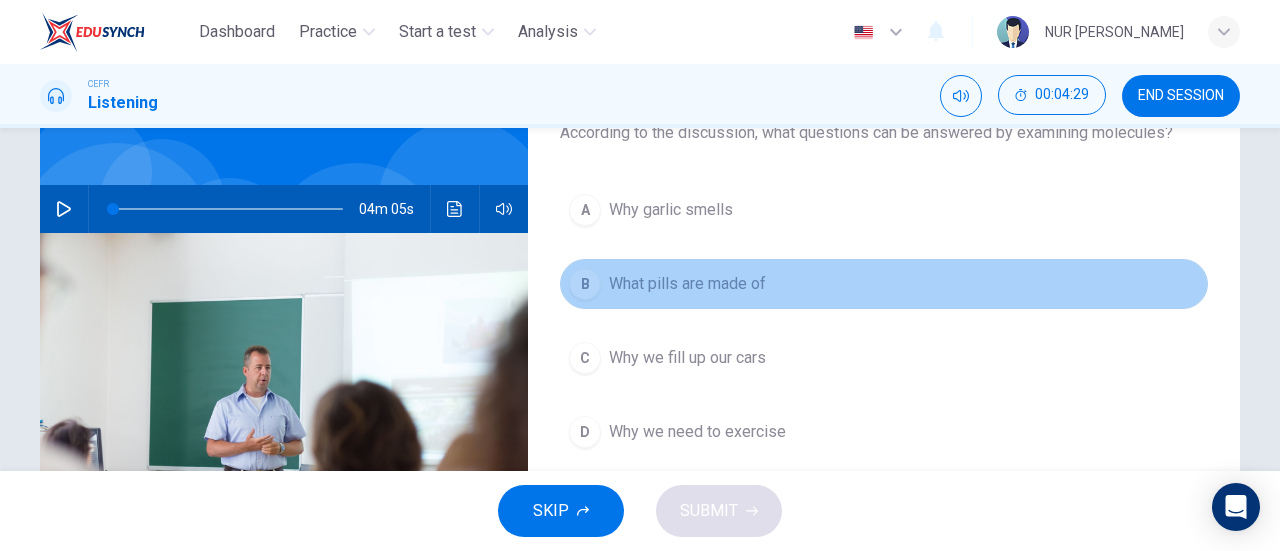 click on "What pills are made of" at bounding box center [687, 284] 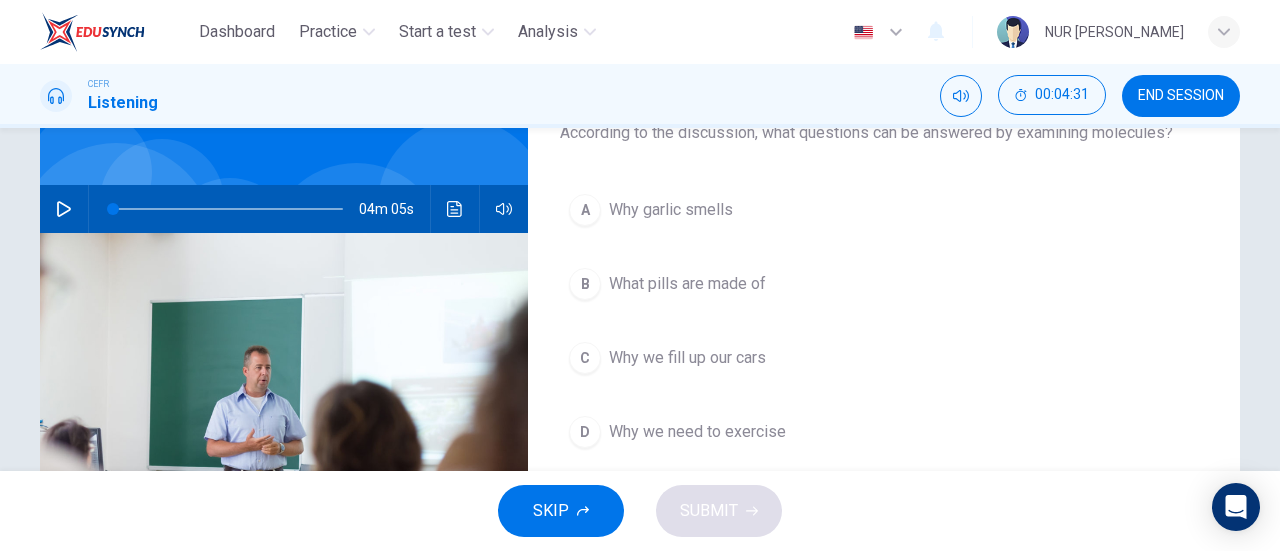 click on "B" at bounding box center [585, 284] 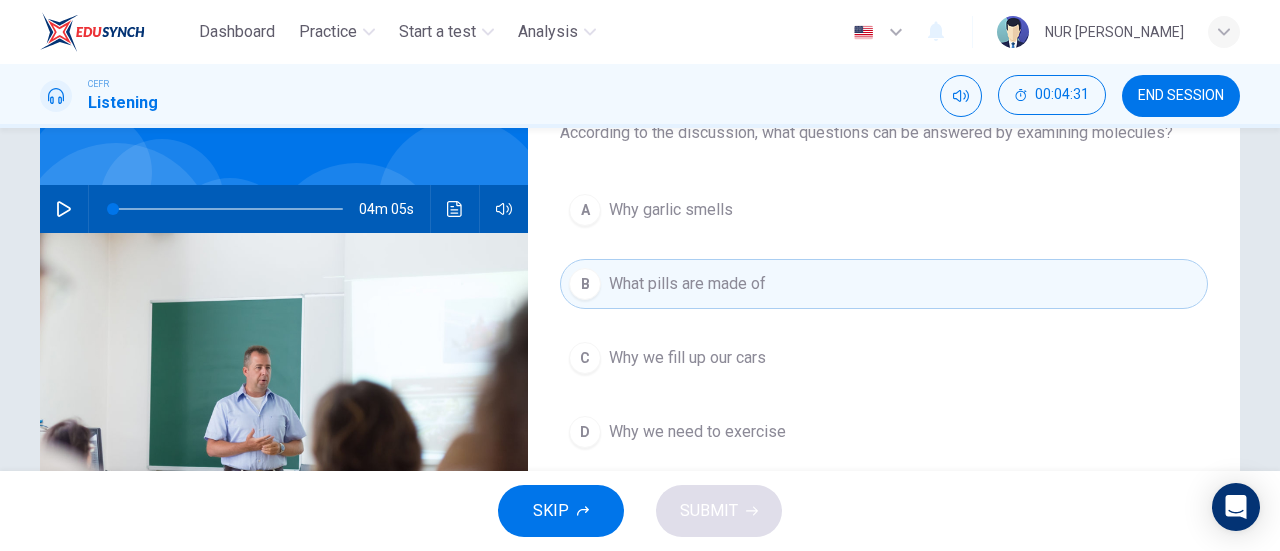 click on "B" at bounding box center (585, 284) 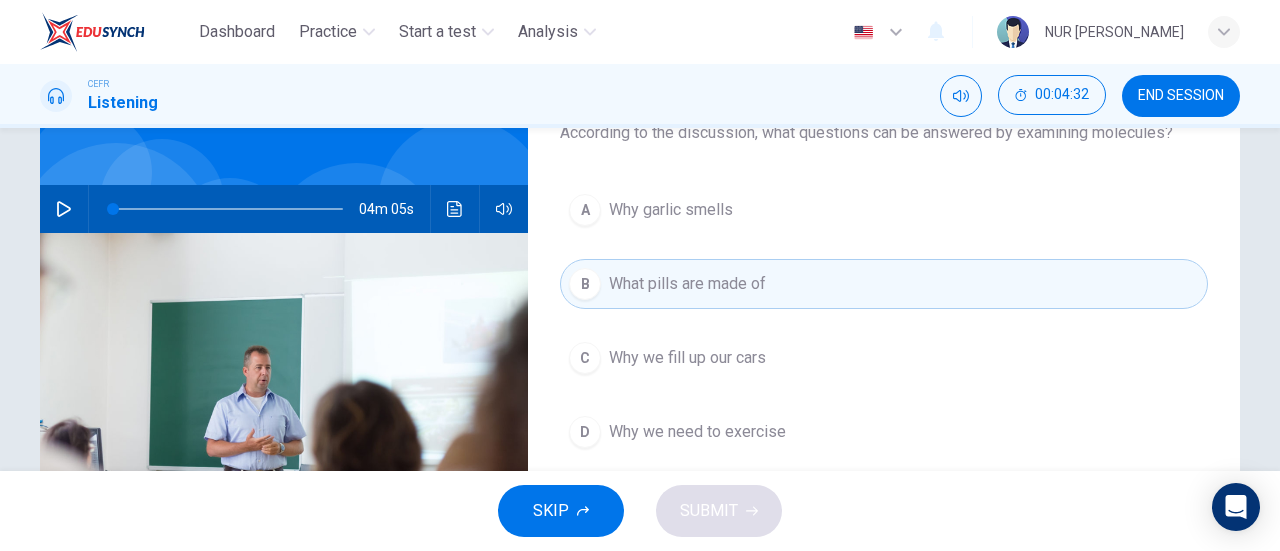 click on "B" at bounding box center (585, 284) 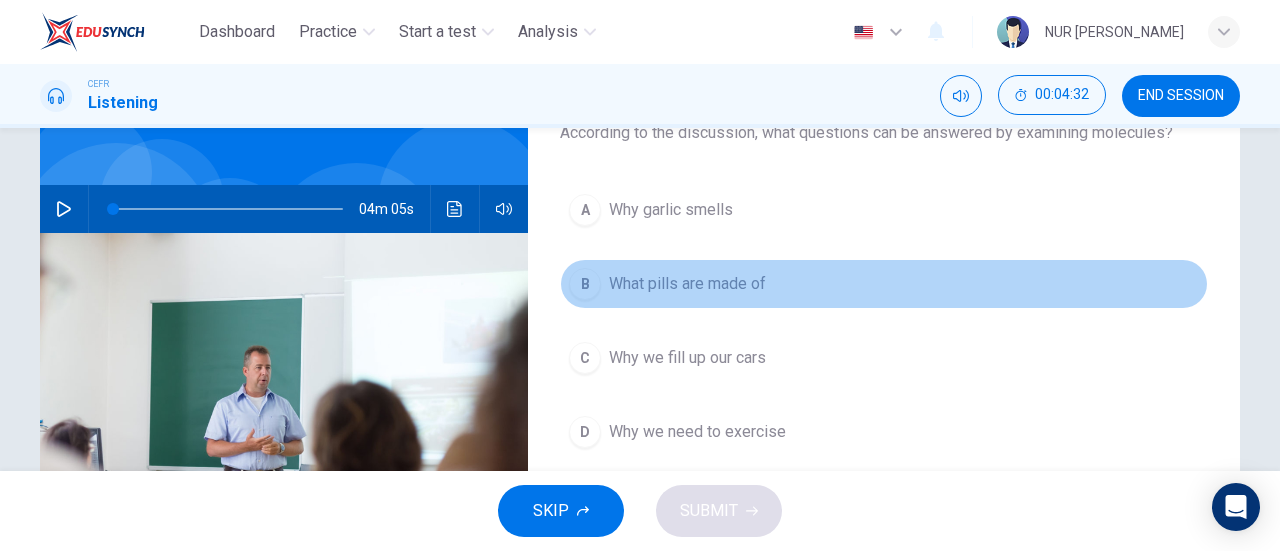 click on "B" at bounding box center [585, 284] 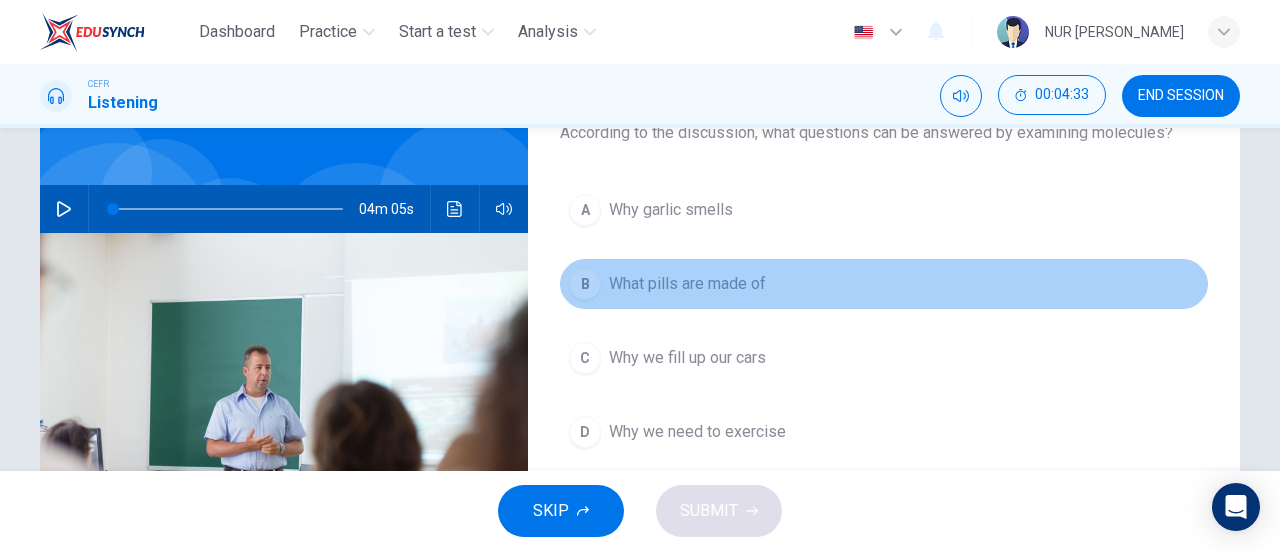 click on "B" at bounding box center (585, 284) 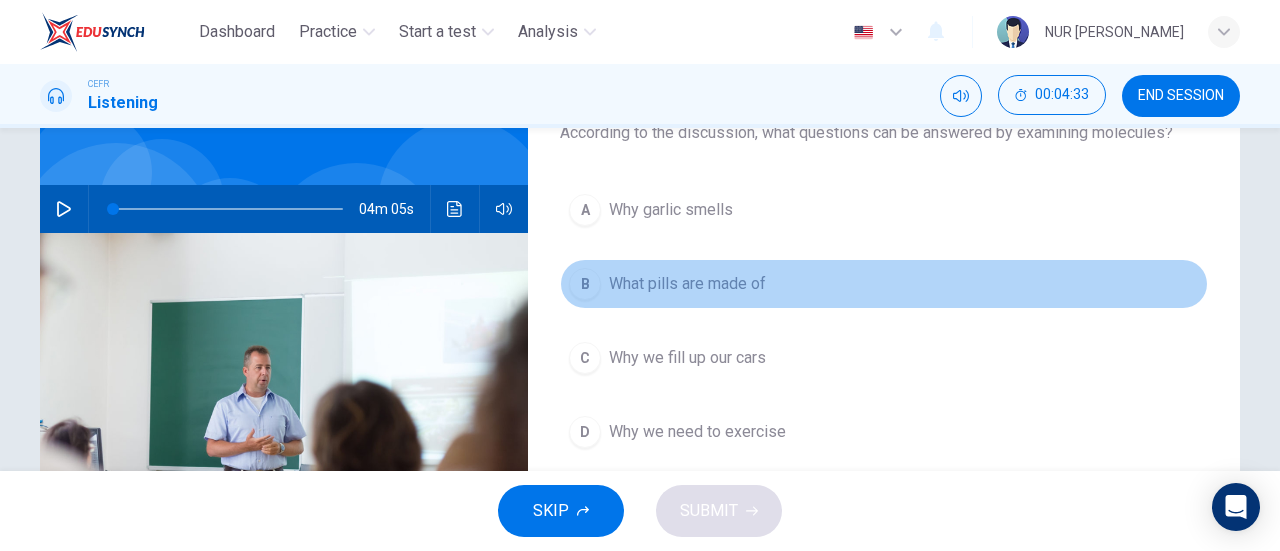 click on "B" at bounding box center [585, 284] 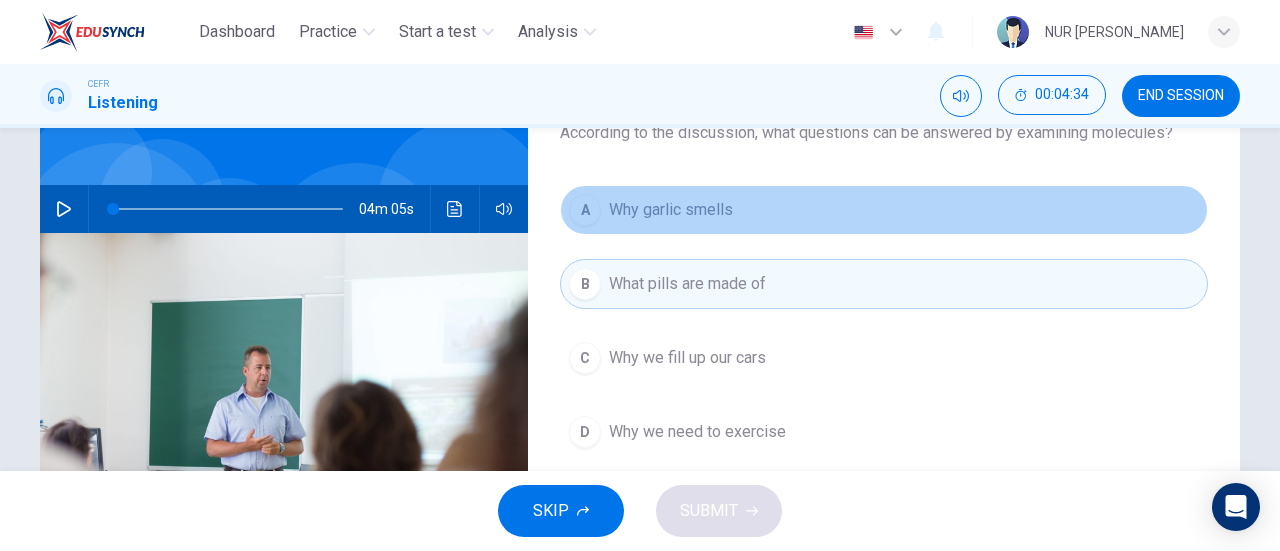 click on "Why garlic smells" at bounding box center (671, 210) 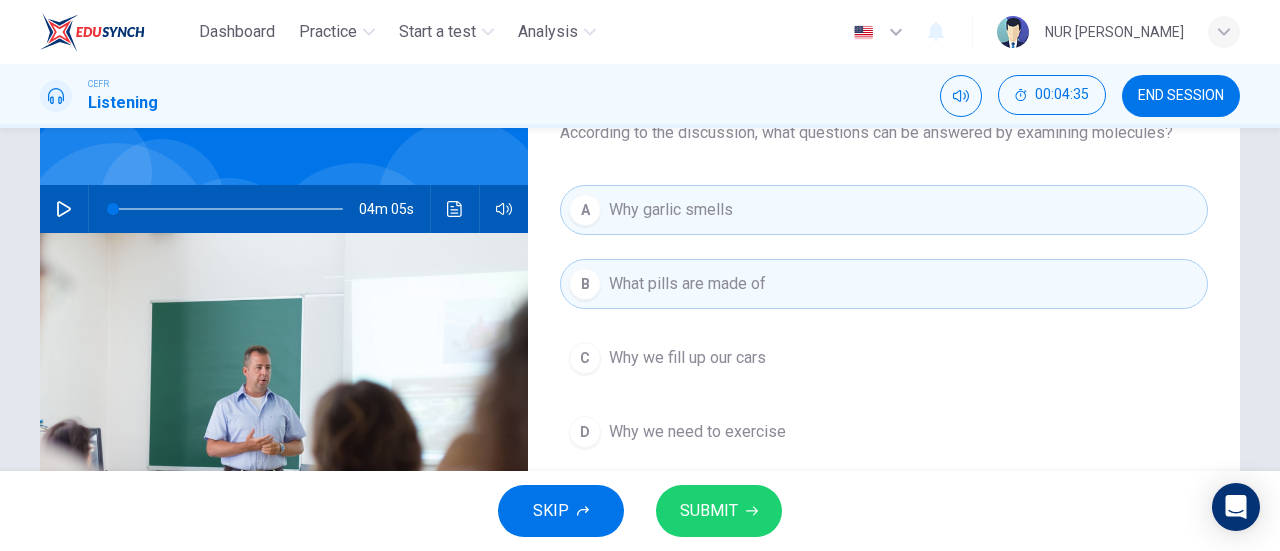 click on "Why garlic smells" at bounding box center (671, 210) 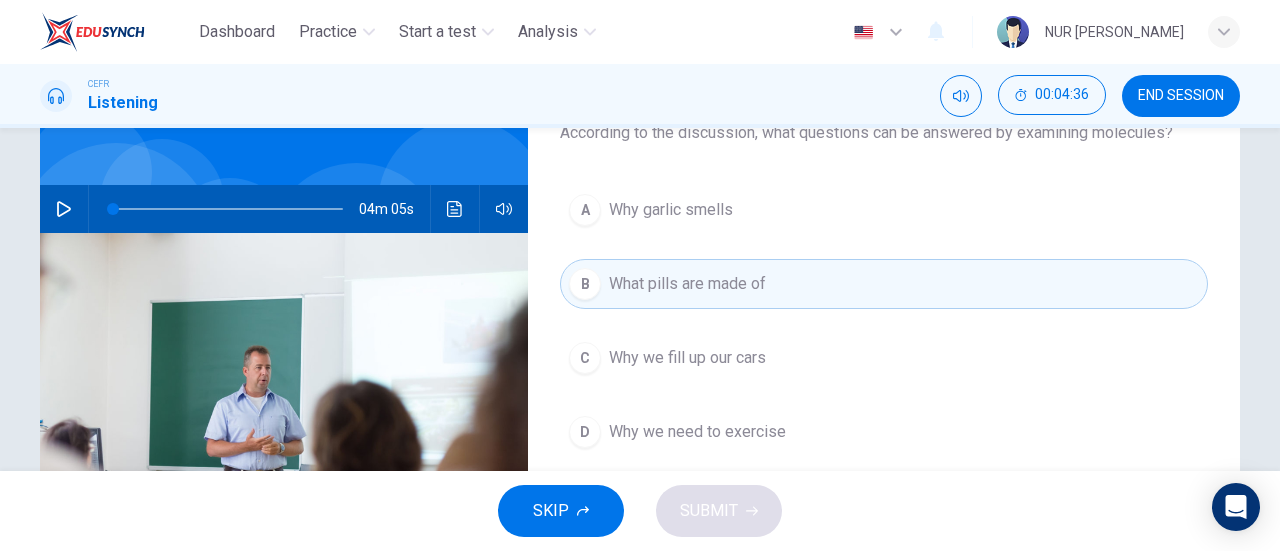 click on "Why garlic smells" at bounding box center [671, 210] 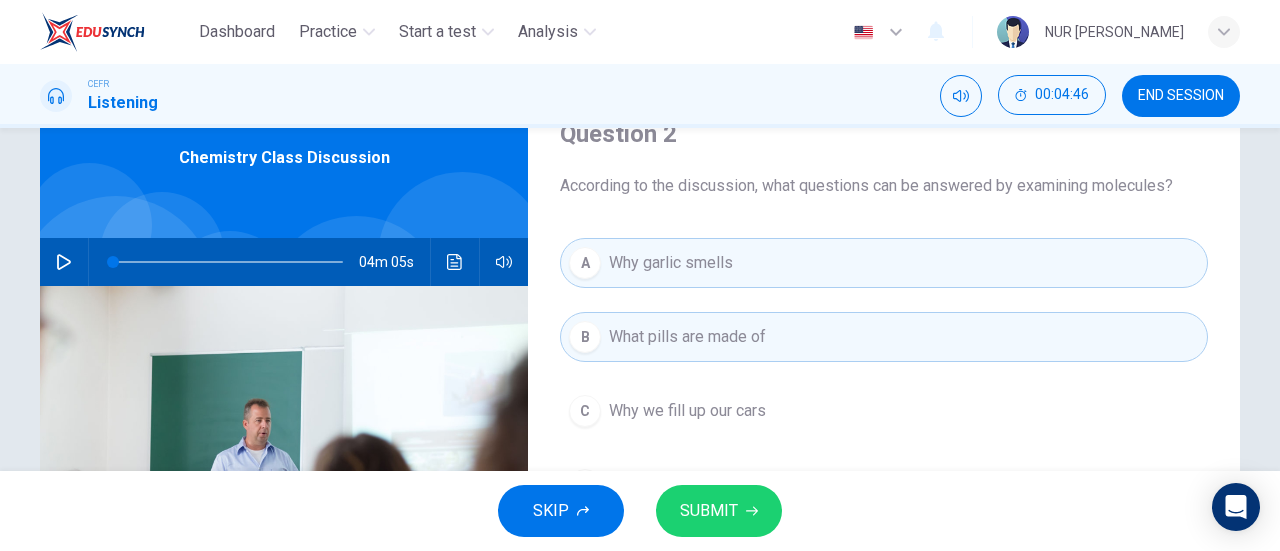 scroll, scrollTop: 92, scrollLeft: 0, axis: vertical 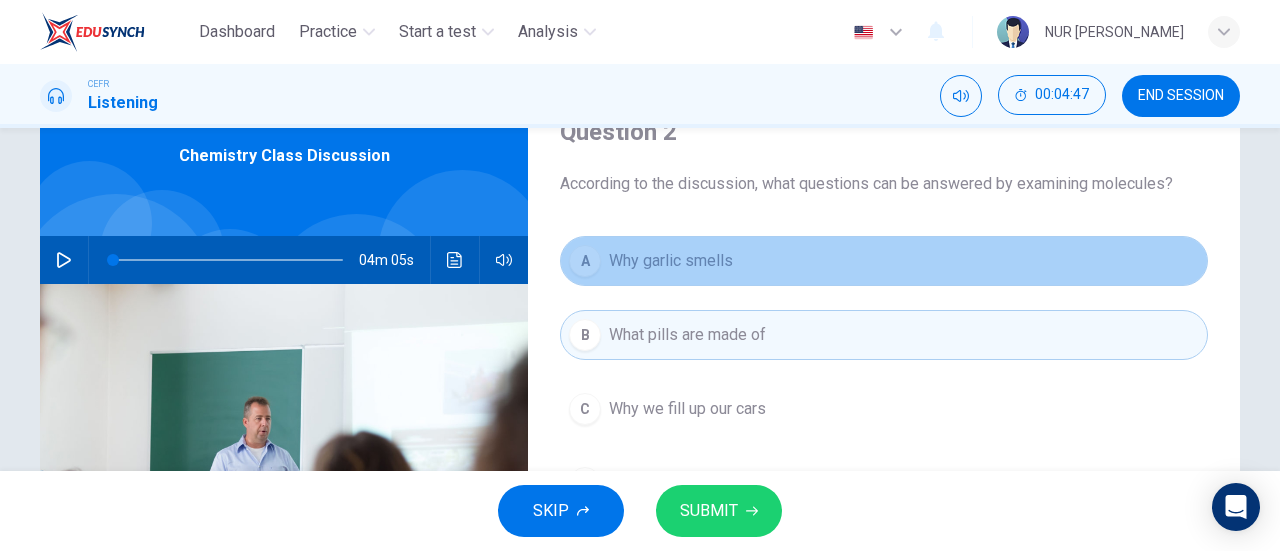 click on "Why garlic smells" at bounding box center (671, 261) 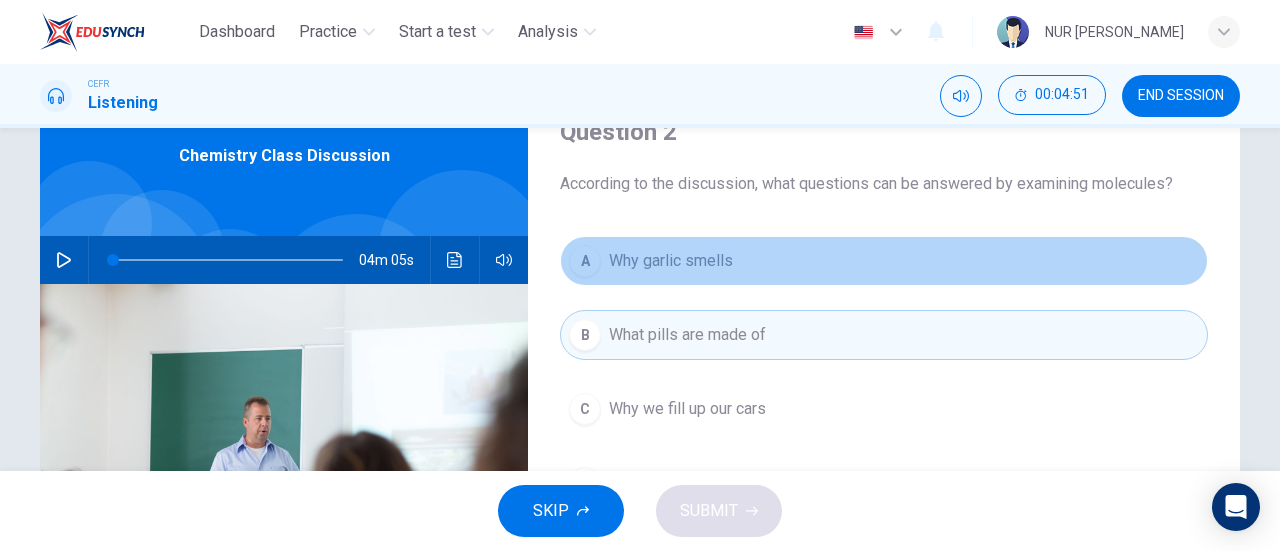 click on "Why garlic smells" at bounding box center [671, 261] 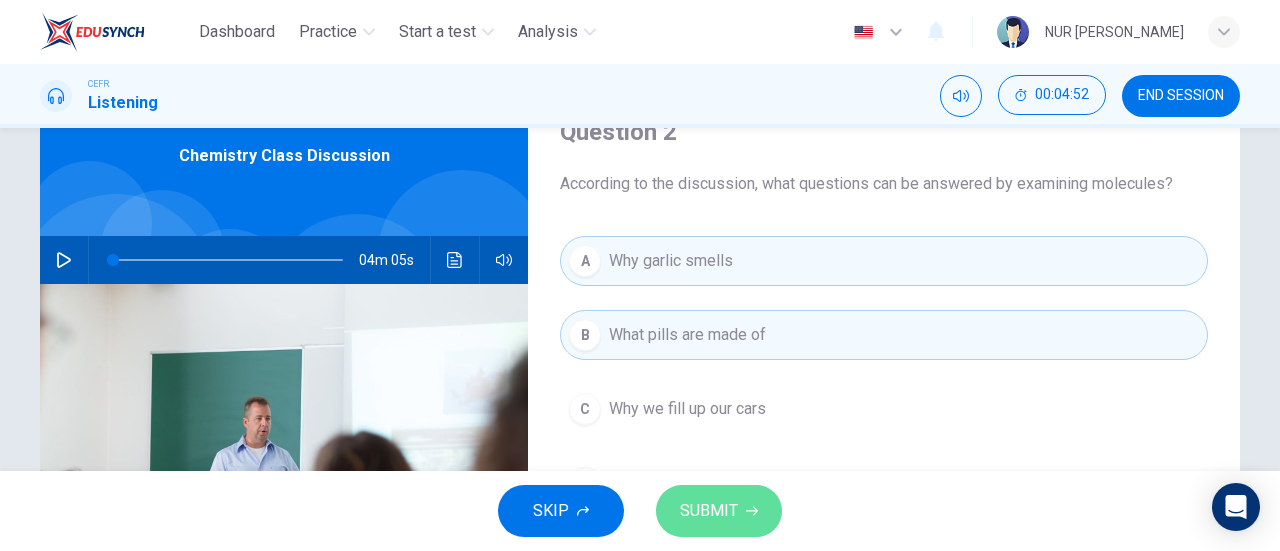 click on "SUBMIT" at bounding box center [709, 511] 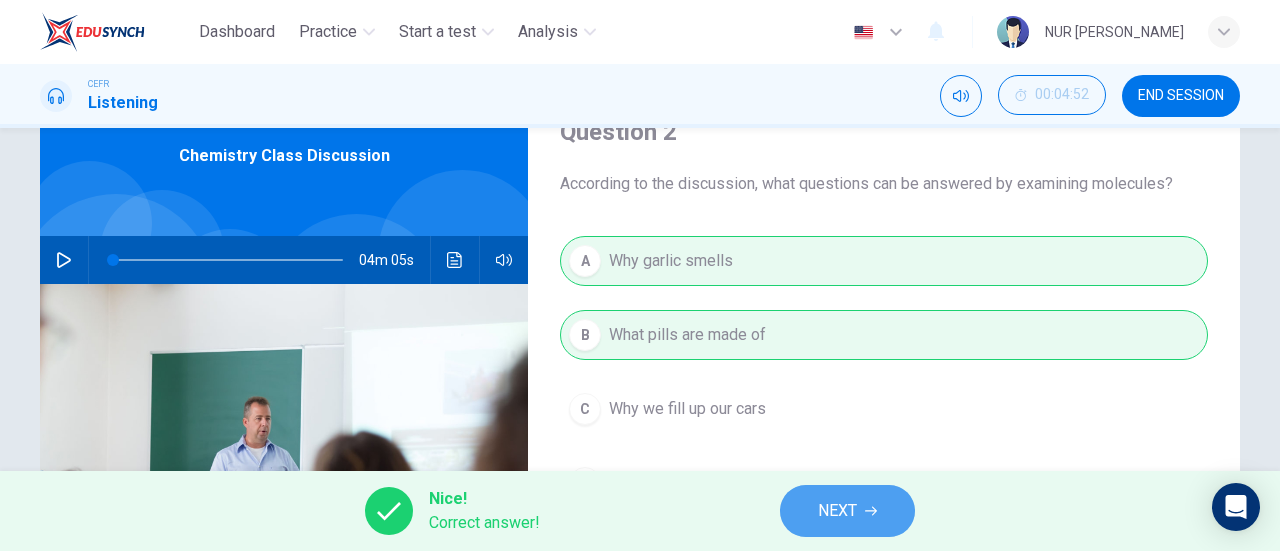 click on "NEXT" at bounding box center [847, 511] 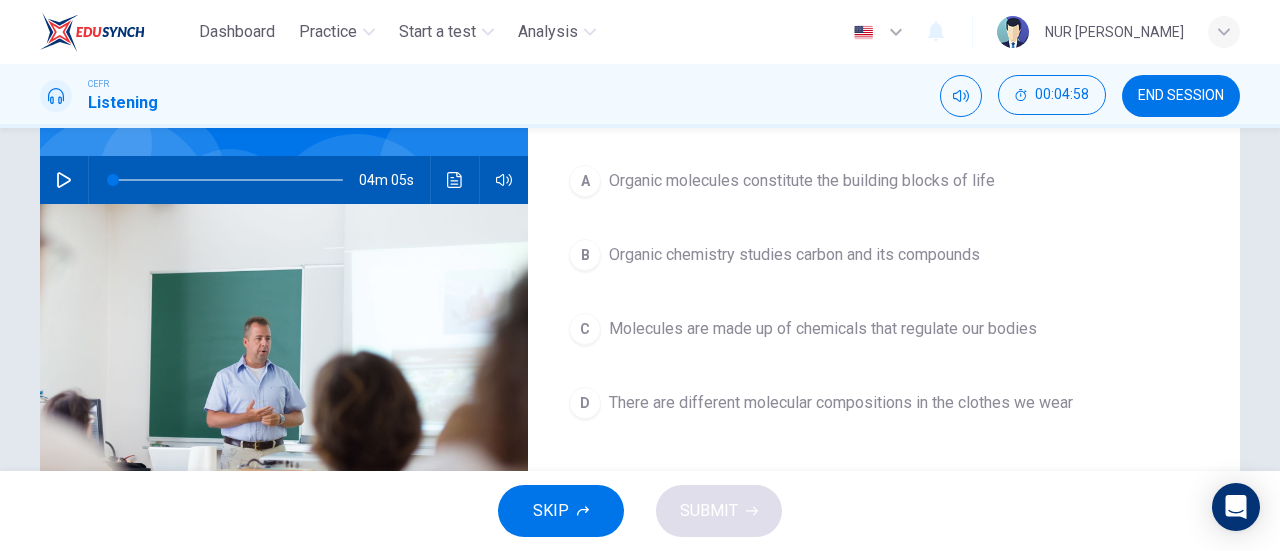 scroll, scrollTop: 173, scrollLeft: 0, axis: vertical 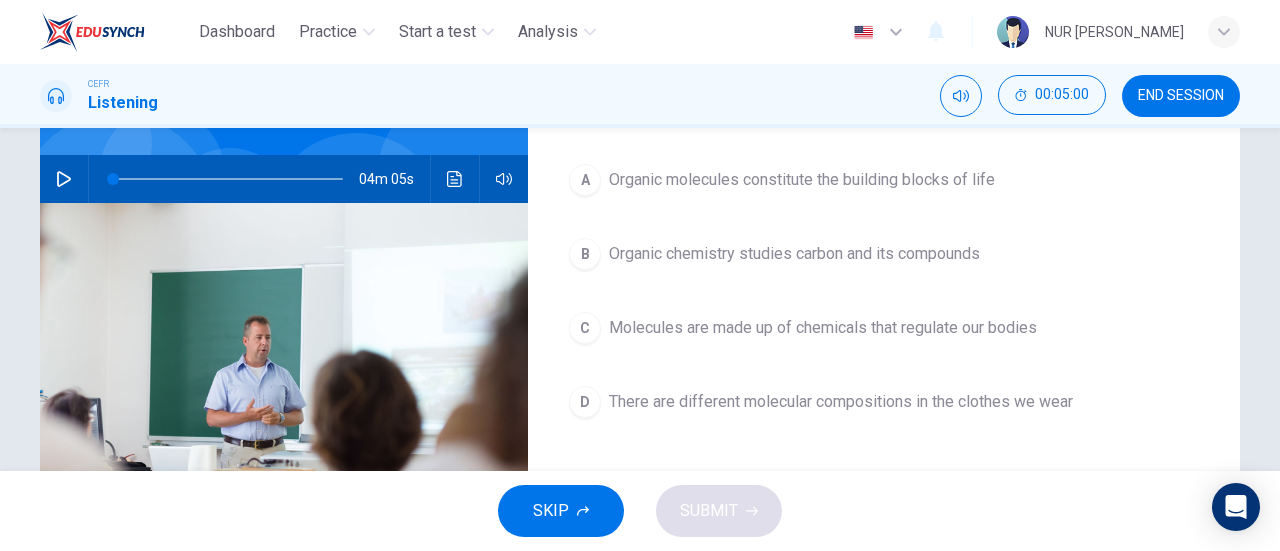 click on "There are different molecular compositions in the clothes we wear" at bounding box center (841, 402) 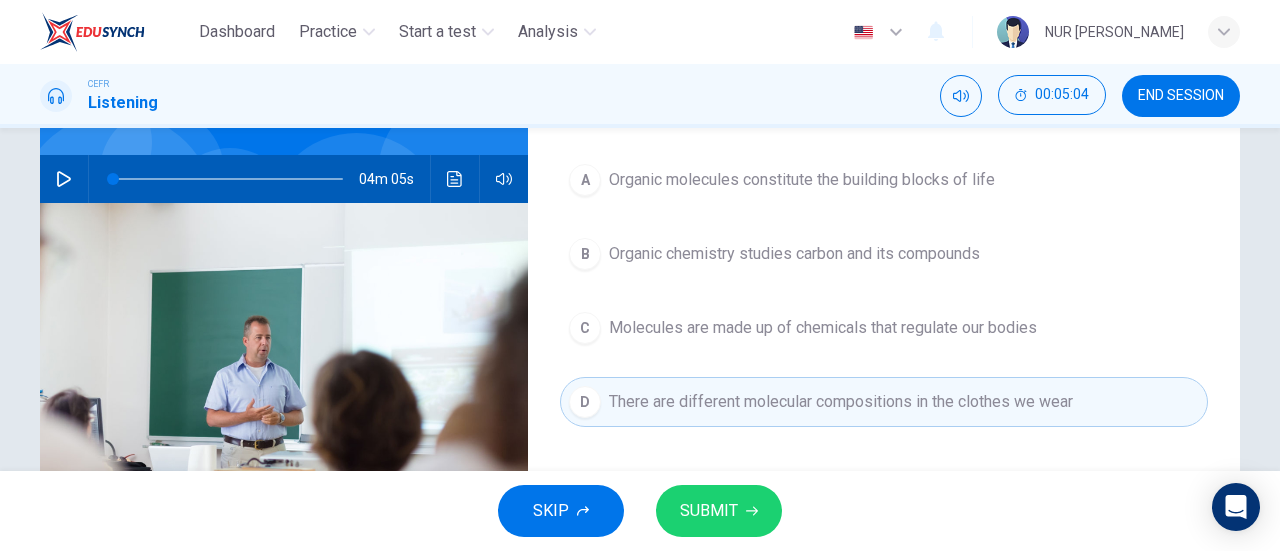 click on "C Molecules are made up of chemicals that regulate our bodies" at bounding box center [884, 328] 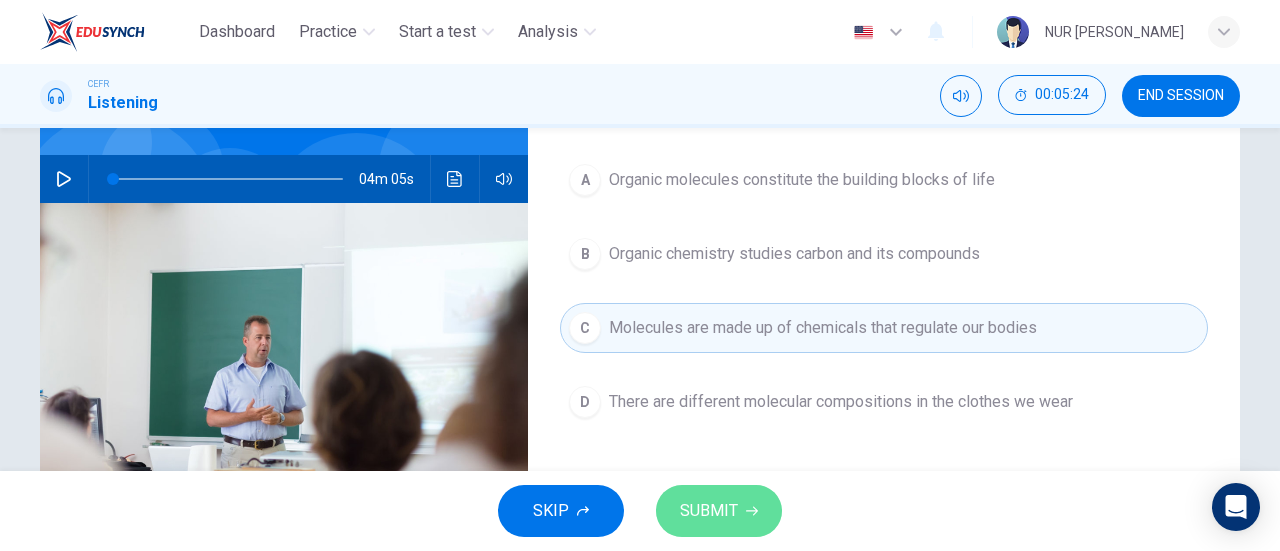 click on "SUBMIT" at bounding box center (719, 511) 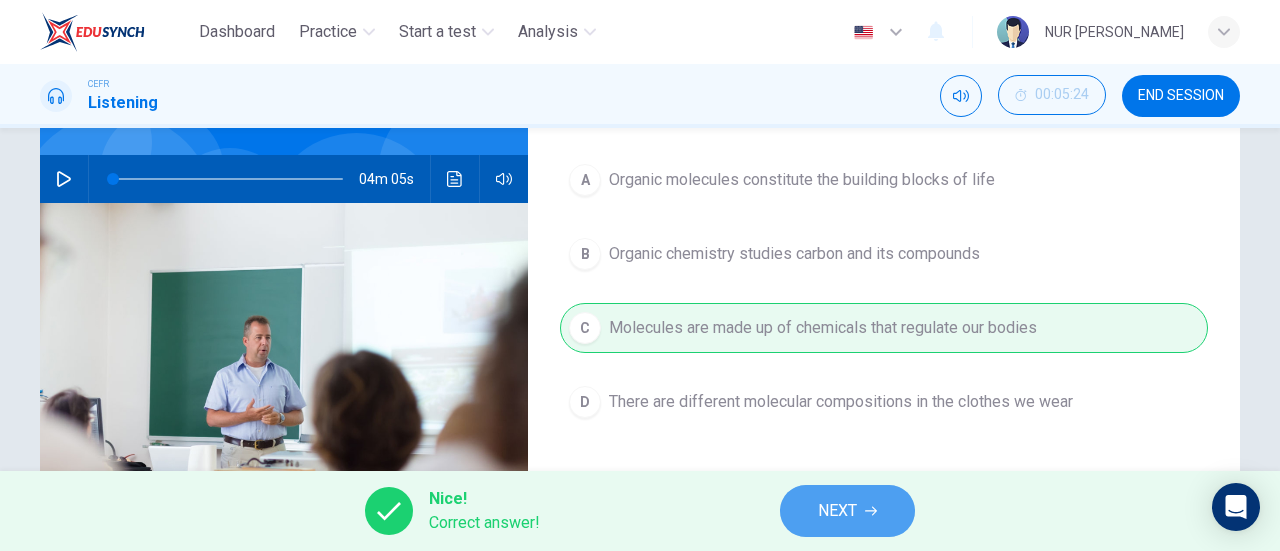 click on "NEXT" at bounding box center [837, 511] 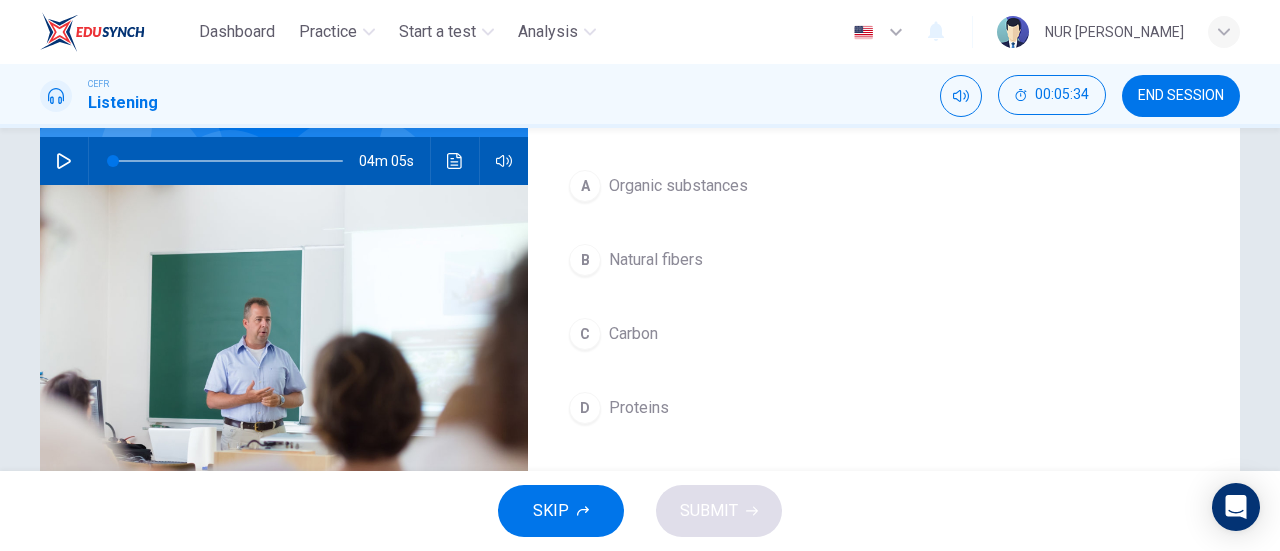 scroll, scrollTop: 193, scrollLeft: 0, axis: vertical 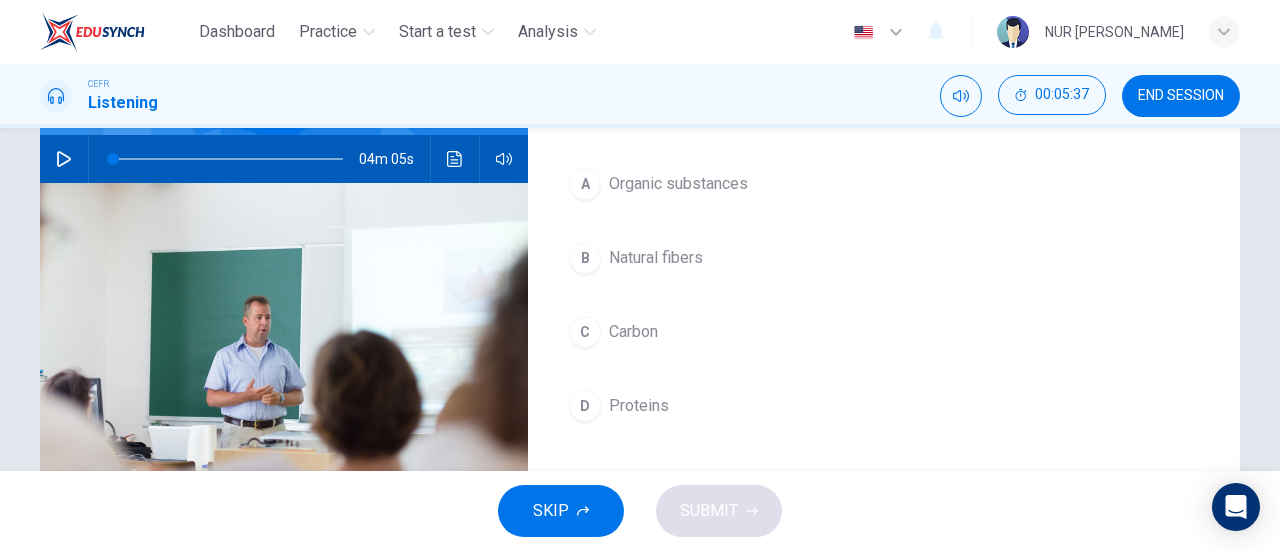 click on "A" at bounding box center (585, 184) 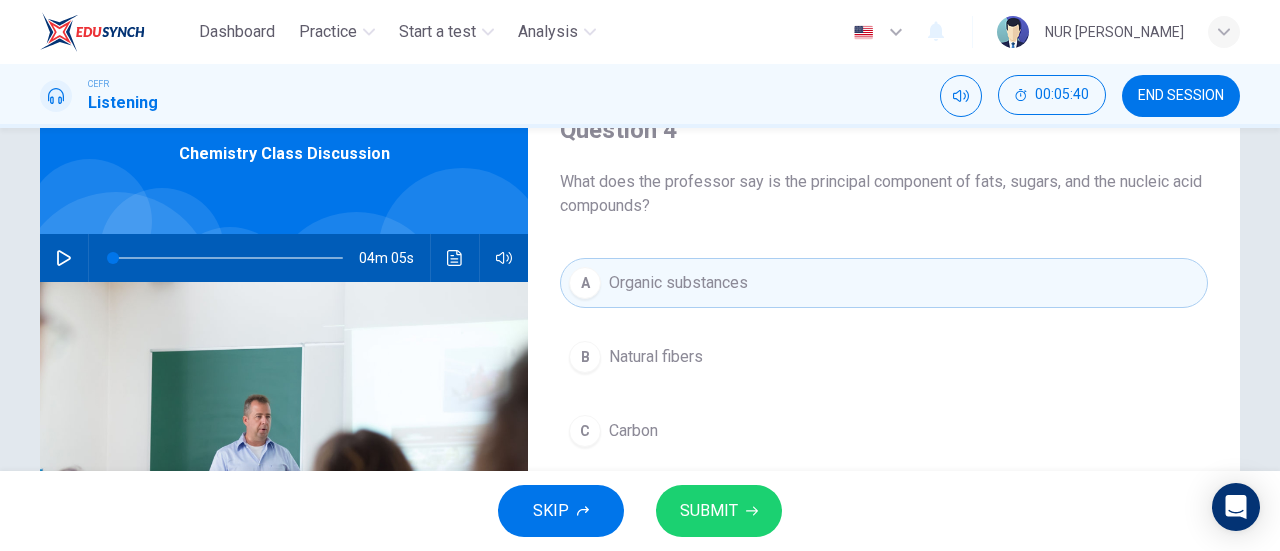 scroll, scrollTop: 94, scrollLeft: 0, axis: vertical 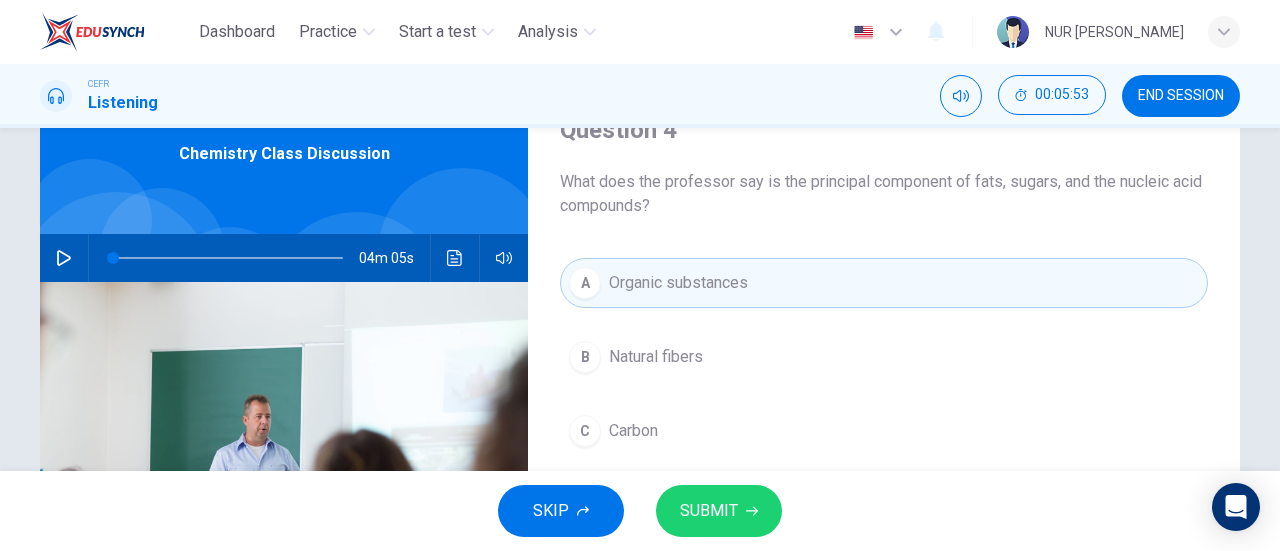 click on "SUBMIT" at bounding box center [709, 511] 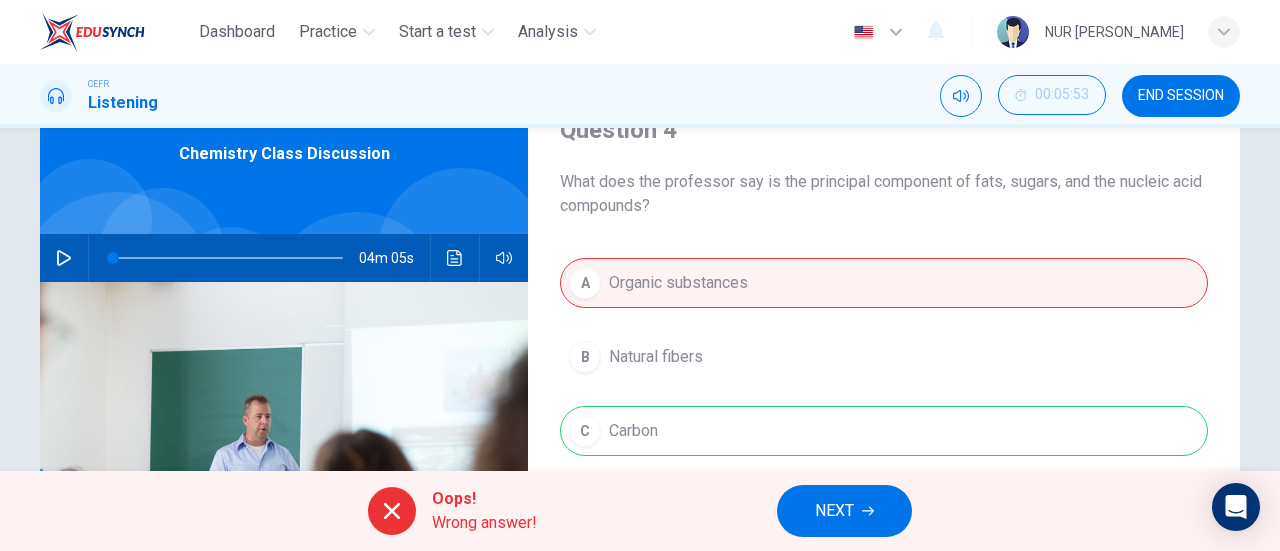 click on "NEXT" at bounding box center (844, 511) 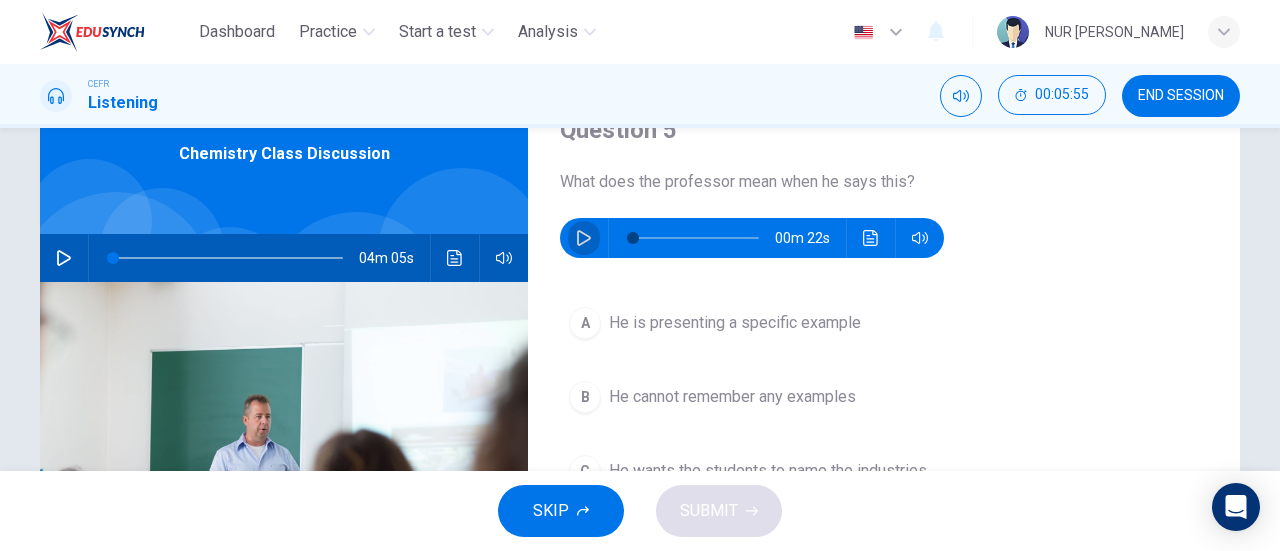 click 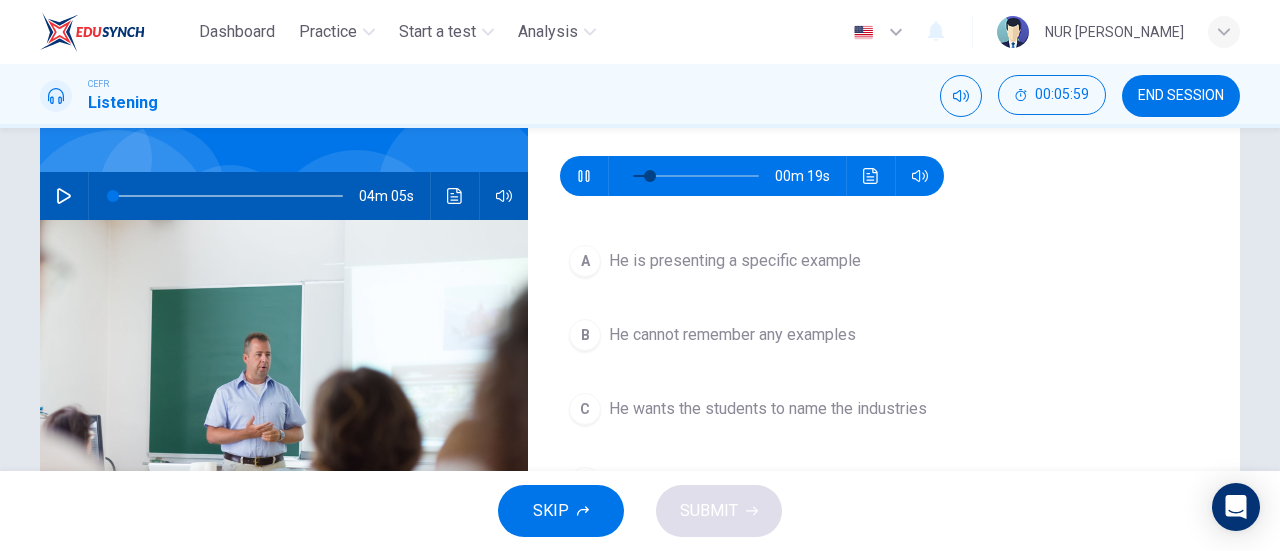 scroll, scrollTop: 156, scrollLeft: 0, axis: vertical 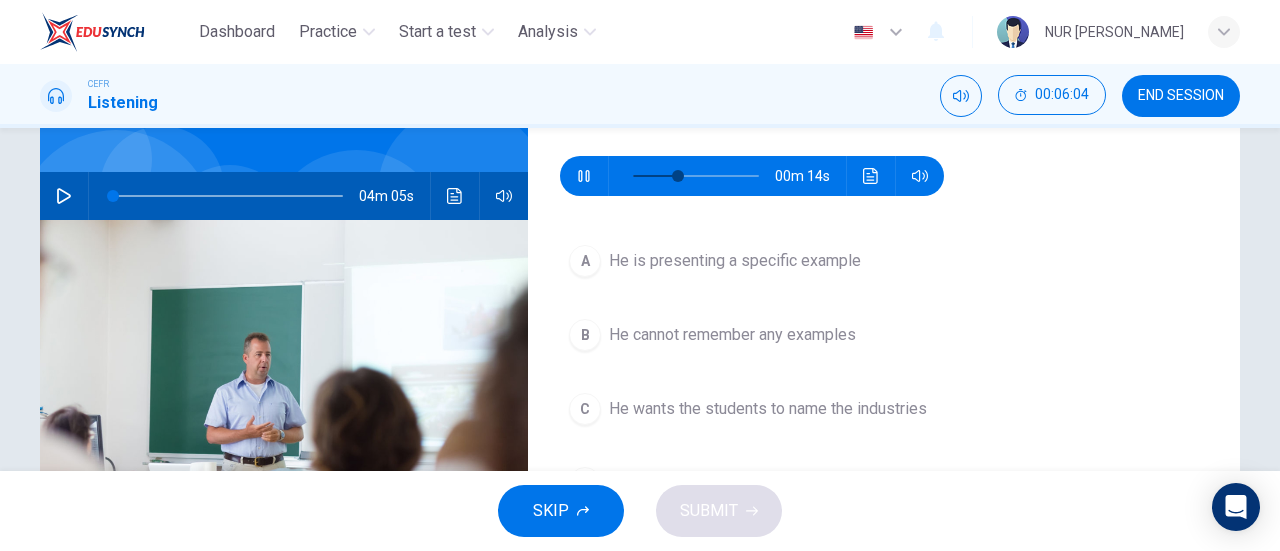 click on "He wants the students to name the industries" at bounding box center [768, 409] 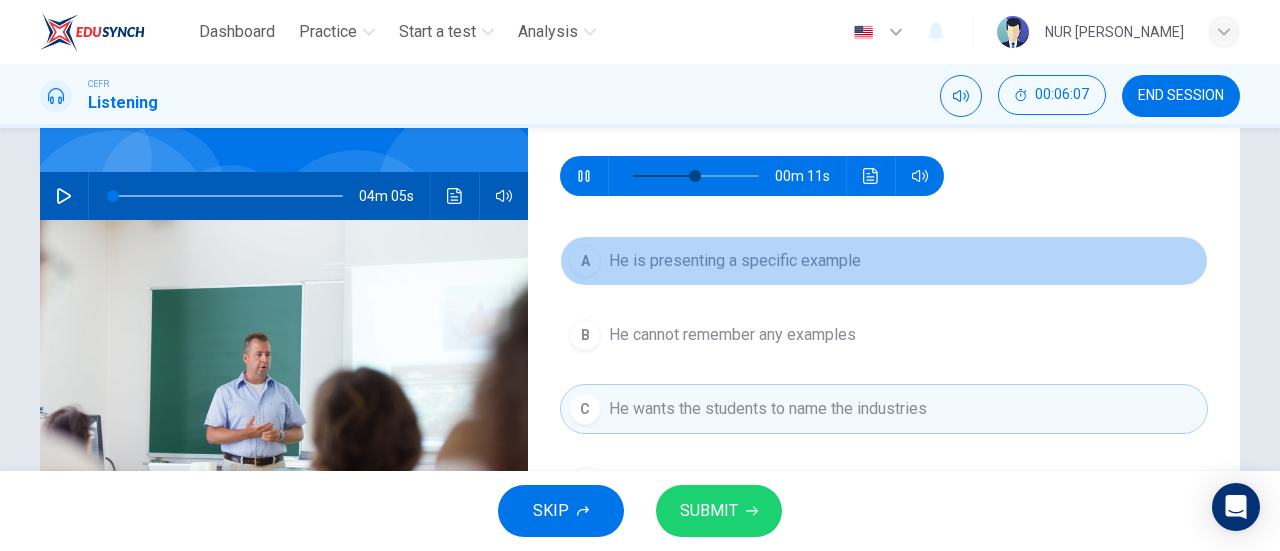 click on "A He is presenting a specific example" at bounding box center [884, 261] 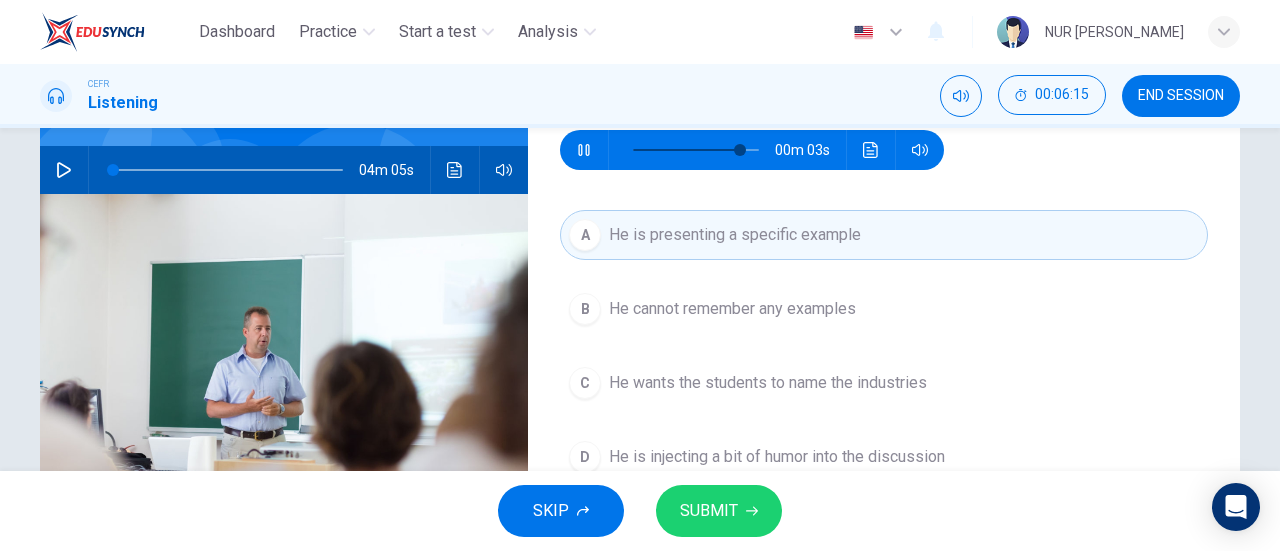 scroll, scrollTop: 182, scrollLeft: 0, axis: vertical 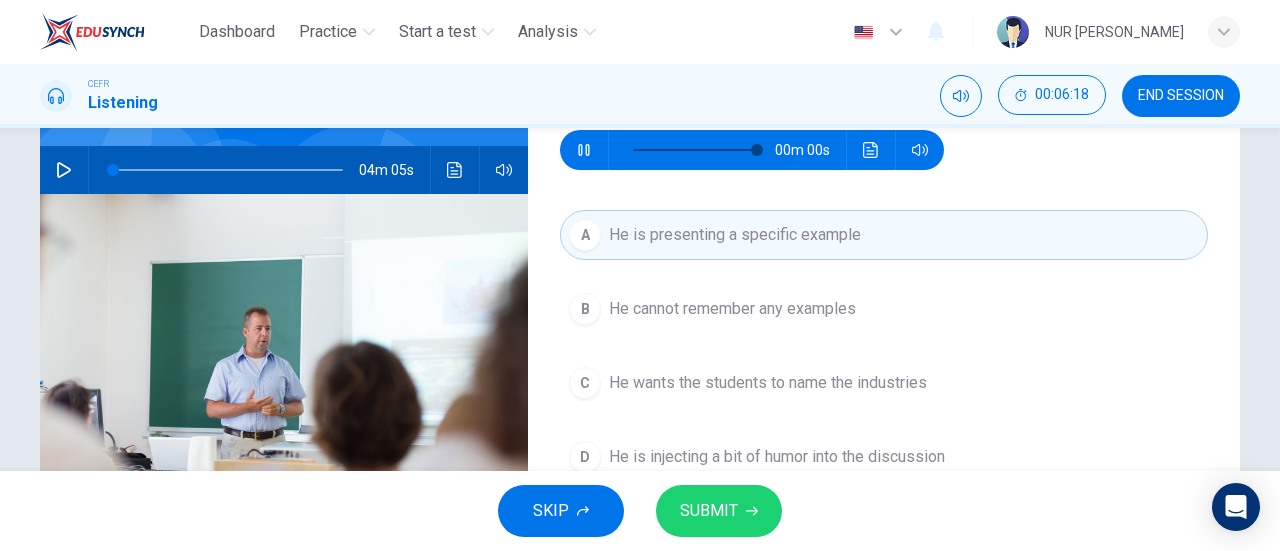 type on "0" 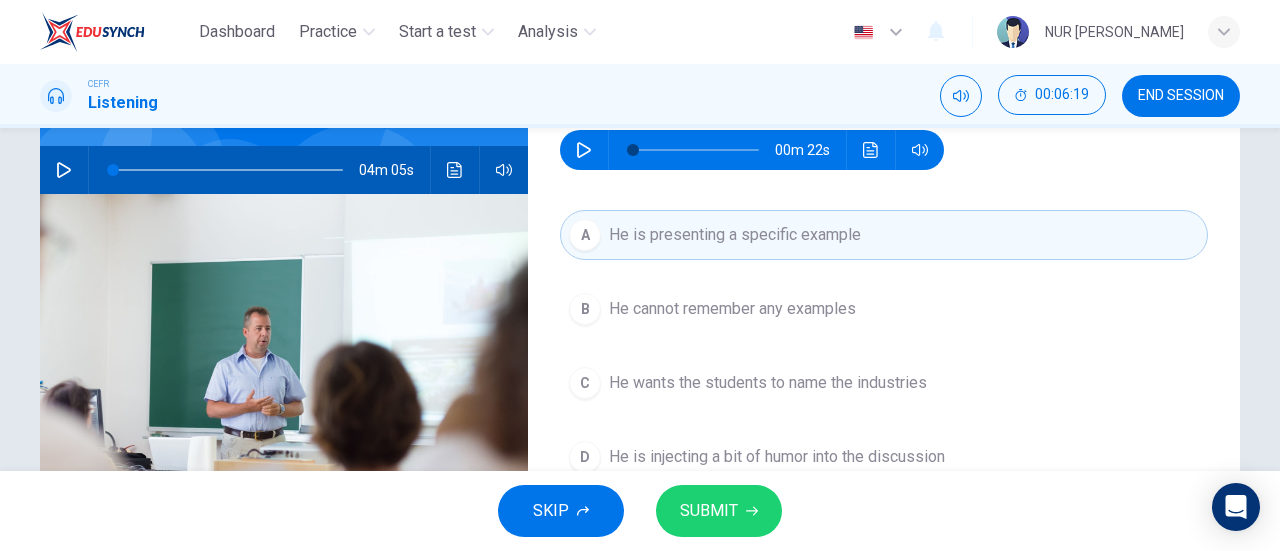 click on "He wants the students to name the industries" at bounding box center (768, 383) 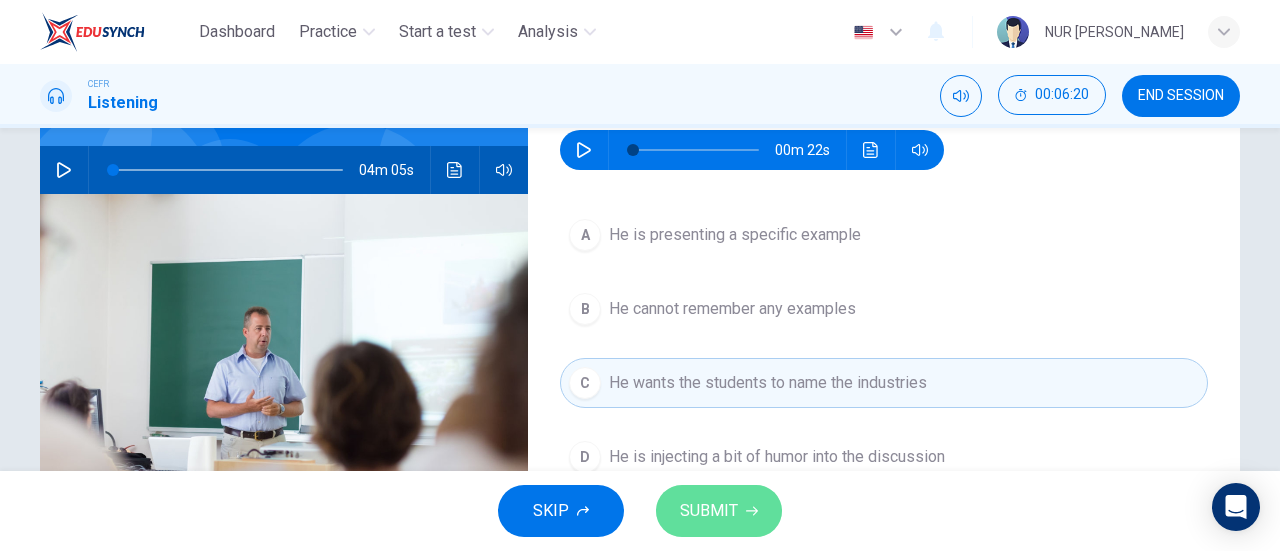 click on "SUBMIT" at bounding box center (709, 511) 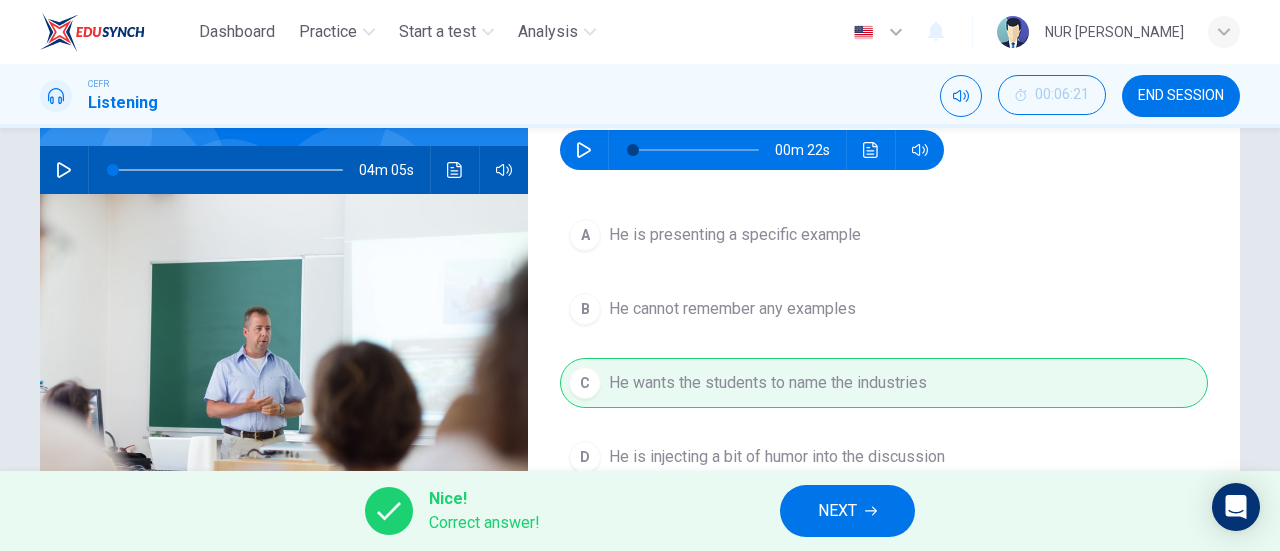 click on "NEXT" at bounding box center (847, 511) 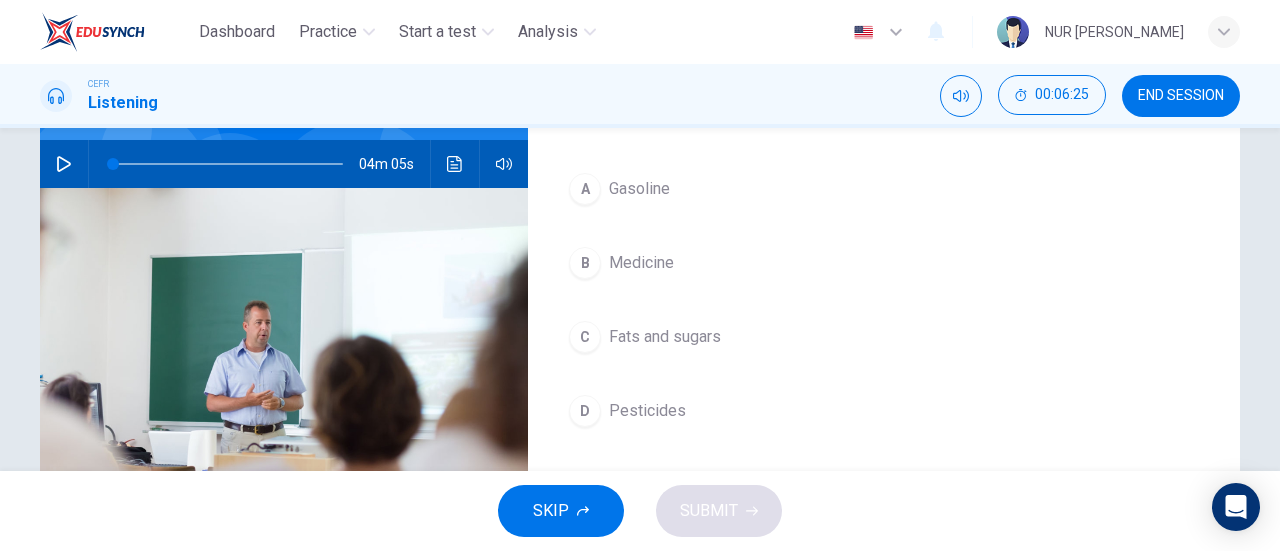 scroll, scrollTop: 186, scrollLeft: 0, axis: vertical 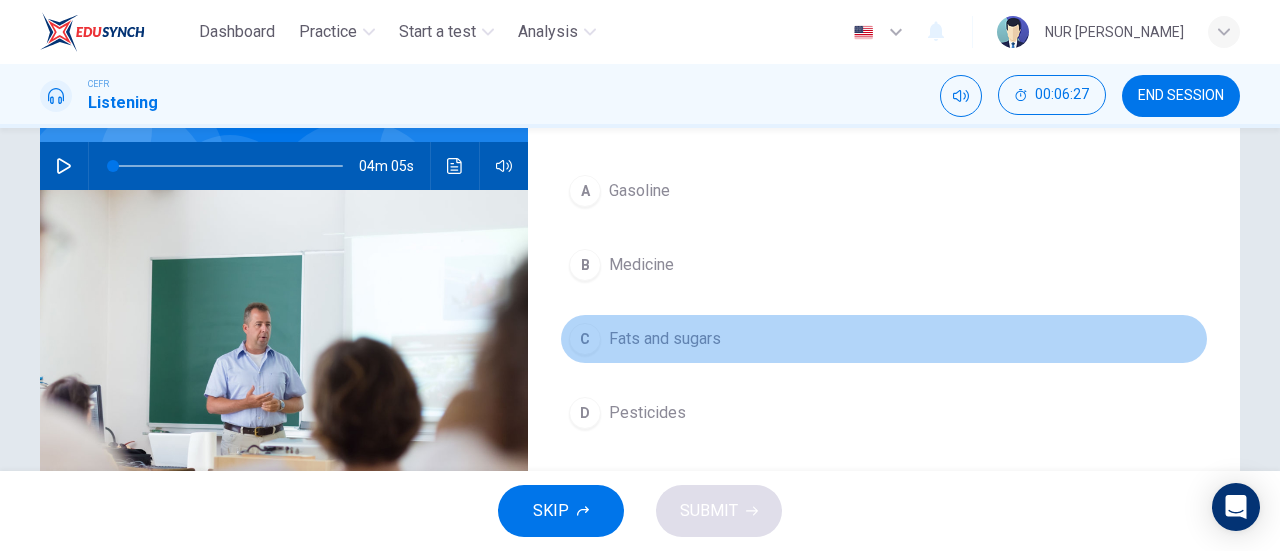click on "Fats and sugars" at bounding box center (665, 339) 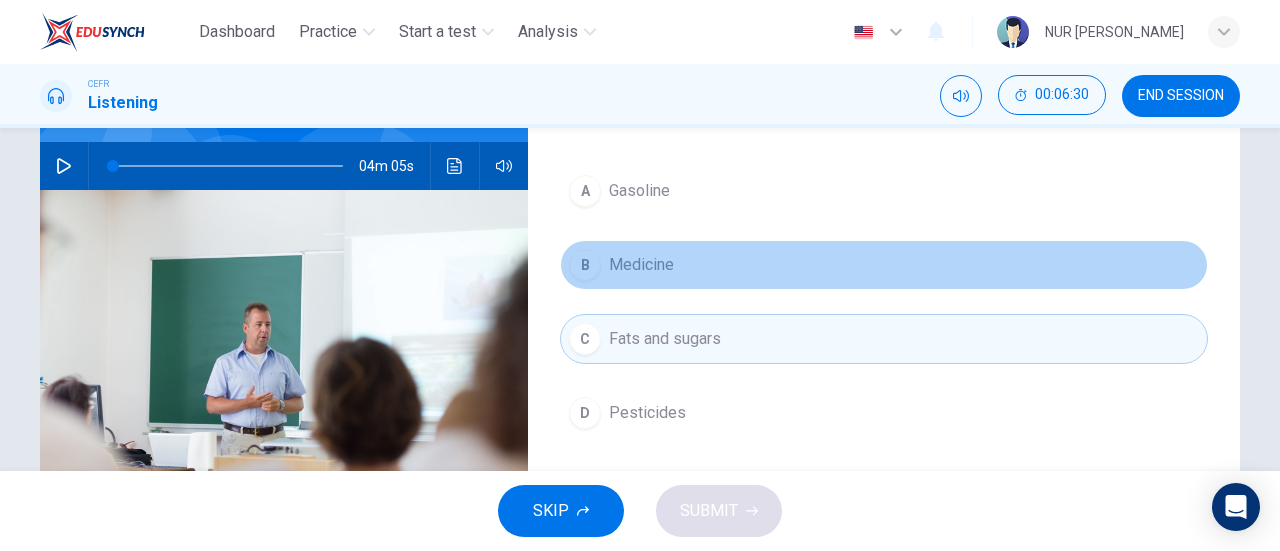 click on "Medicine" at bounding box center [641, 265] 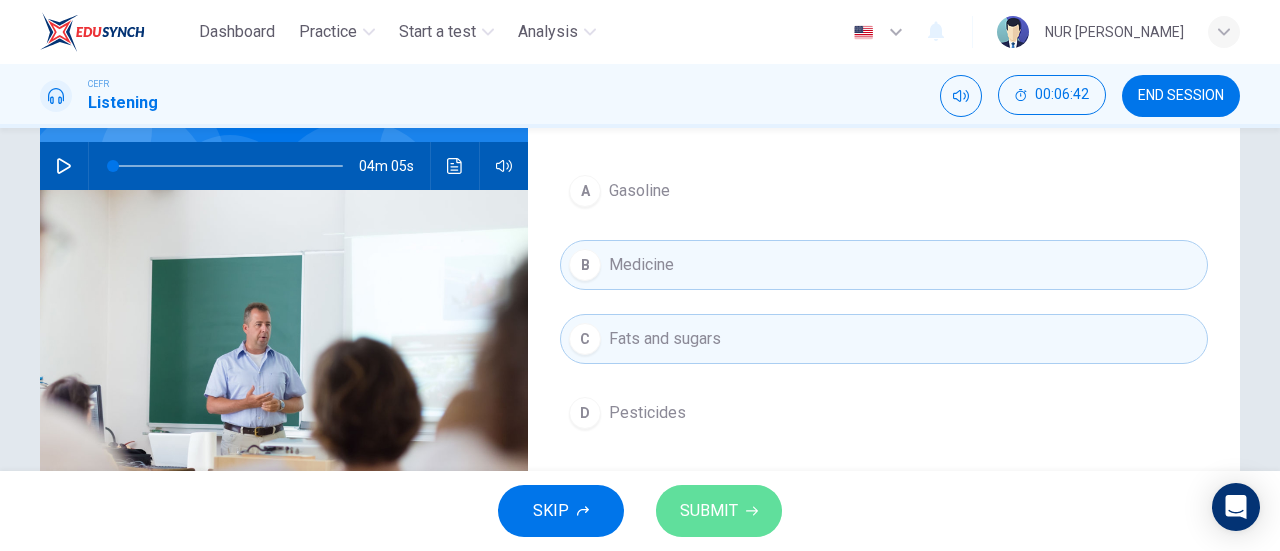 click on "SUBMIT" at bounding box center (709, 511) 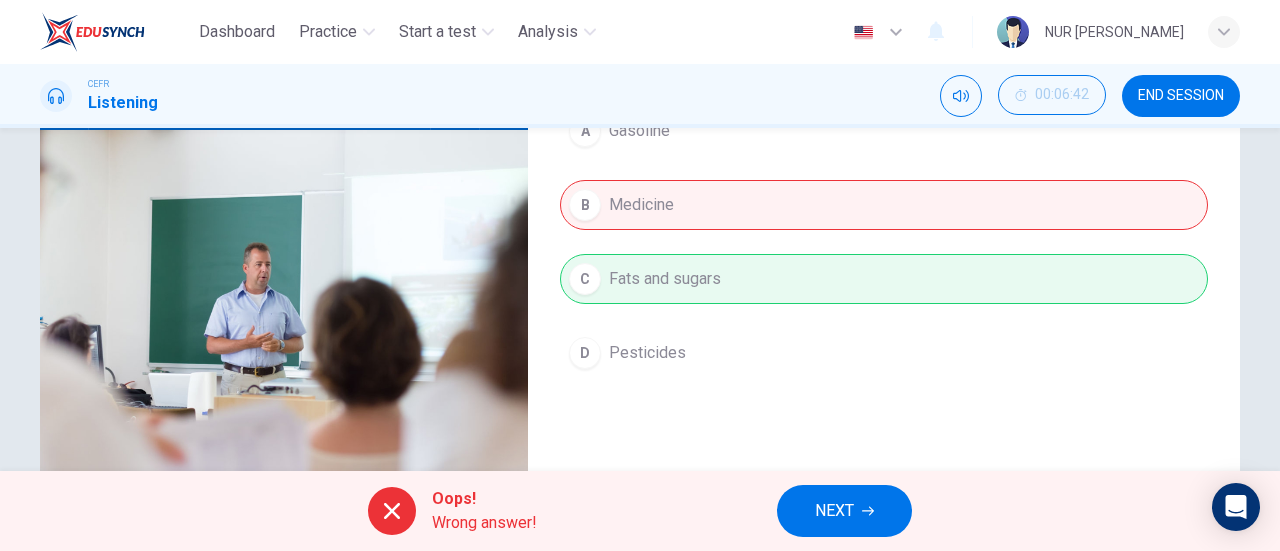 scroll, scrollTop: 250, scrollLeft: 0, axis: vertical 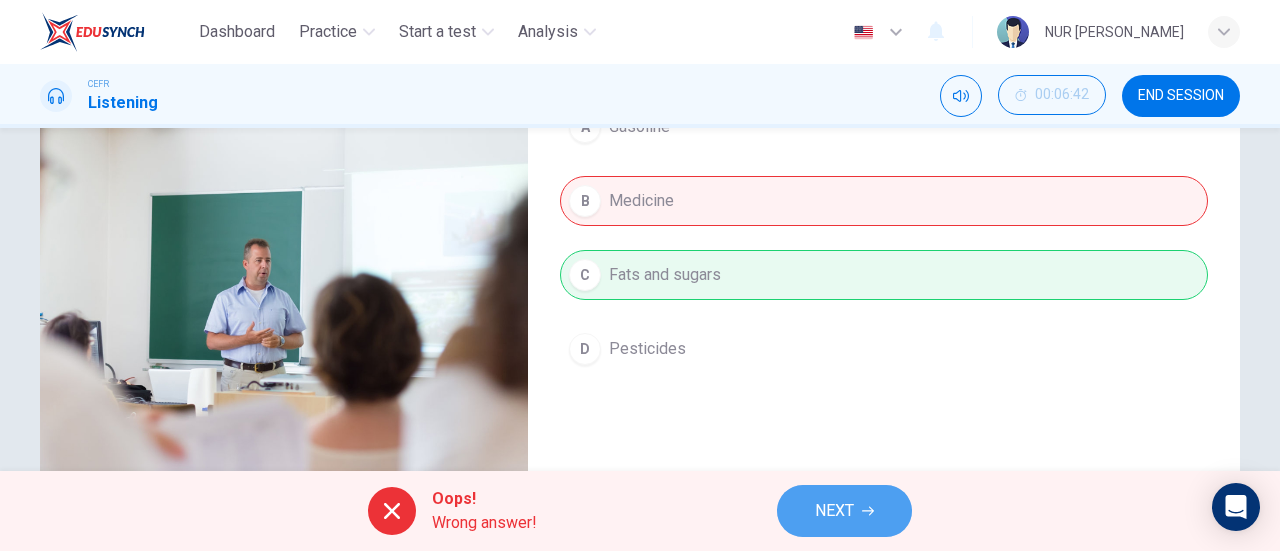 click on "NEXT" at bounding box center (844, 511) 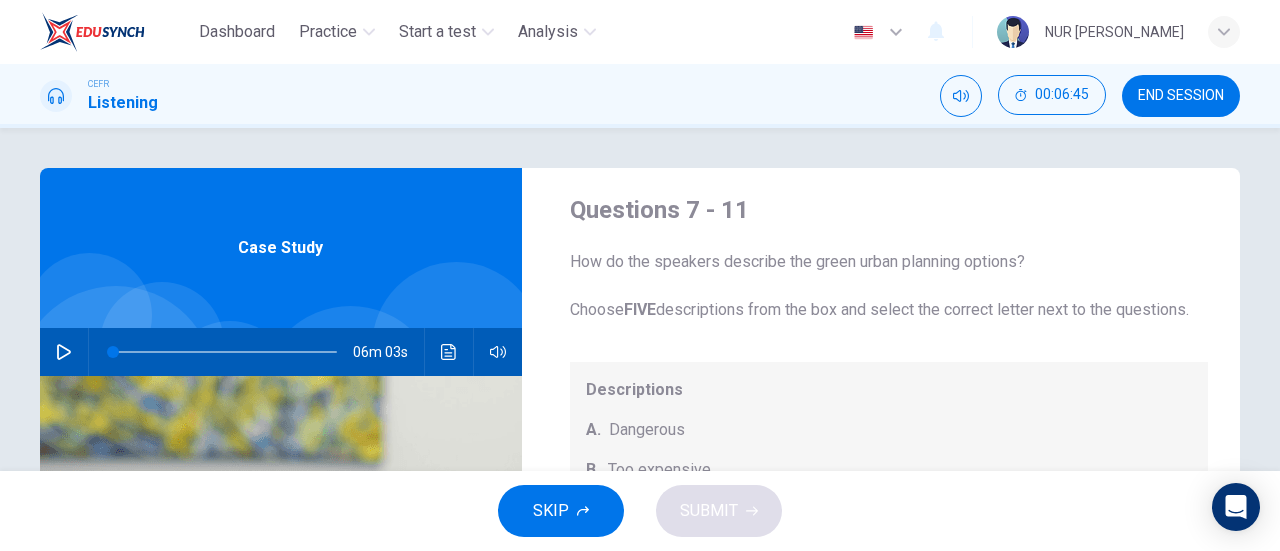 scroll, scrollTop: 0, scrollLeft: 0, axis: both 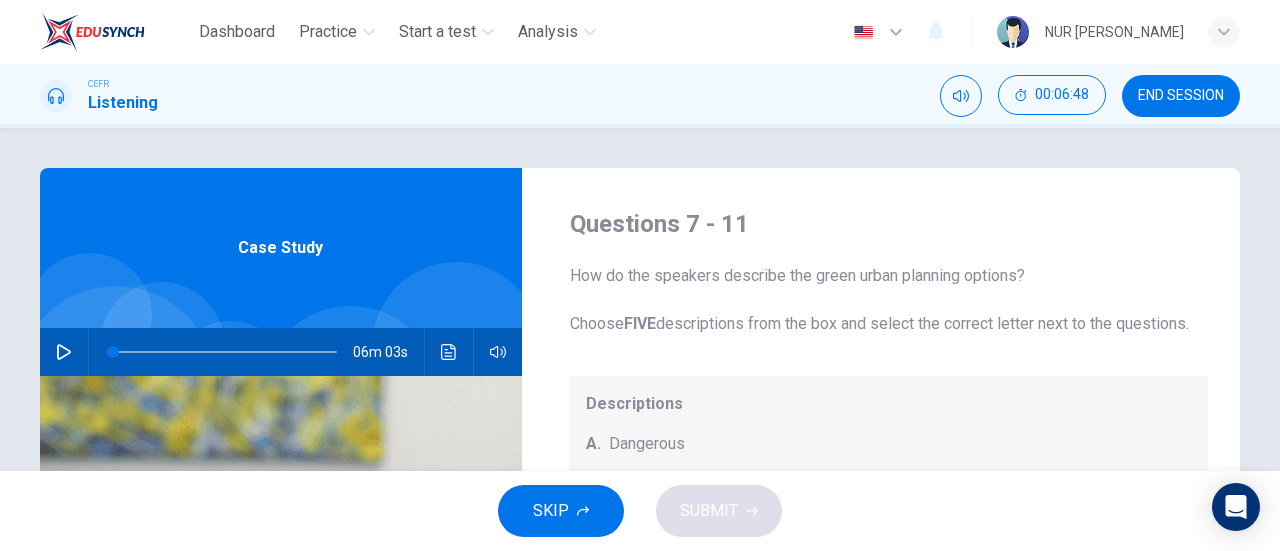 click on "END SESSION" at bounding box center [1181, 96] 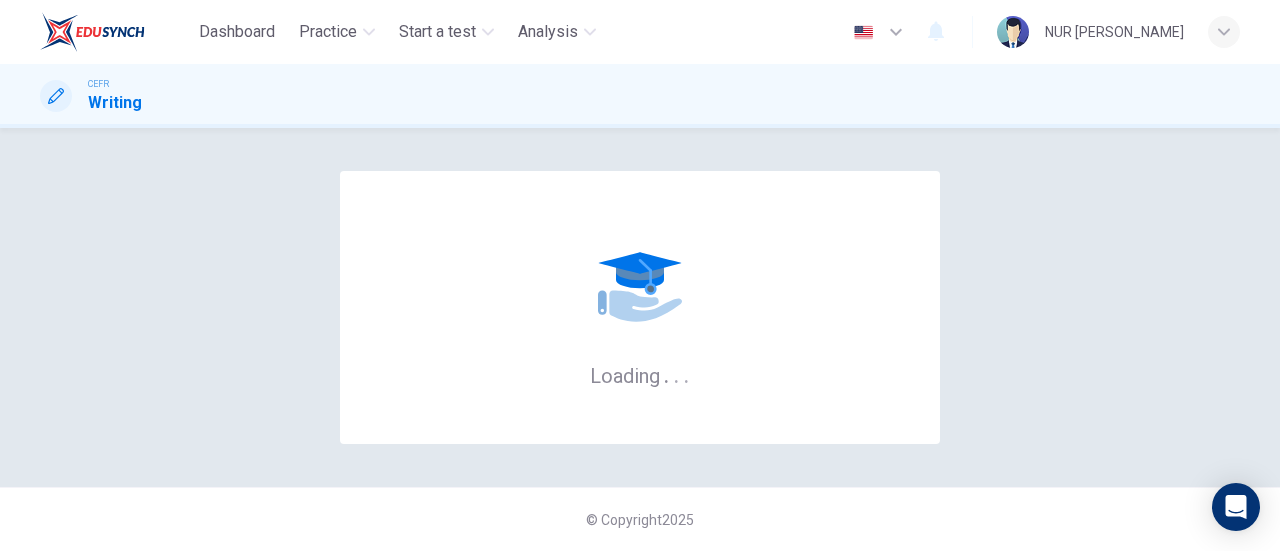 scroll, scrollTop: 0, scrollLeft: 0, axis: both 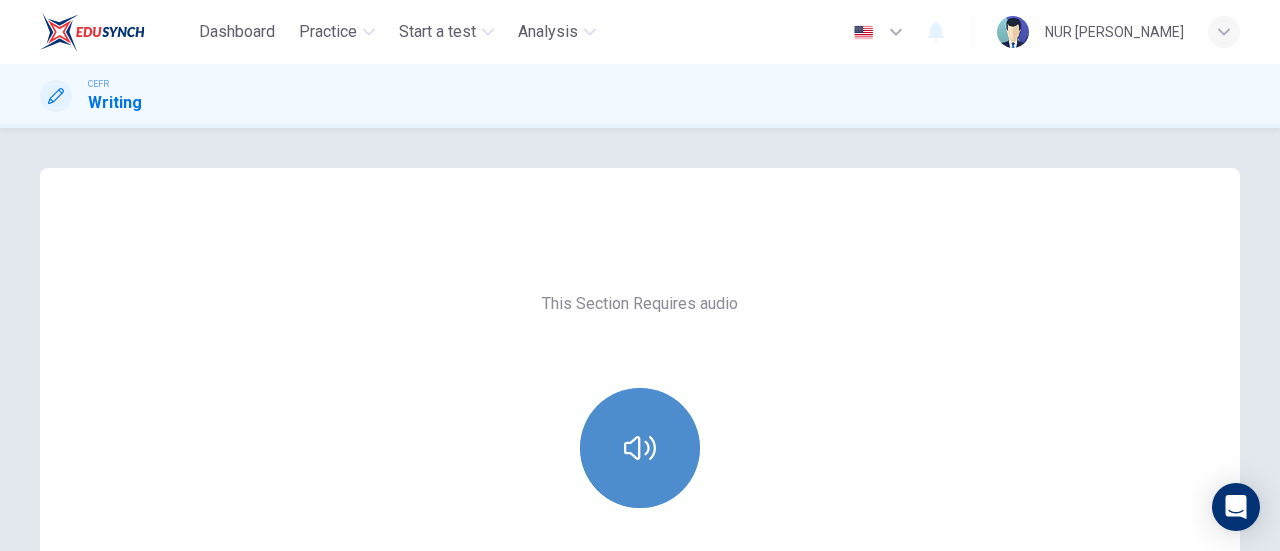 click at bounding box center (640, 448) 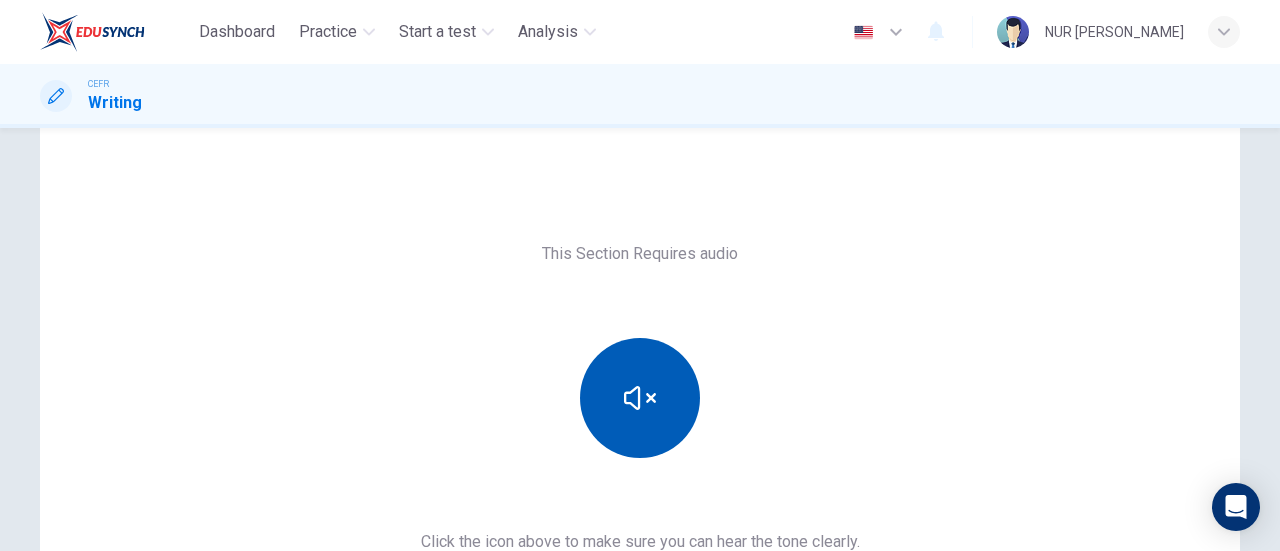 scroll, scrollTop: 164, scrollLeft: 0, axis: vertical 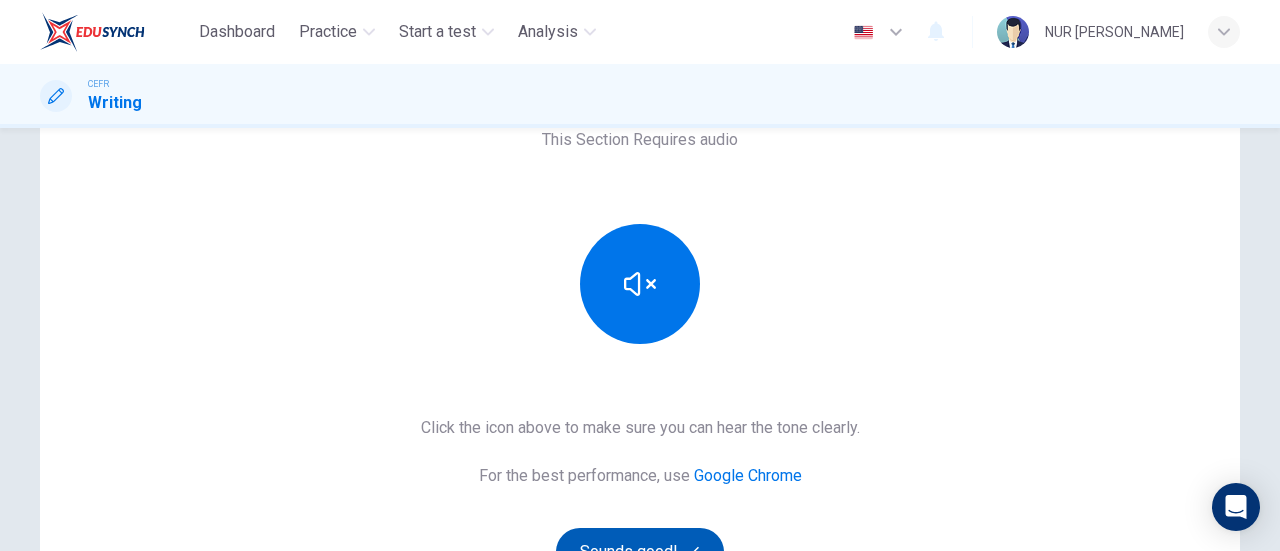click on "Sounds good!" at bounding box center [640, 552] 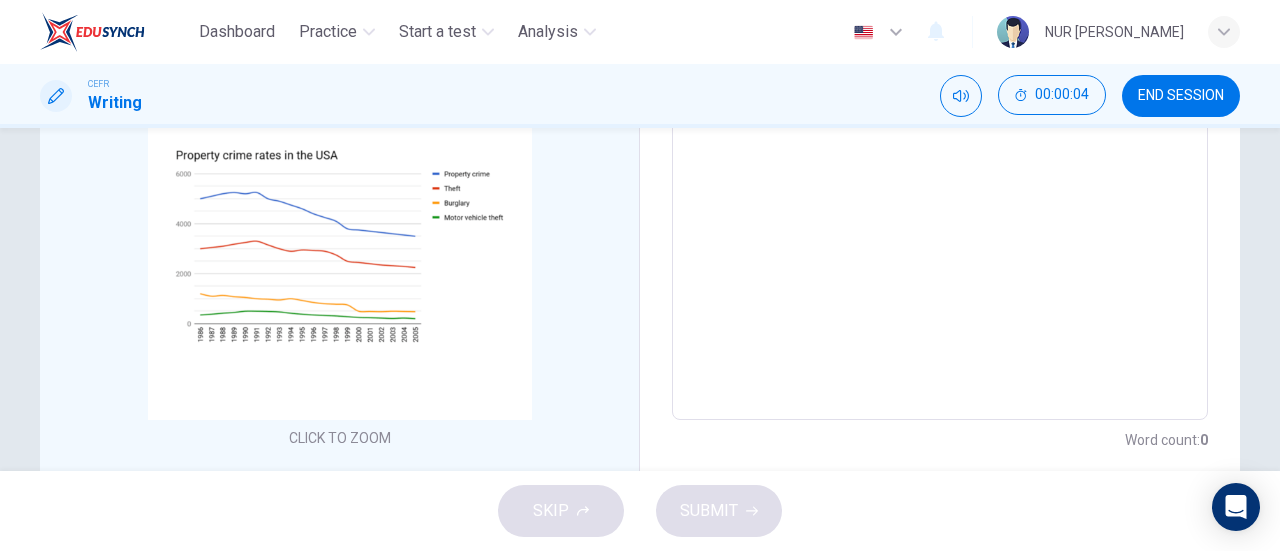 scroll, scrollTop: 423, scrollLeft: 0, axis: vertical 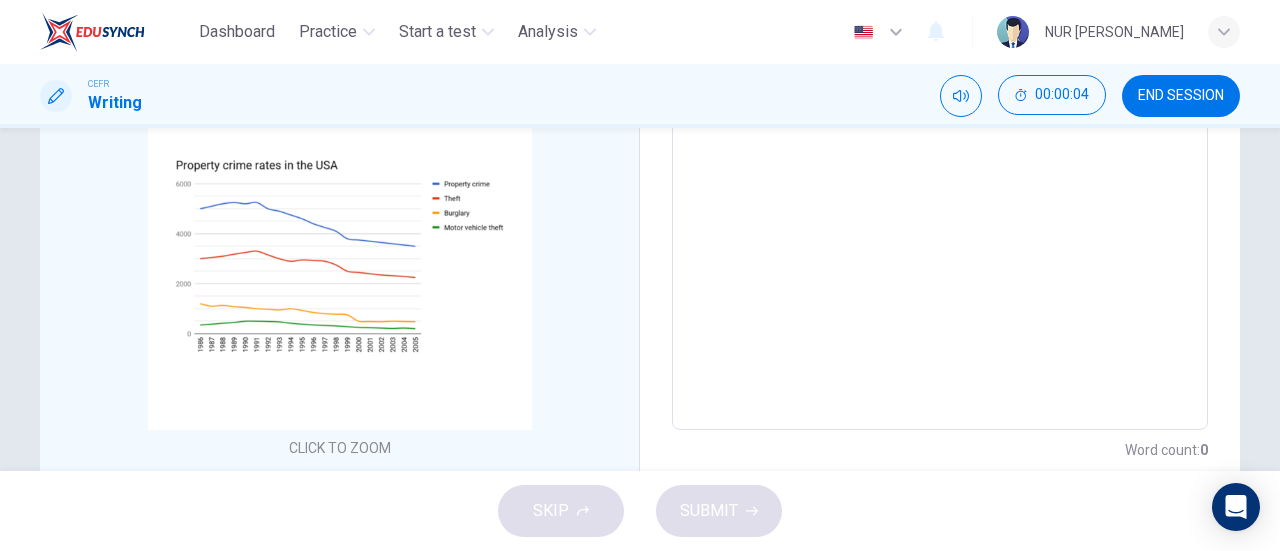 click at bounding box center [940, 123] 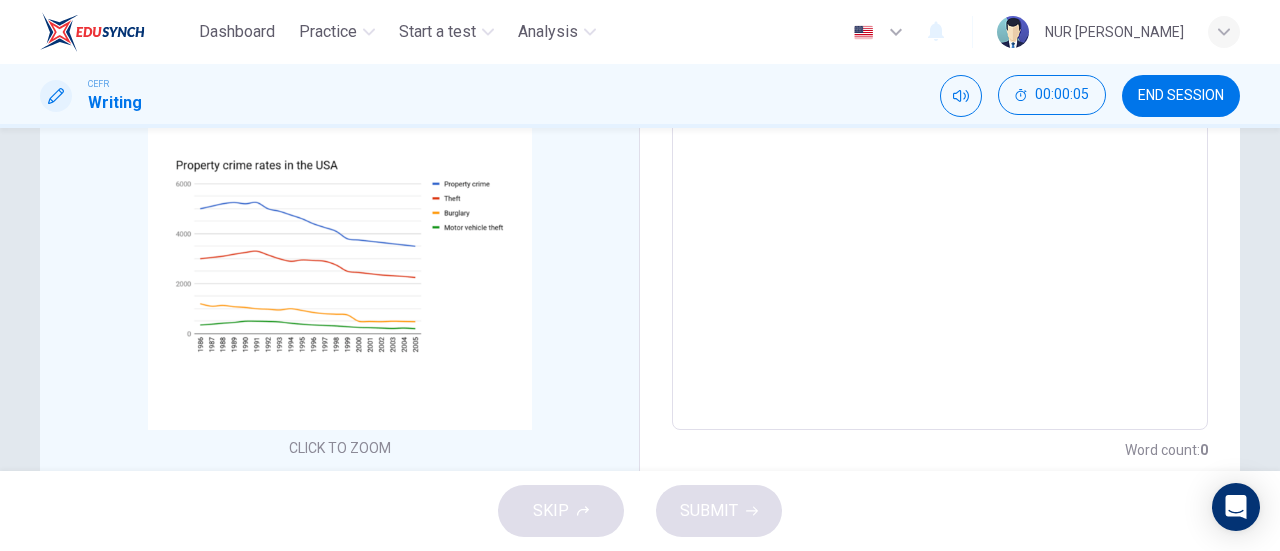type on "i" 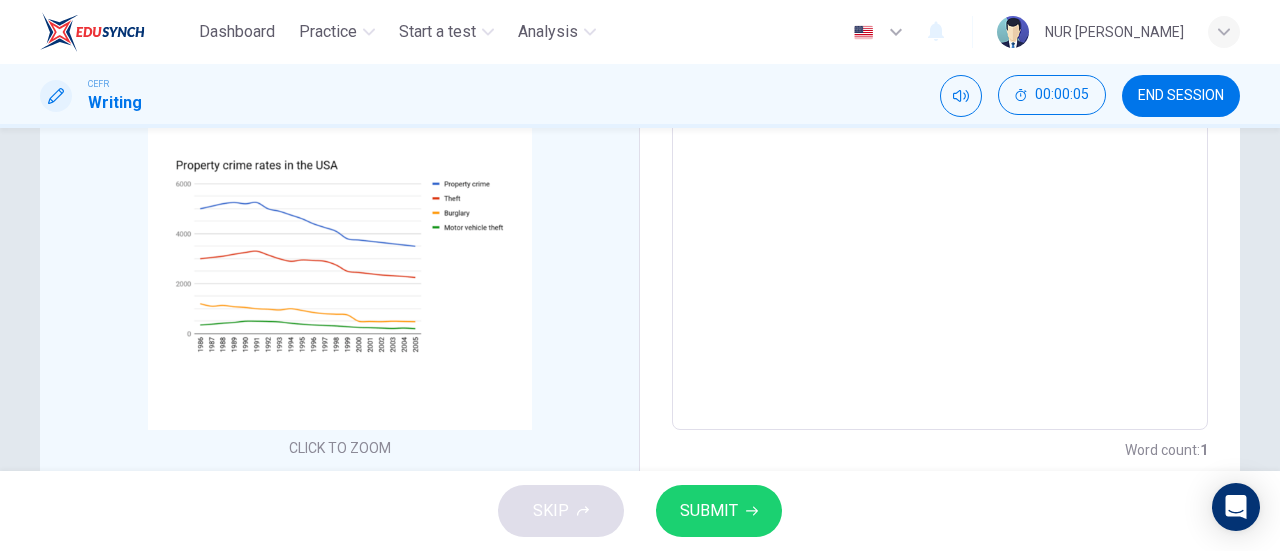 scroll, scrollTop: 128, scrollLeft: 0, axis: vertical 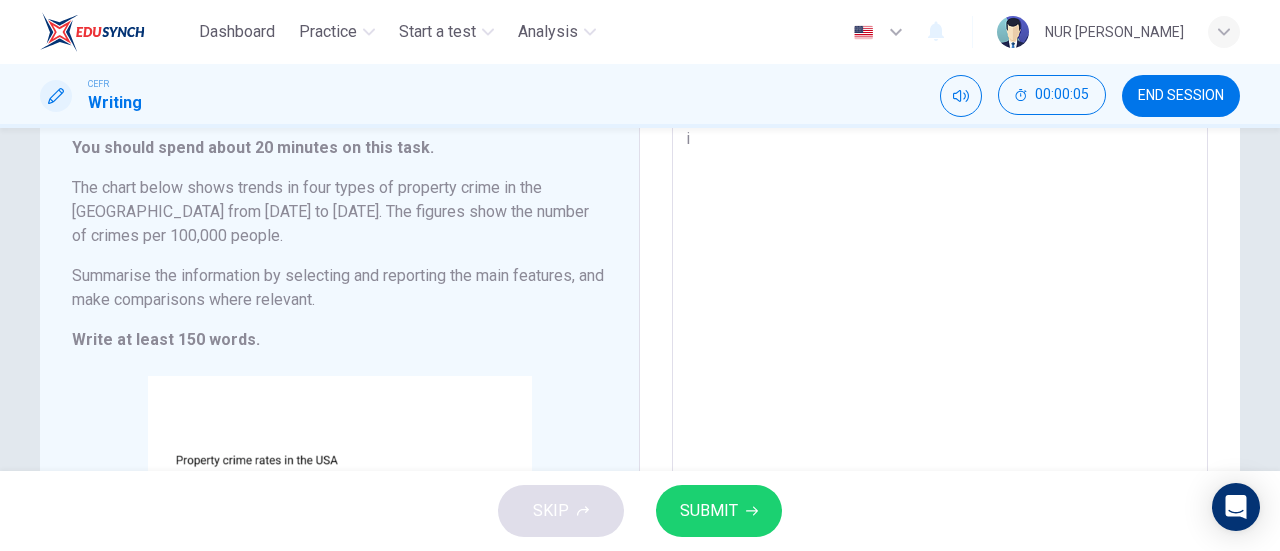 type on "ig" 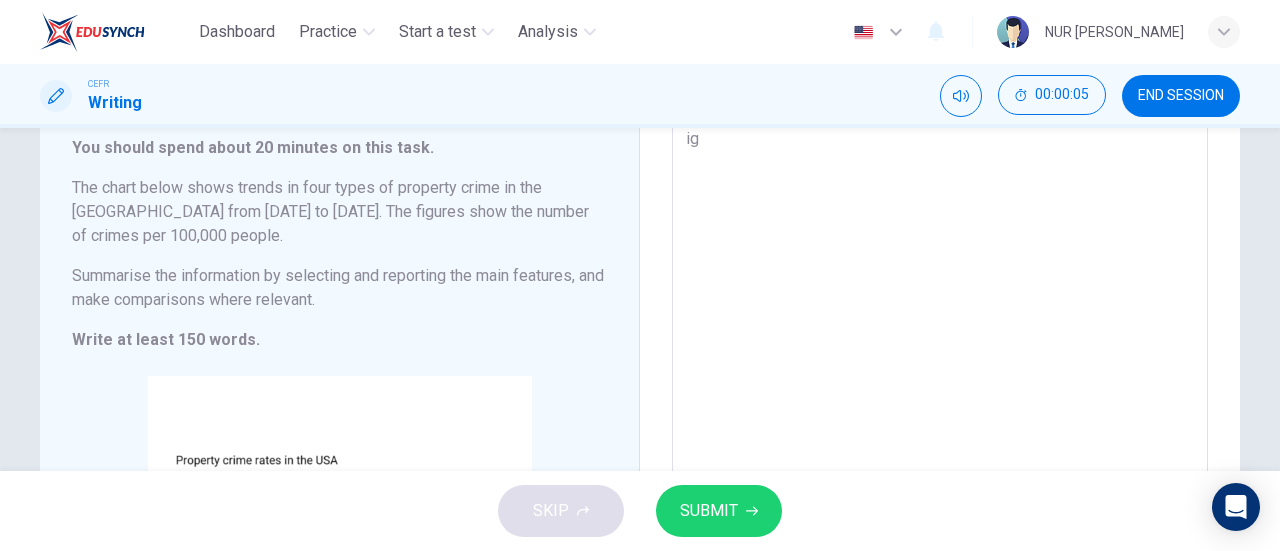 type on "x" 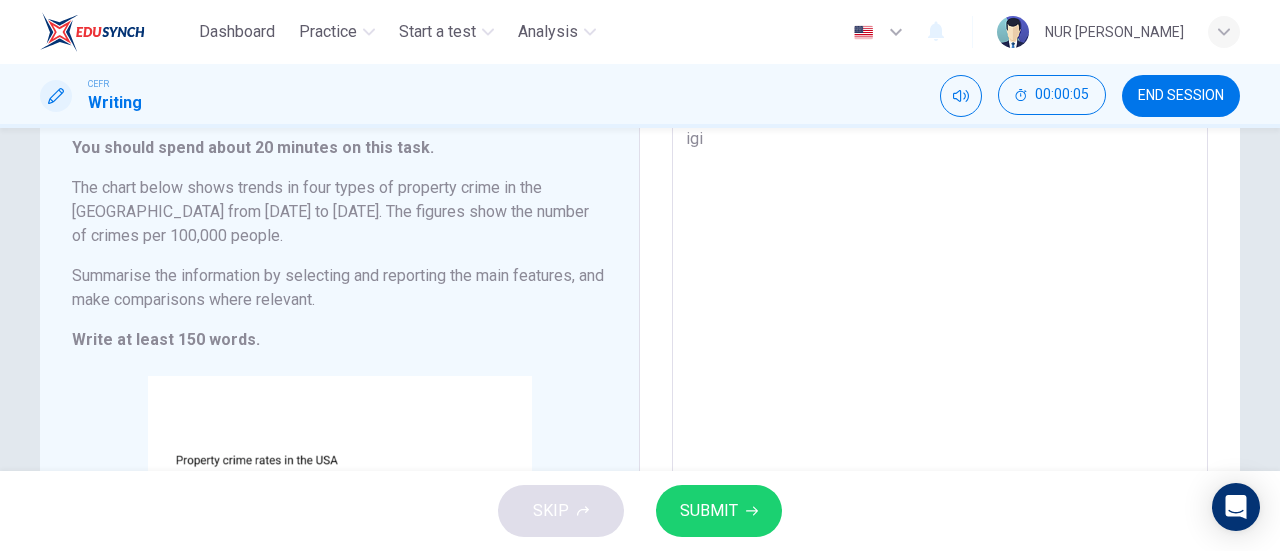 type on "x" 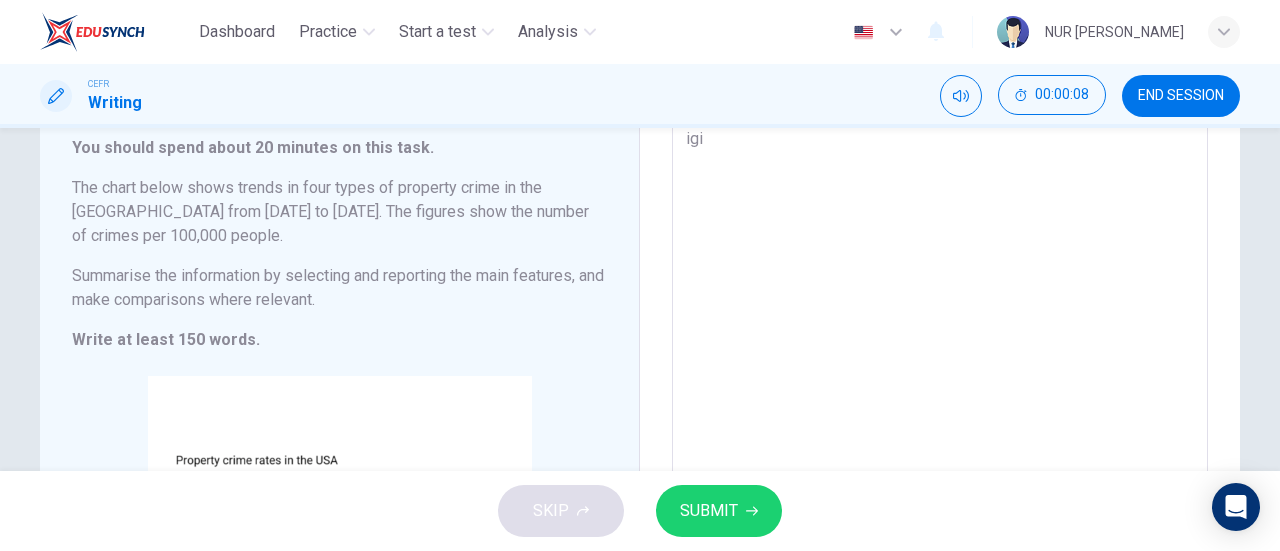 type on "igi" 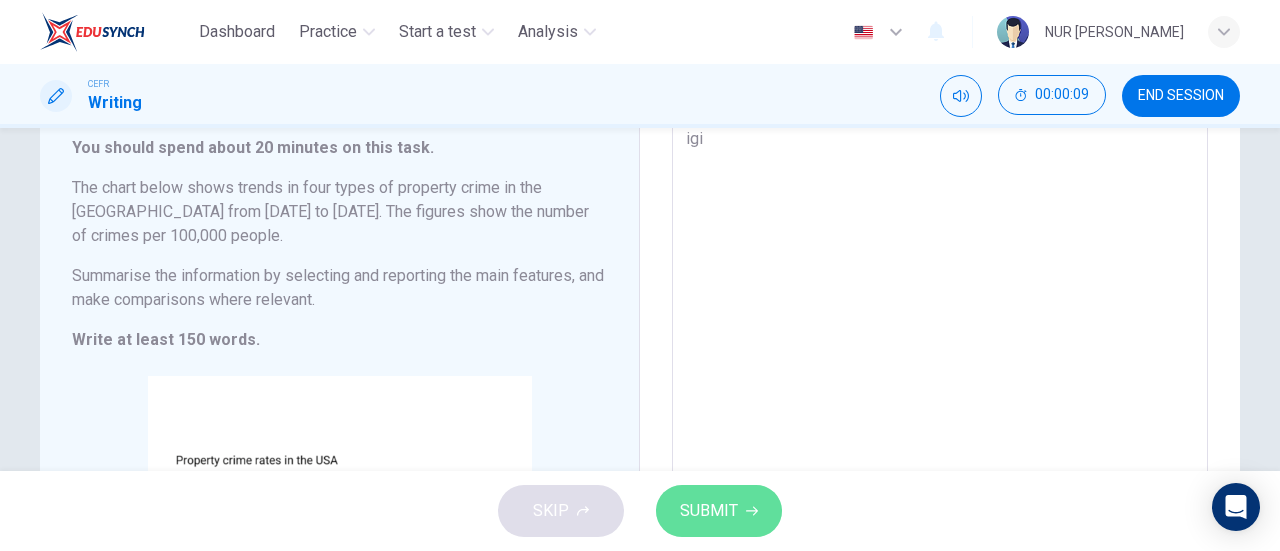 click on "SUBMIT" at bounding box center (719, 511) 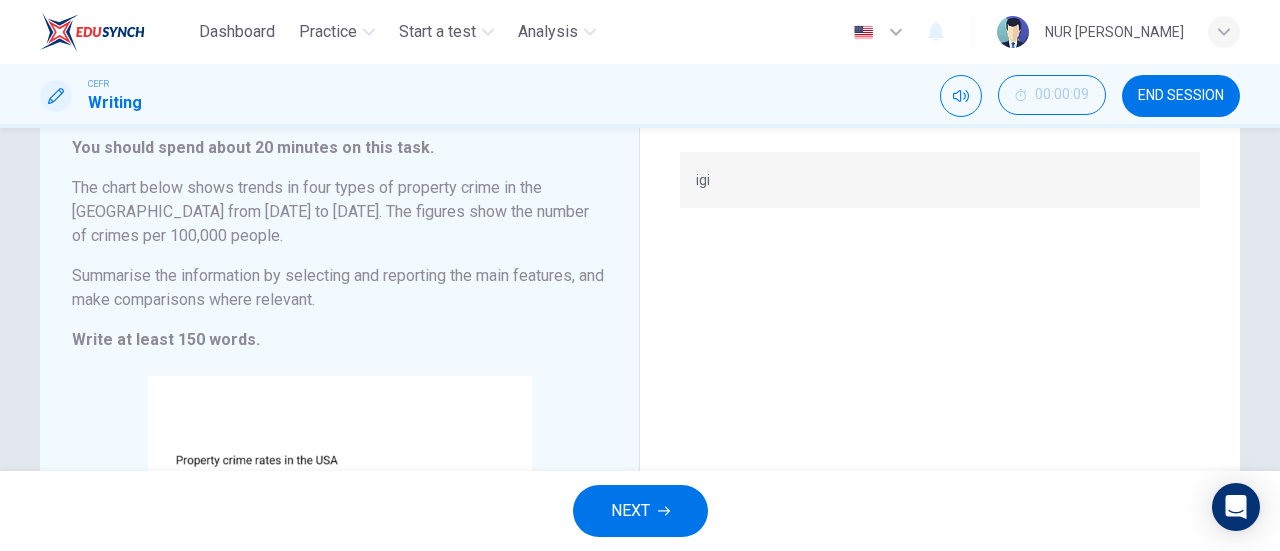click on "NEXT" at bounding box center [630, 511] 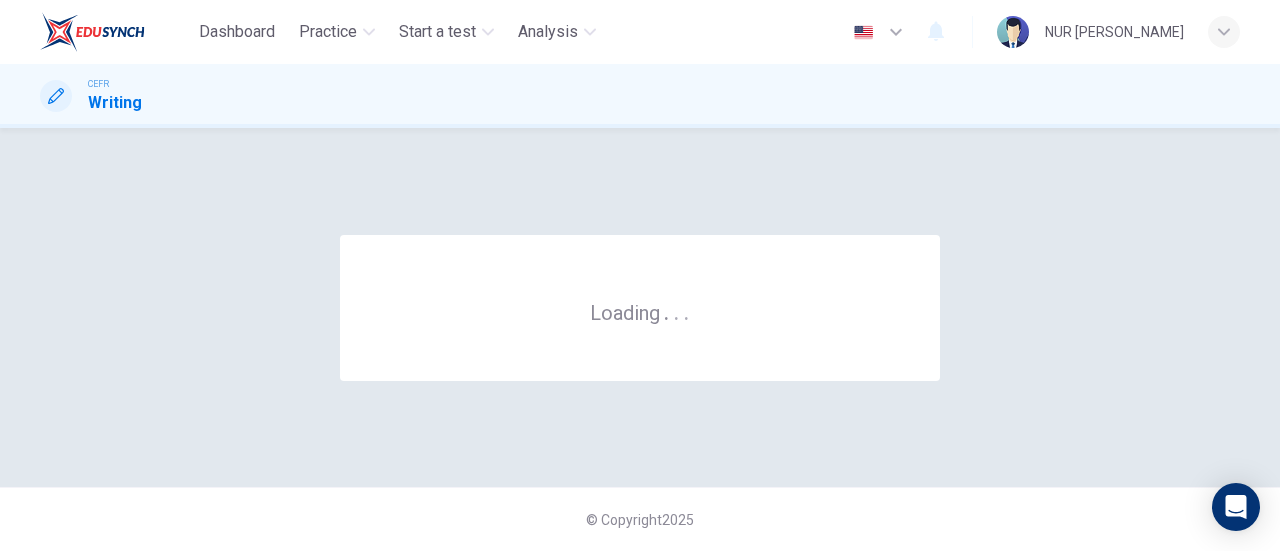scroll, scrollTop: 0, scrollLeft: 0, axis: both 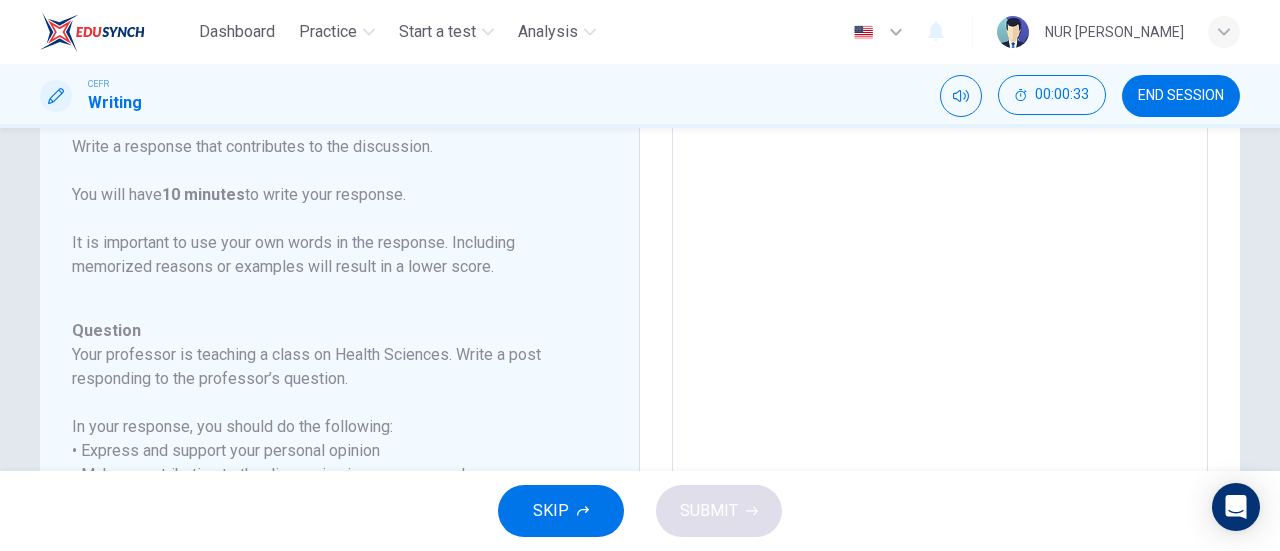 click at bounding box center [940, 259] 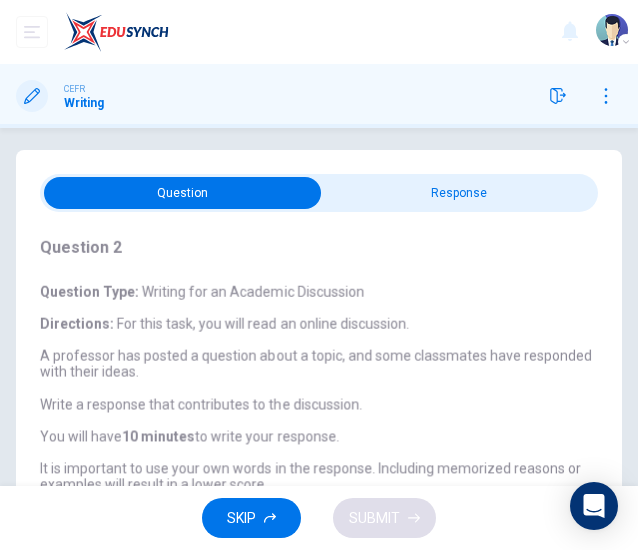 scroll, scrollTop: 0, scrollLeft: 0, axis: both 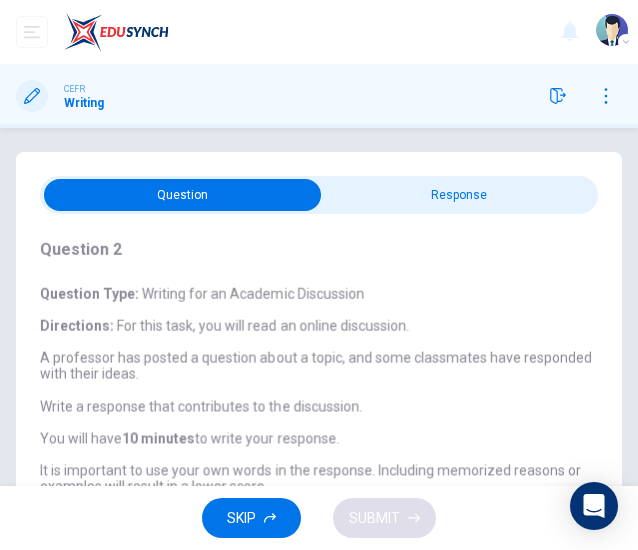 click on "Question Type :   Writing for an Academic Discussion Directions :   For this task, you will read an online discussion. A professor has posted a question about a topic, and some classmates have responded with their ideas. Write a response that contributes to the discussion. You will have  10 minutes  to write your response.  It is important to use your own words in the response. Including memorized reasons or examples will result in a lower score. Question : Your professor is teaching a class on Health Sciences. Write a post responding to the professor’s question. In your response, you should do the following:
• Express and support your personal opinion
• Make a contribution to the discussion in your own words An effective response will contain at least 100 words. Professor:  We've been discussing the ethics of medical trials. Some argue that all trials should be completely transparent, while others believe that some information may need to be withheld for various reasons. What's your perspective?" at bounding box center [322, 553] 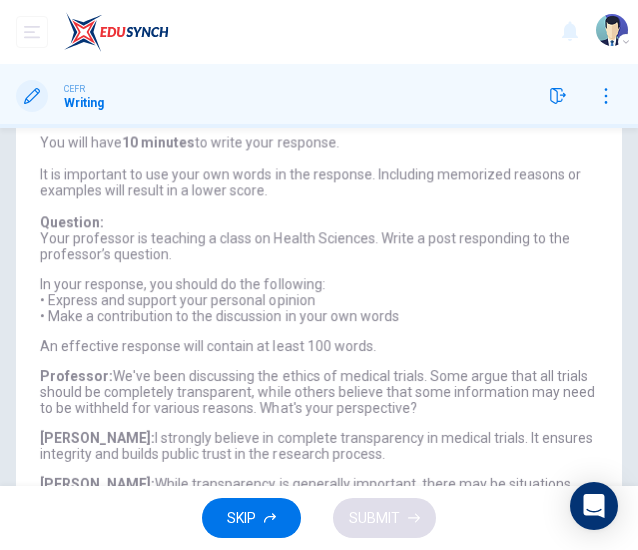 scroll, scrollTop: 370, scrollLeft: 0, axis: vertical 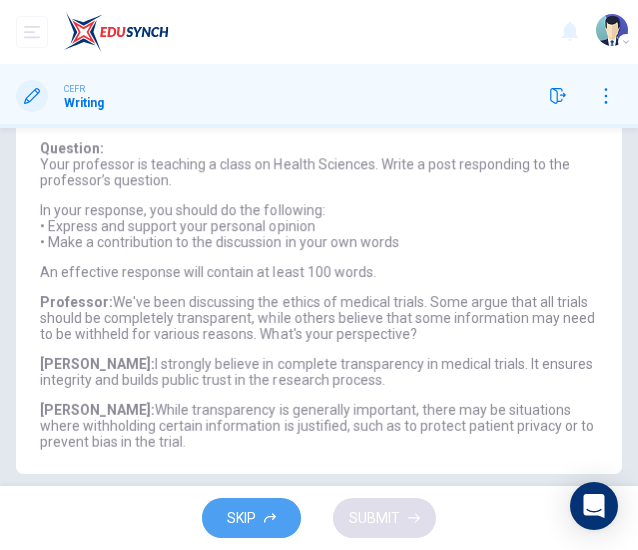 click on "SKIP" at bounding box center (251, 518) 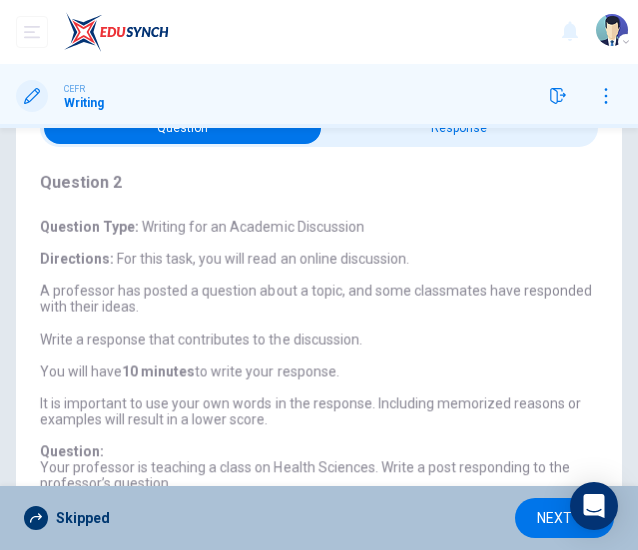 scroll, scrollTop: 0, scrollLeft: 0, axis: both 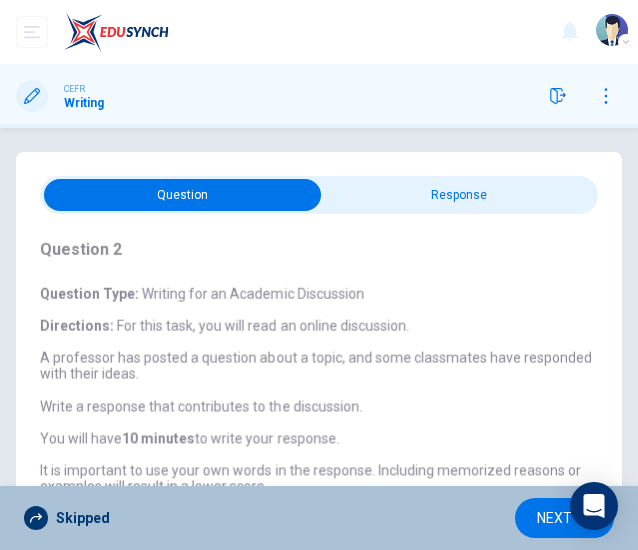 click at bounding box center [182, 195] 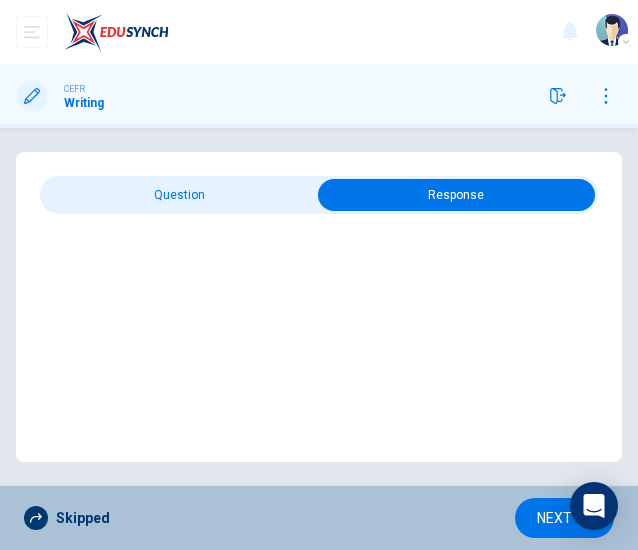 click on "NEXT" at bounding box center [564, 518] 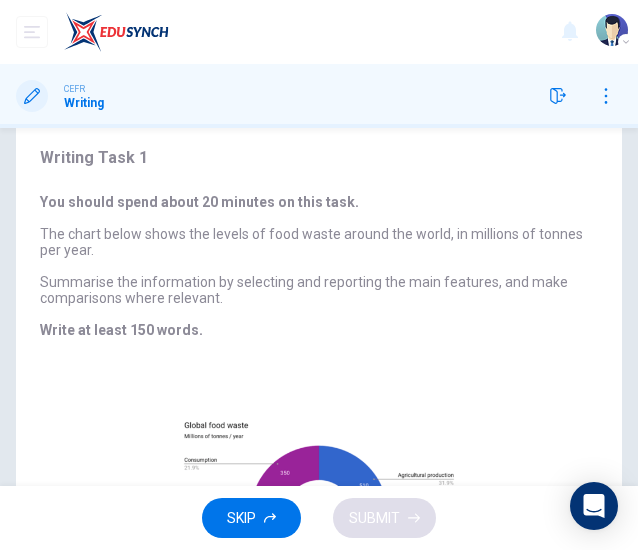 scroll, scrollTop: 31, scrollLeft: 0, axis: vertical 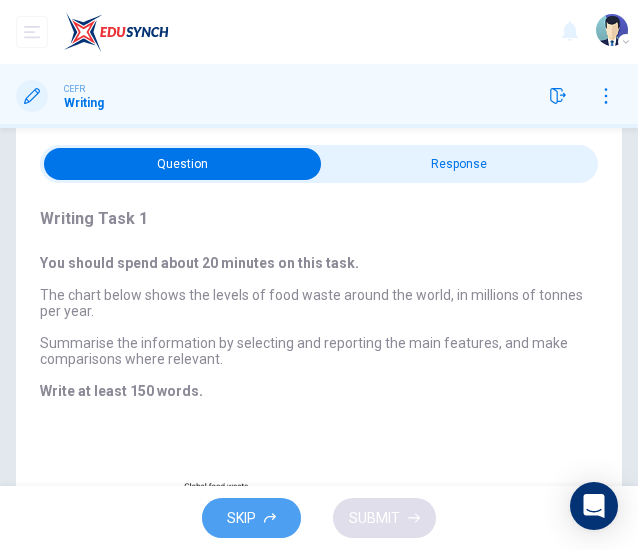 click on "SKIP" at bounding box center (251, 518) 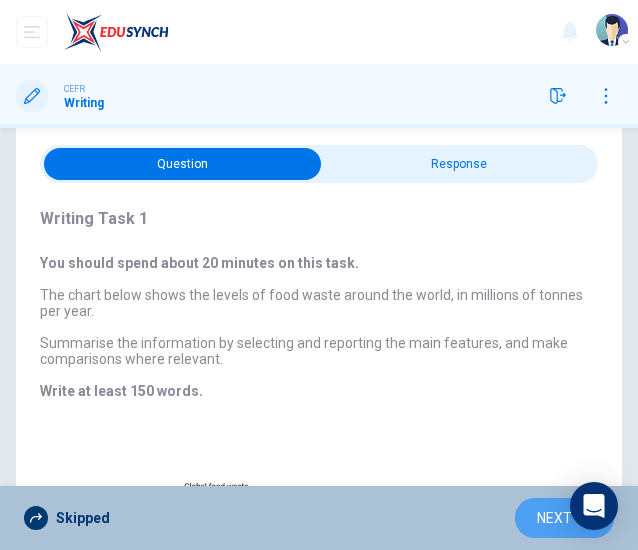click on "NEXT" at bounding box center (554, 518) 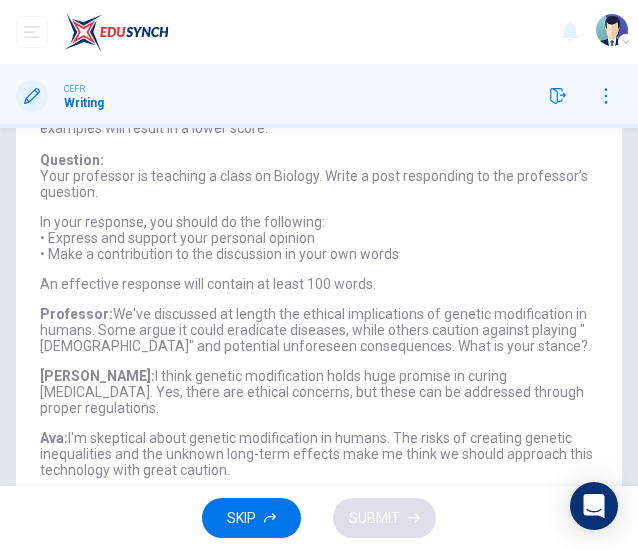 scroll, scrollTop: 382, scrollLeft: 0, axis: vertical 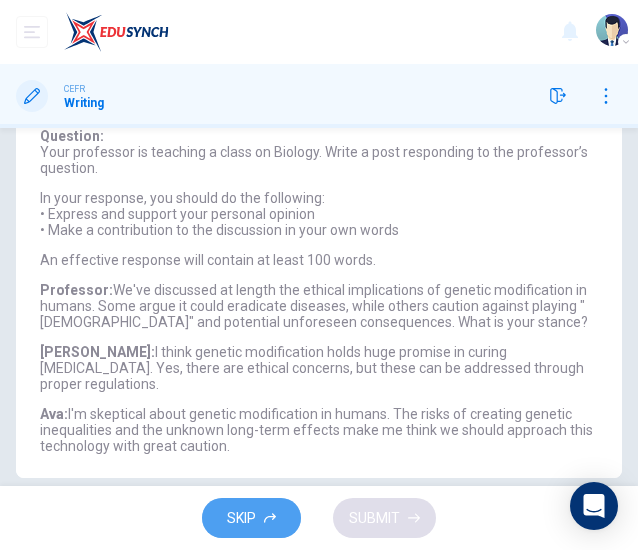 click 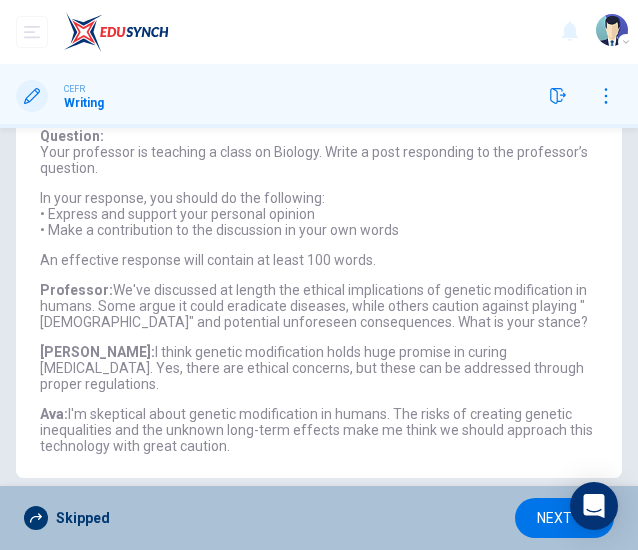 click on "NEXT" at bounding box center (554, 518) 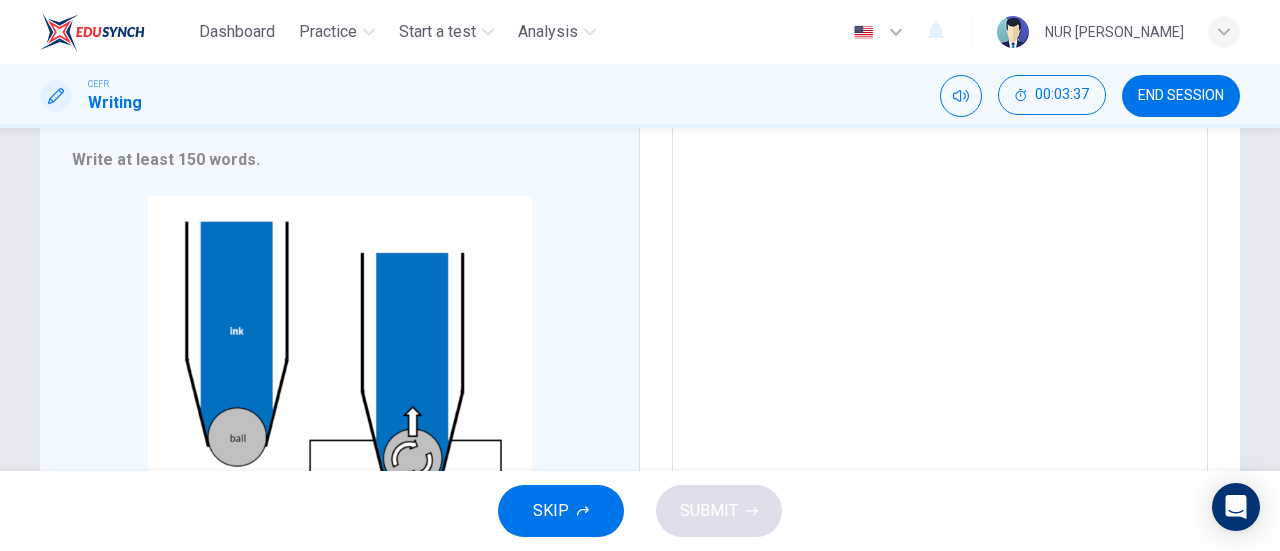 scroll, scrollTop: 229, scrollLeft: 0, axis: vertical 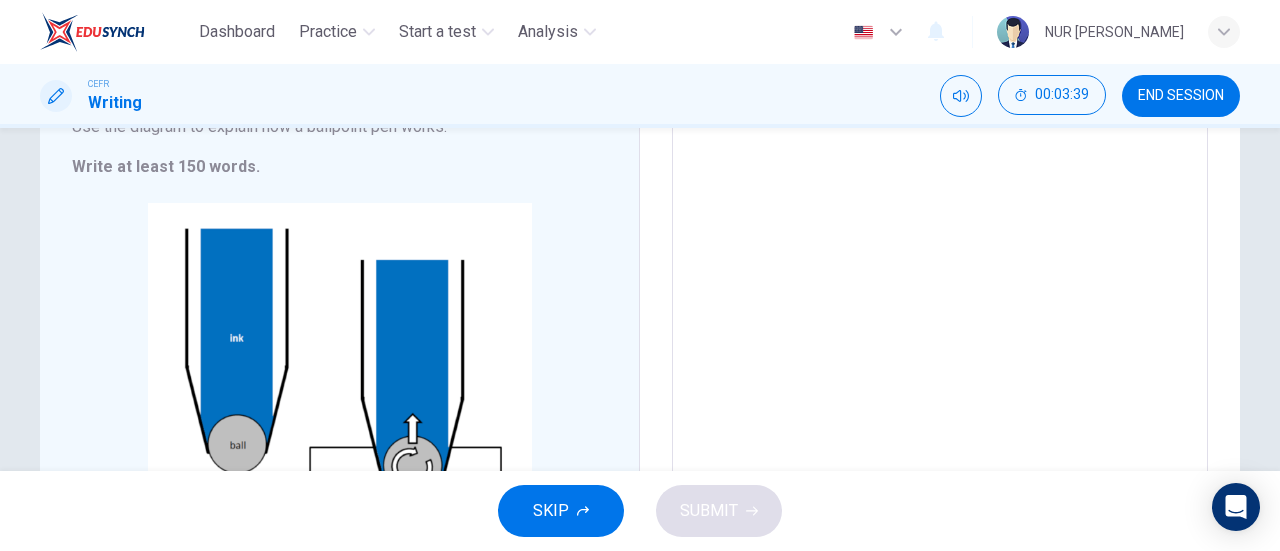 click at bounding box center [940, 286] 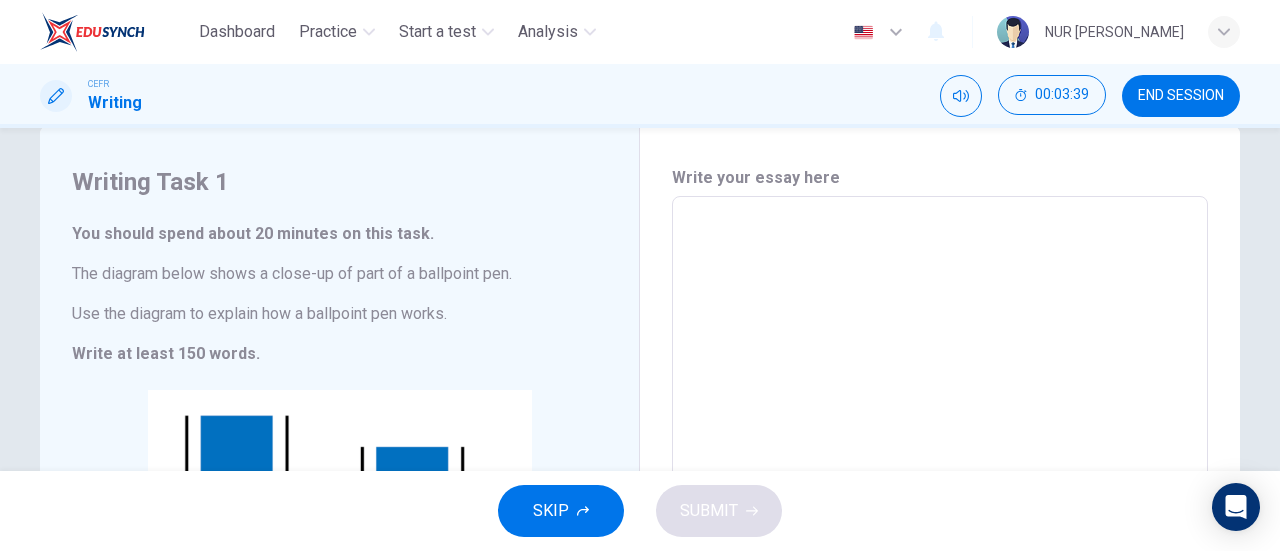 scroll, scrollTop: 0, scrollLeft: 0, axis: both 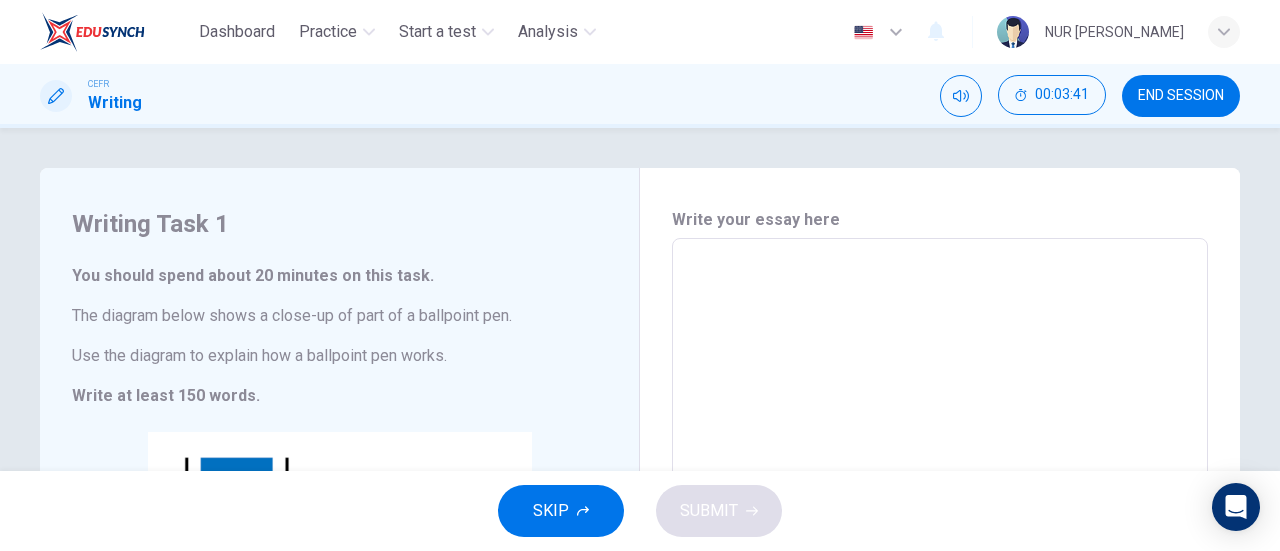 type on "t" 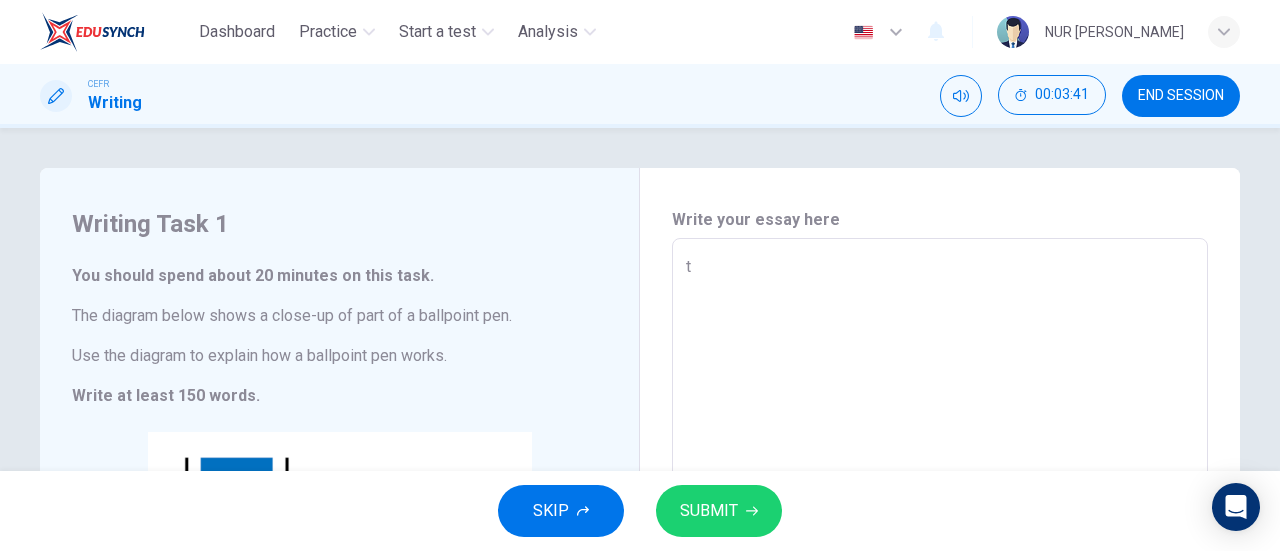 type on "th" 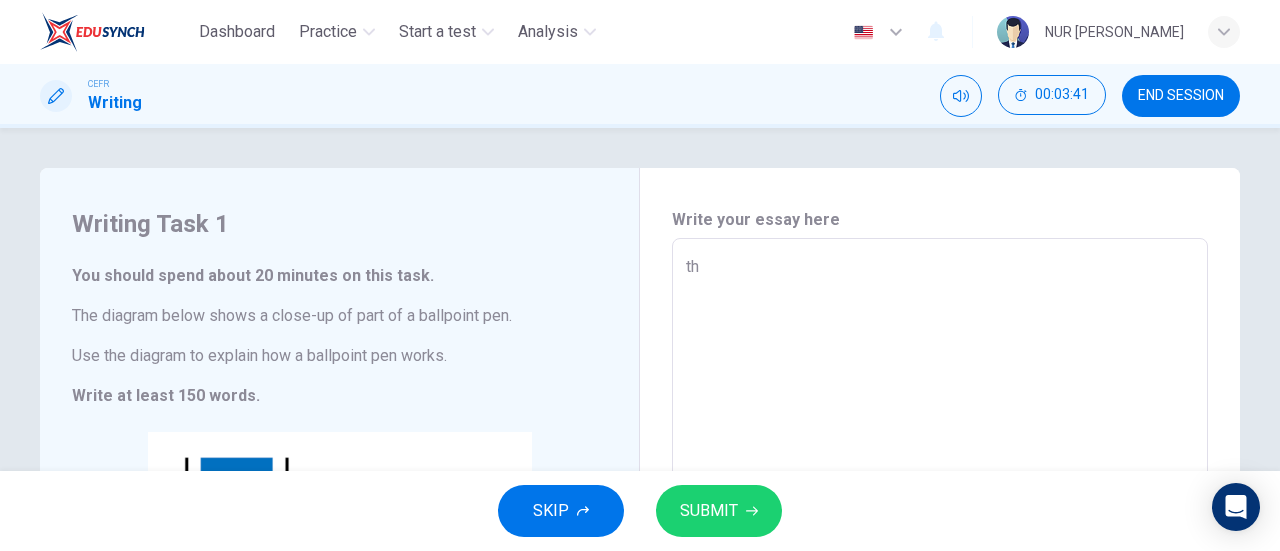 type on "x" 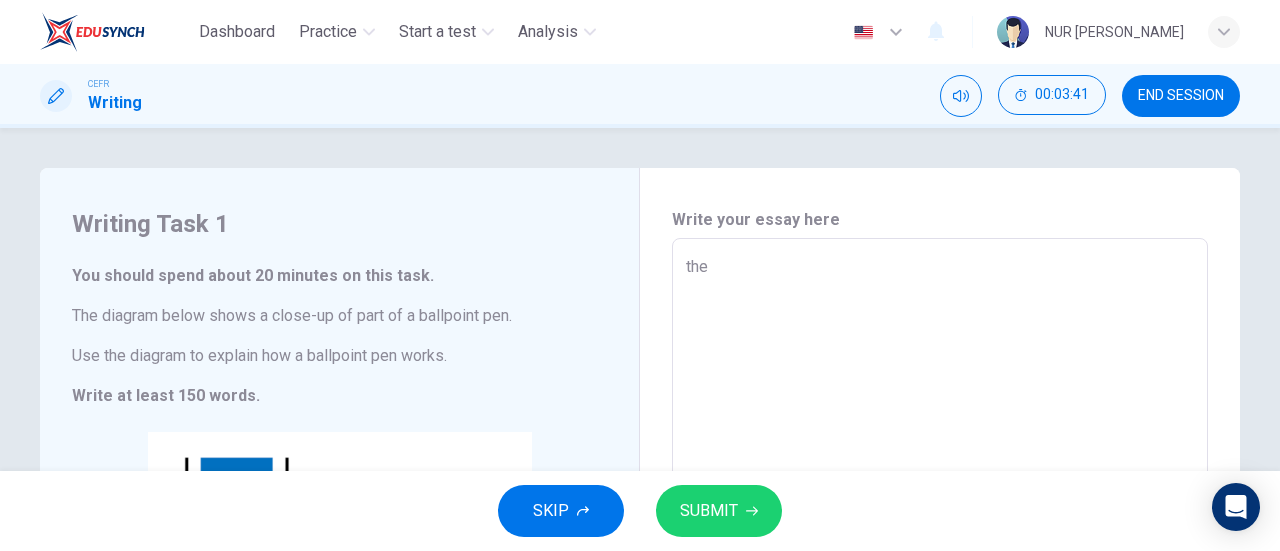 type on "x" 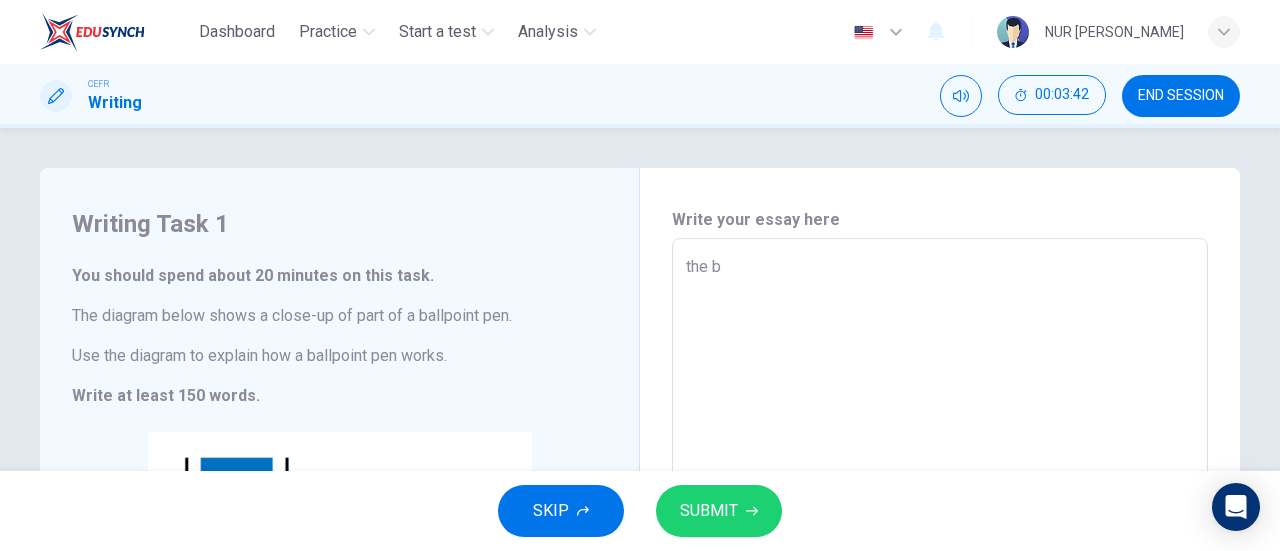 type on "the ba" 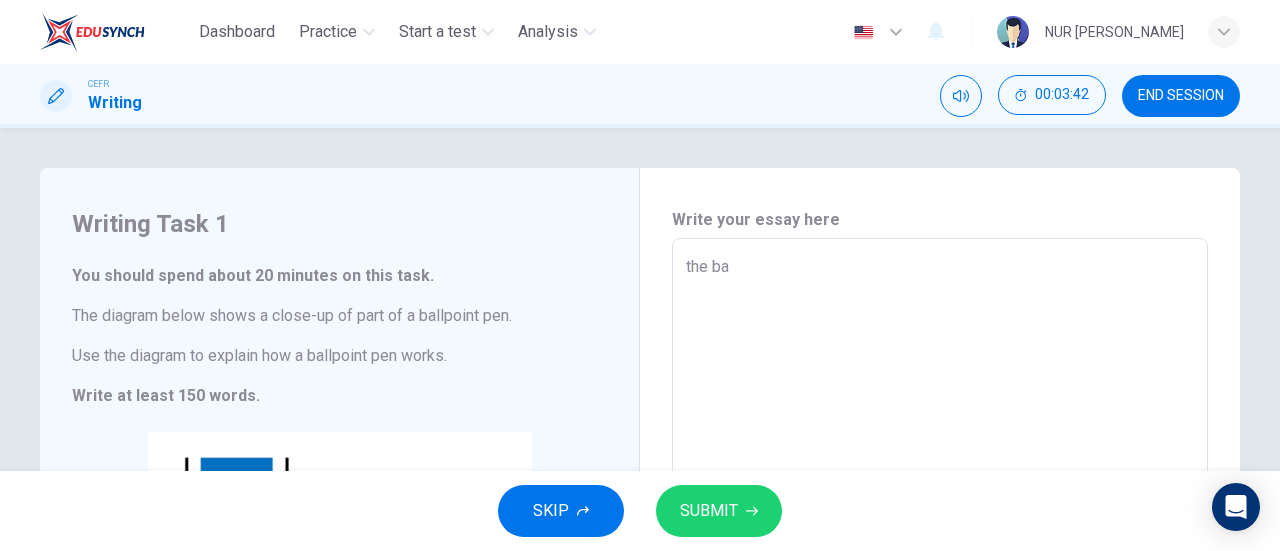 type on "x" 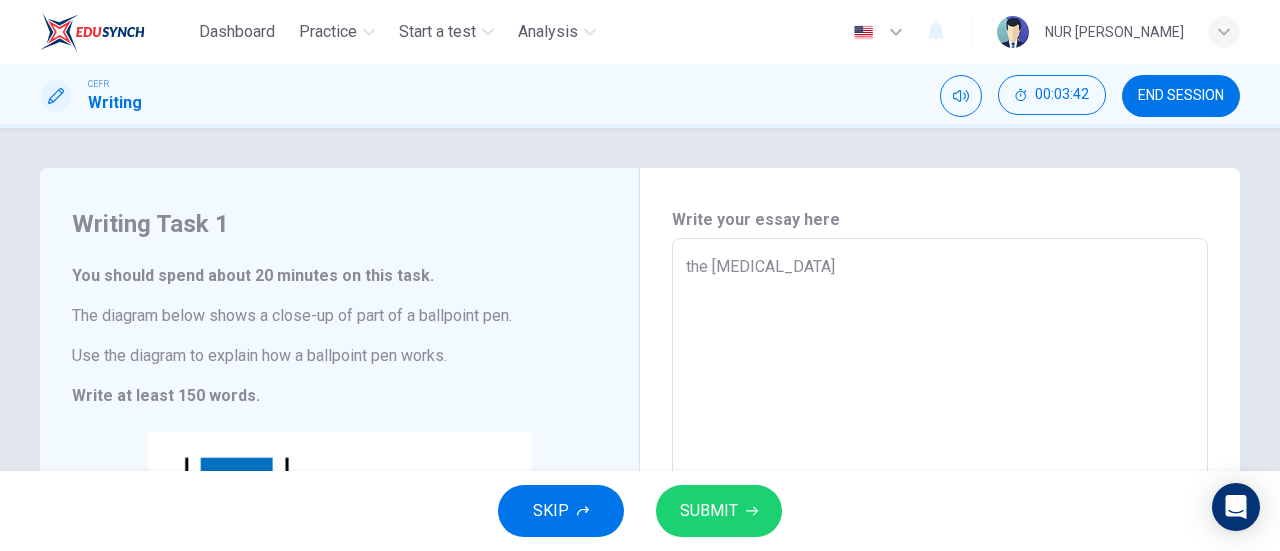 type on "x" 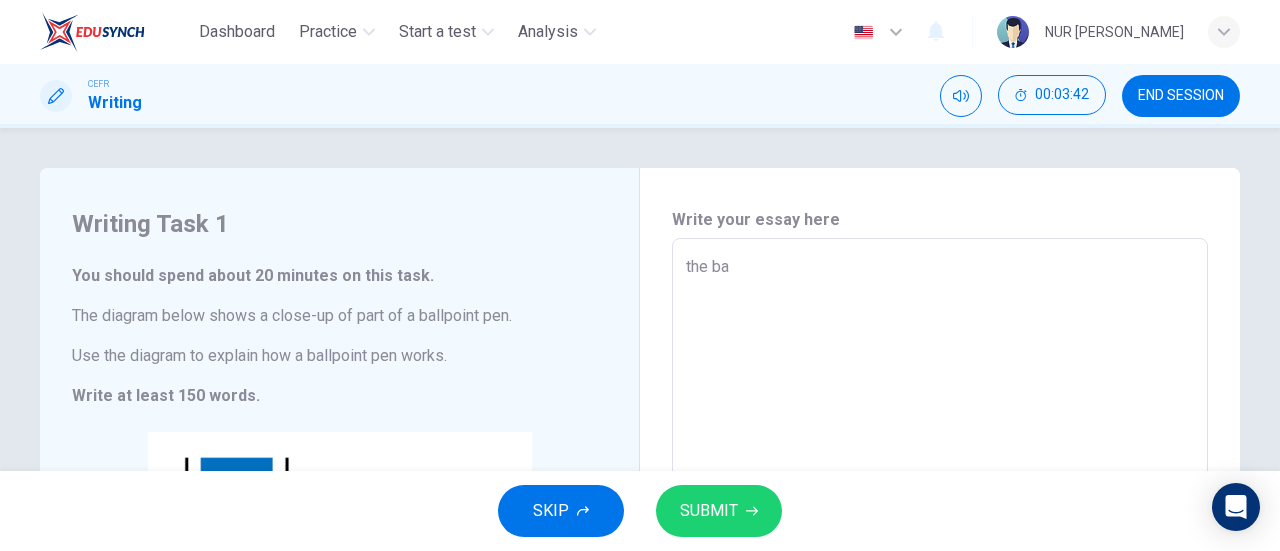 type on "x" 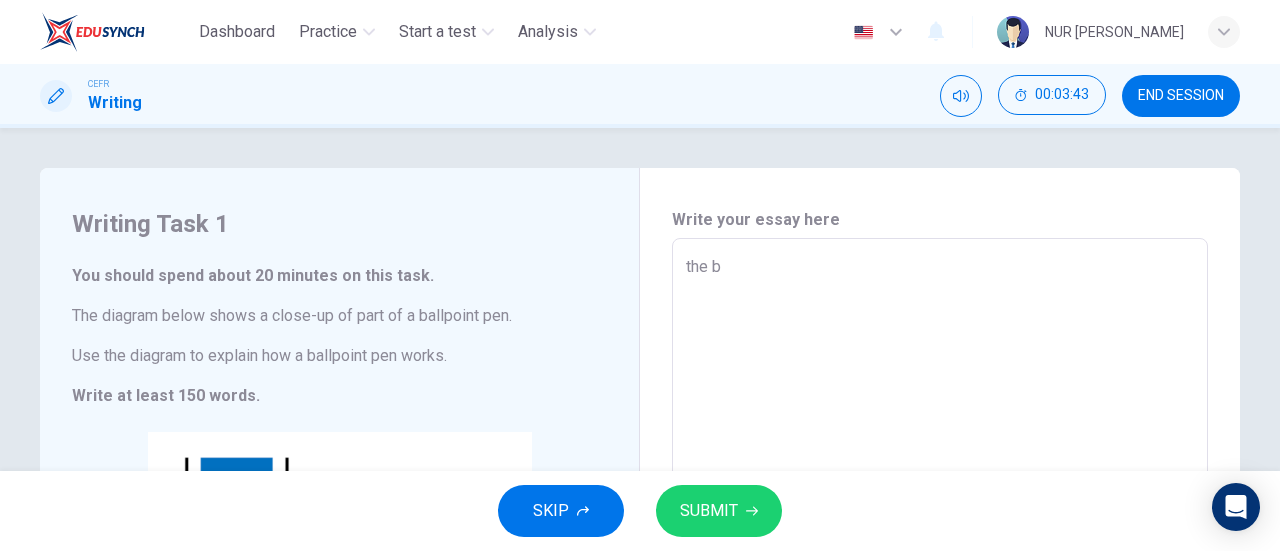 type on "the" 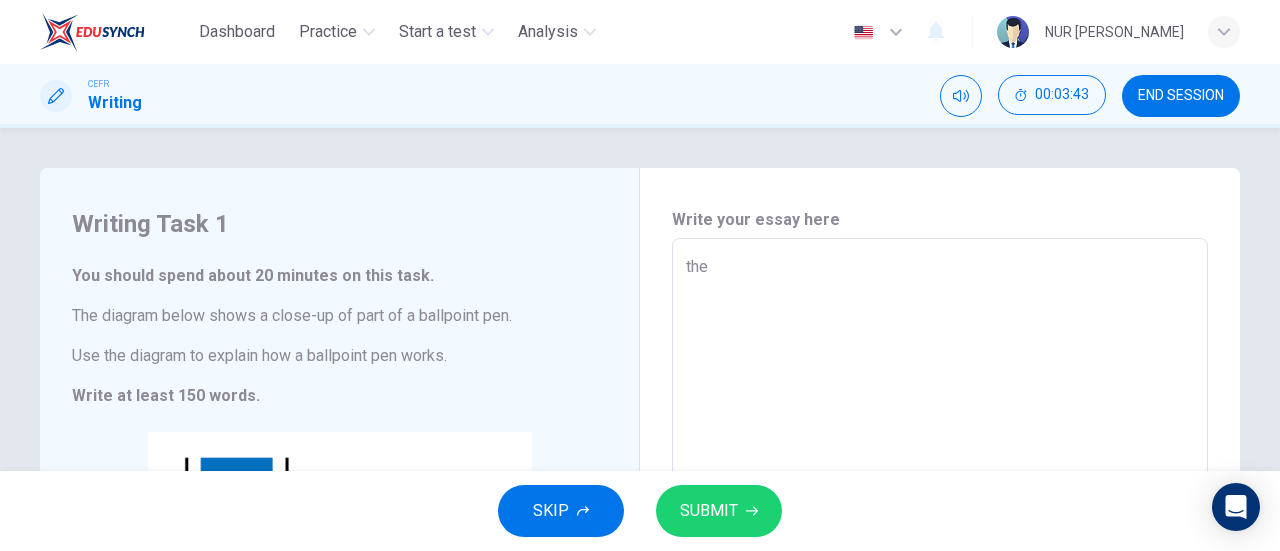 type on "x" 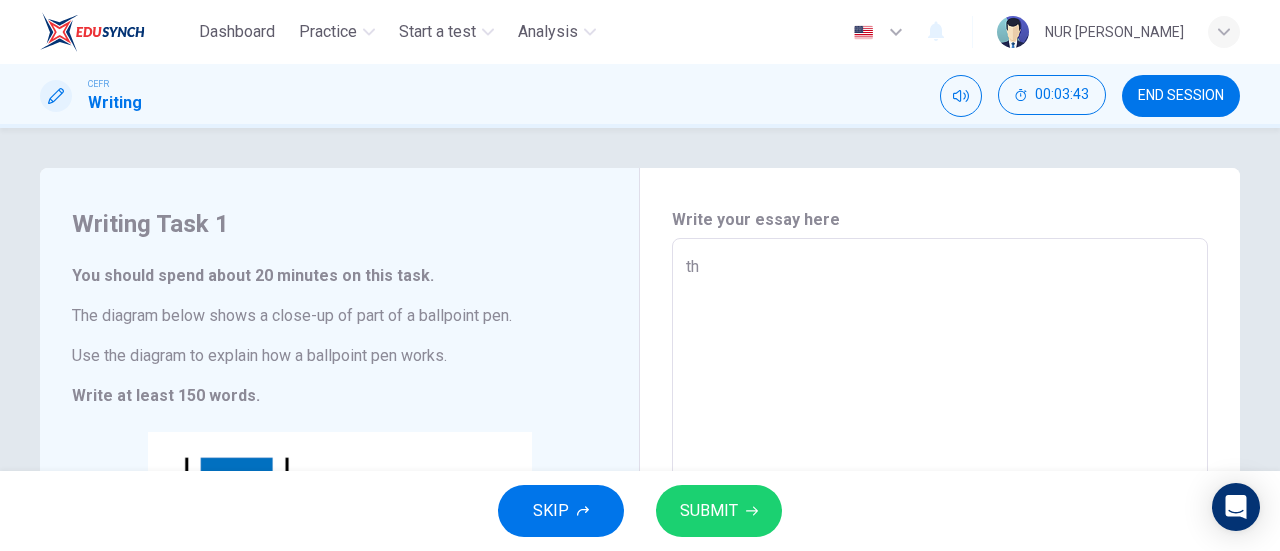 type on "x" 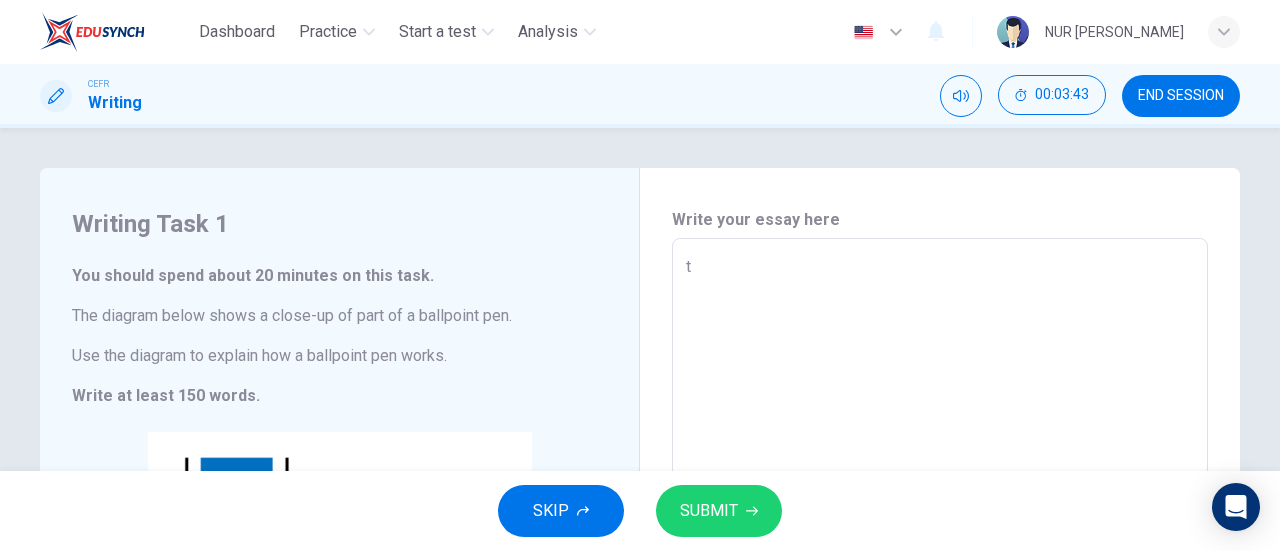 type on "x" 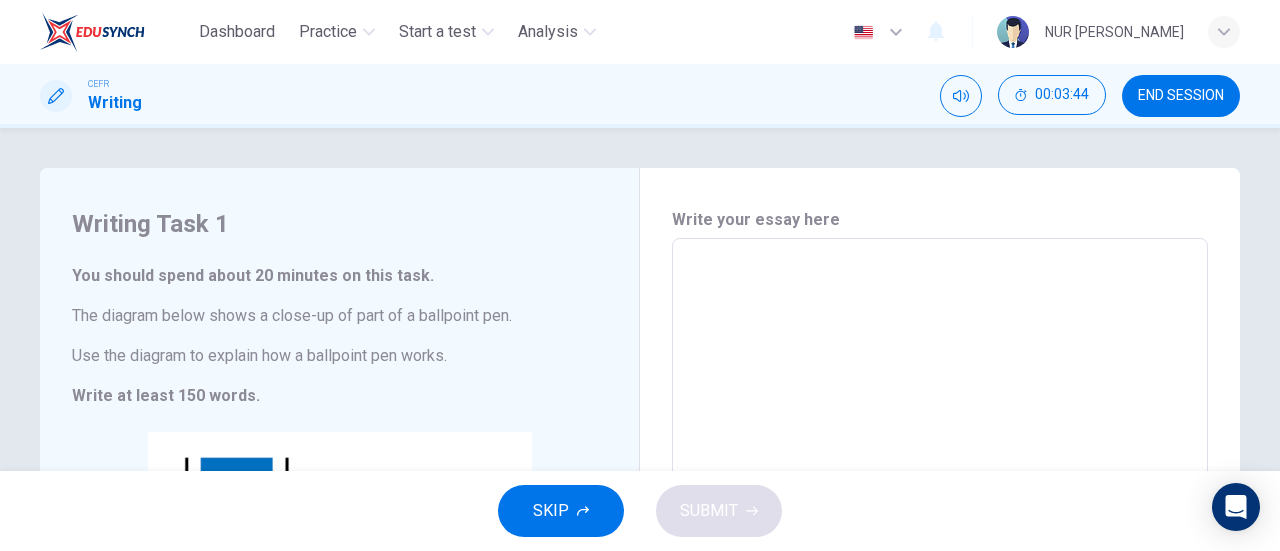 type on "T" 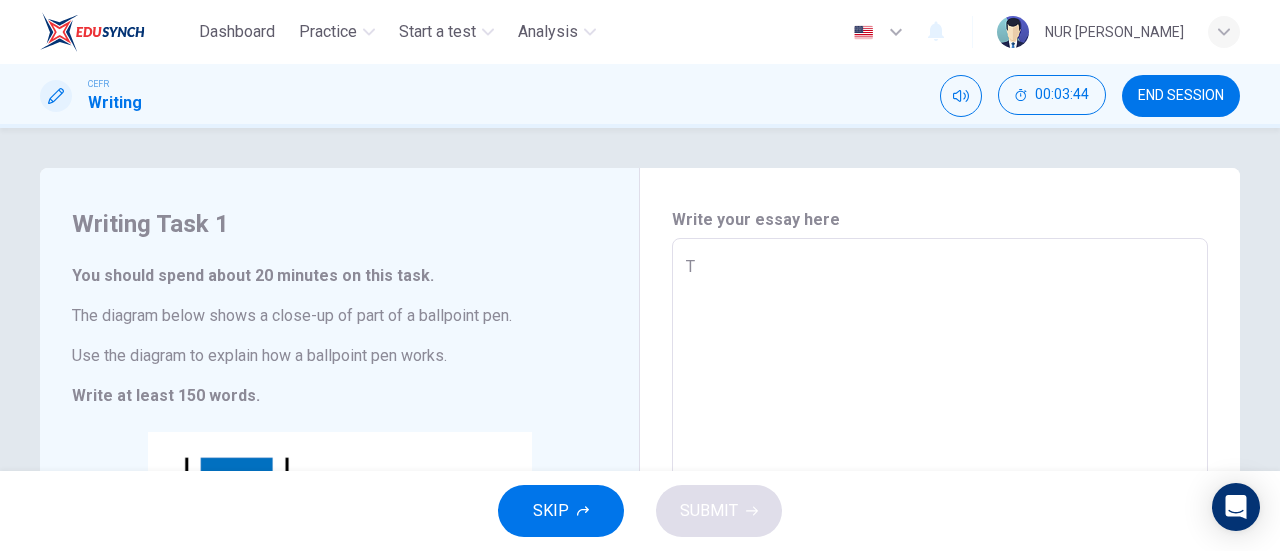 type on "x" 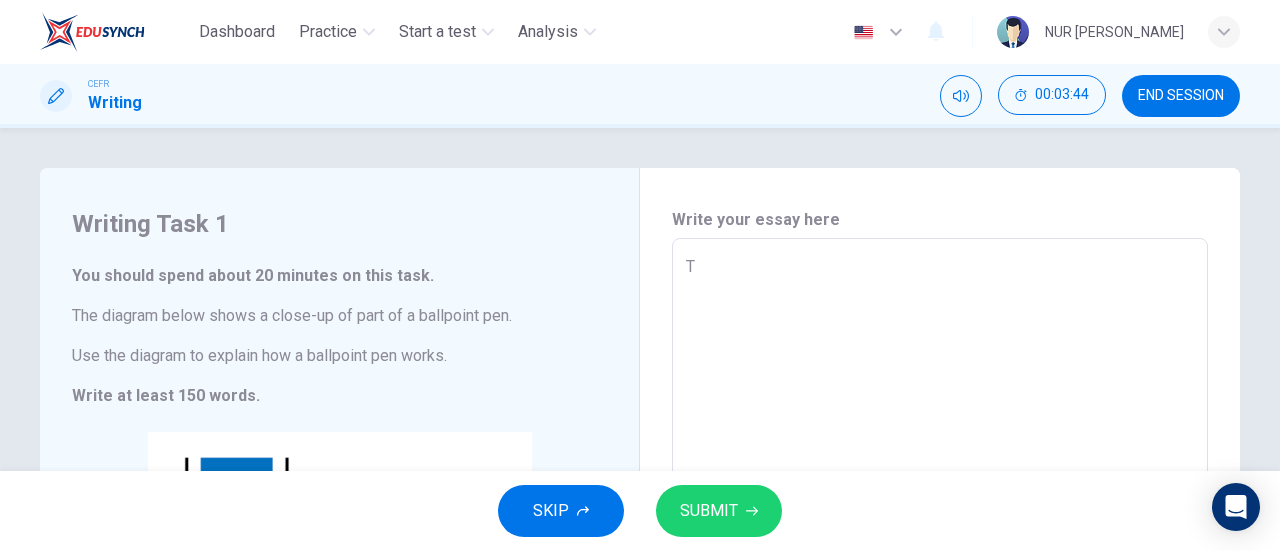 type on "Th" 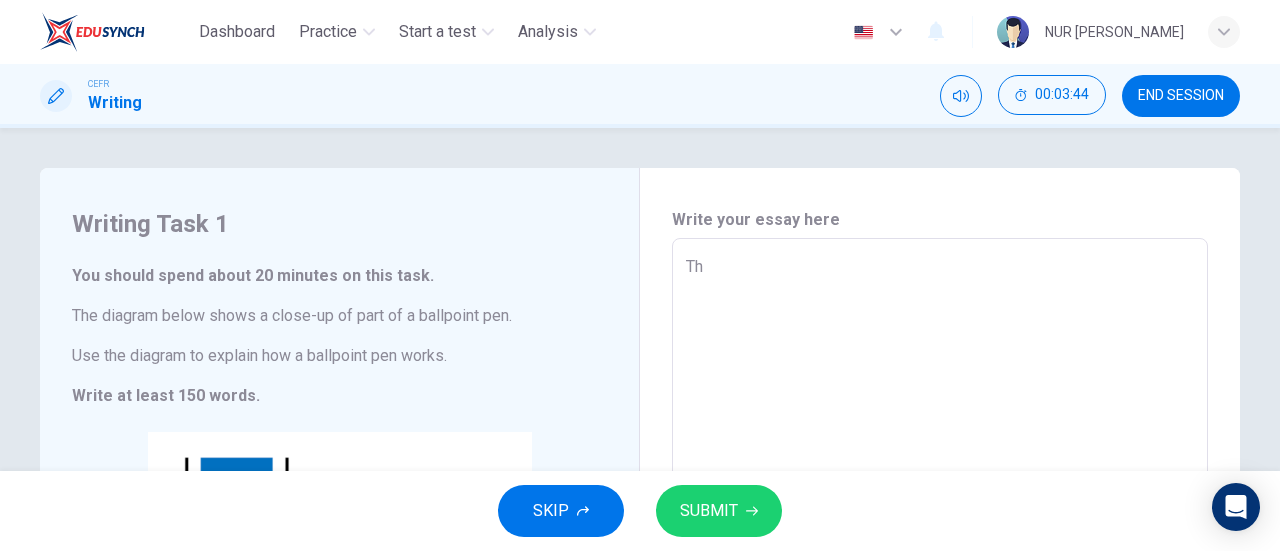 type on "x" 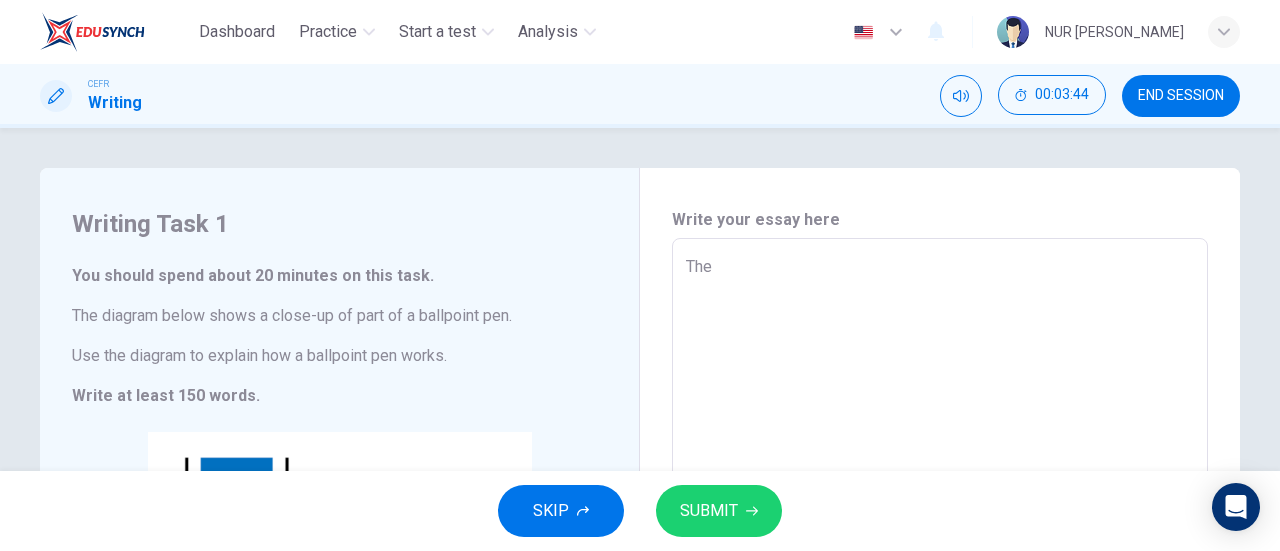 type on "x" 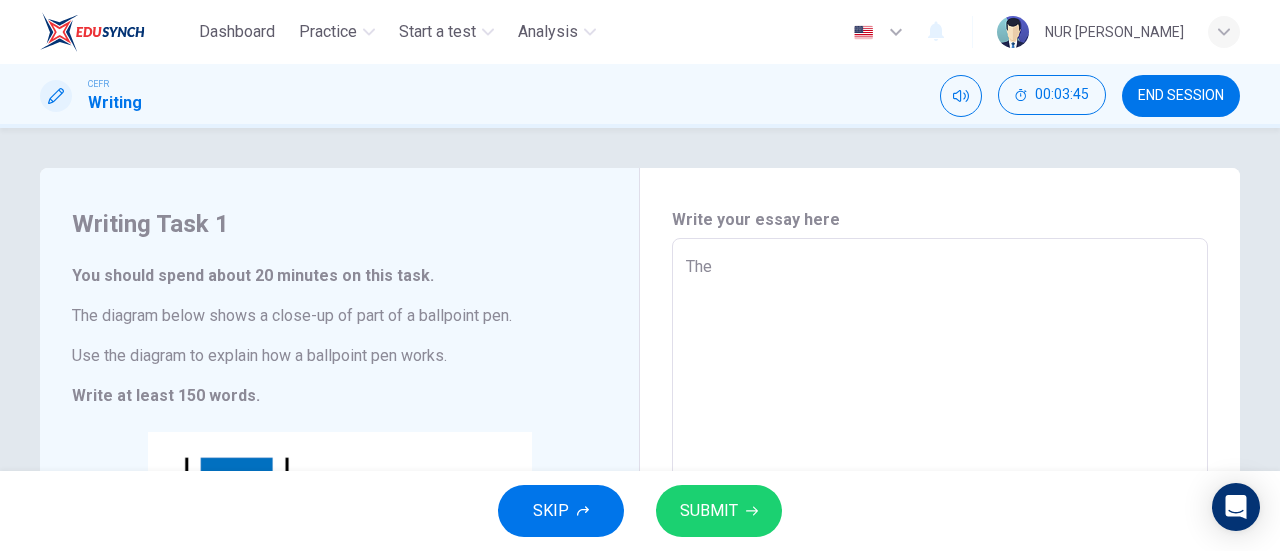 type on "The d" 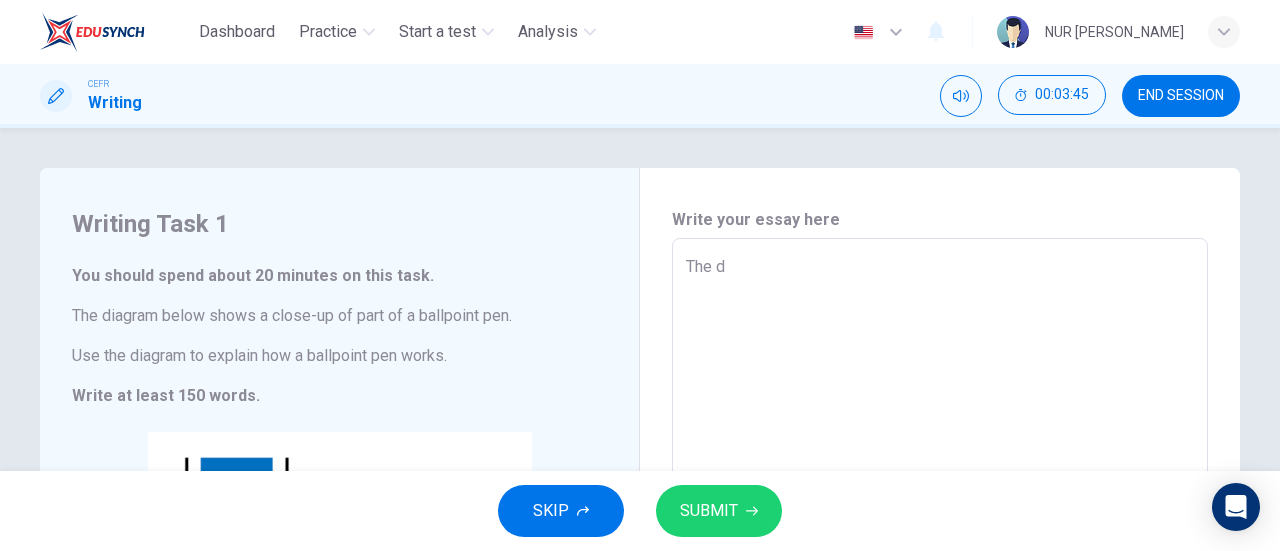 type on "The di" 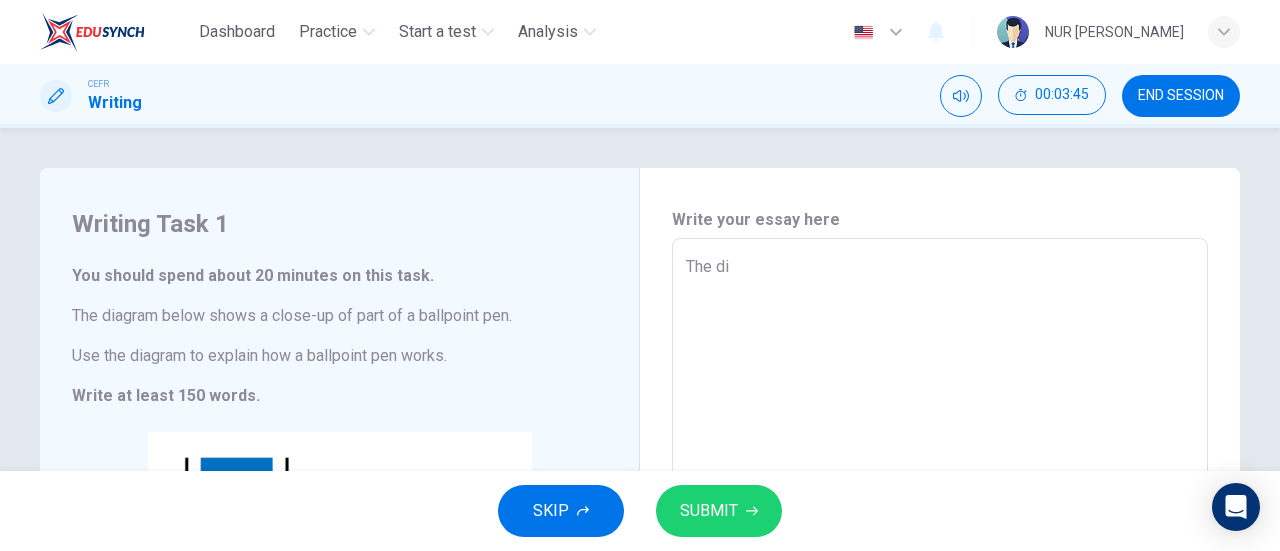 type on "x" 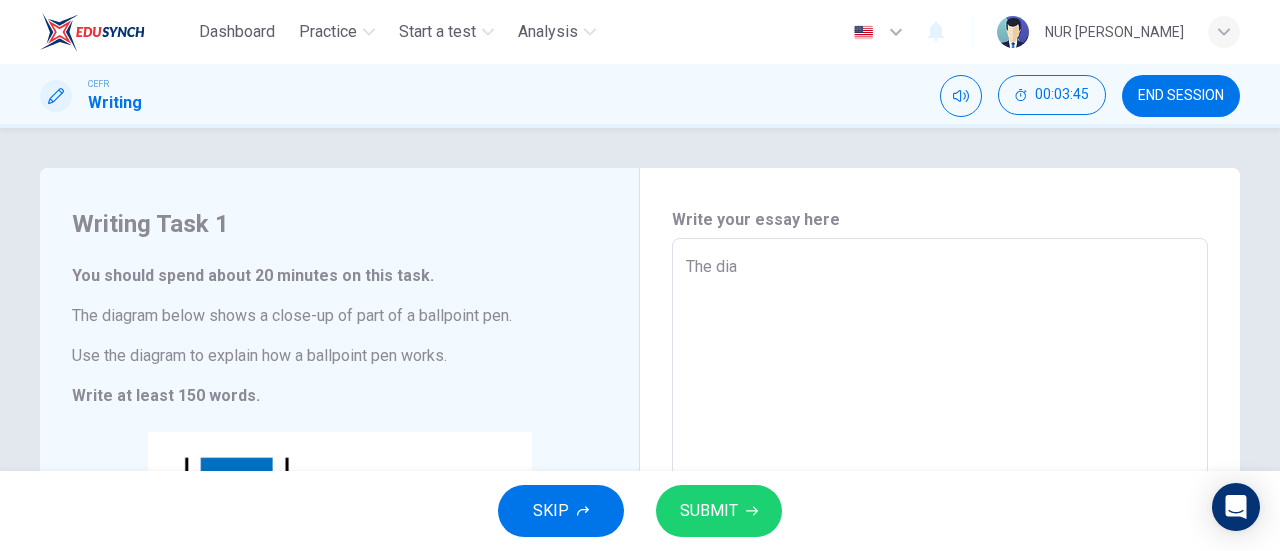 type on "x" 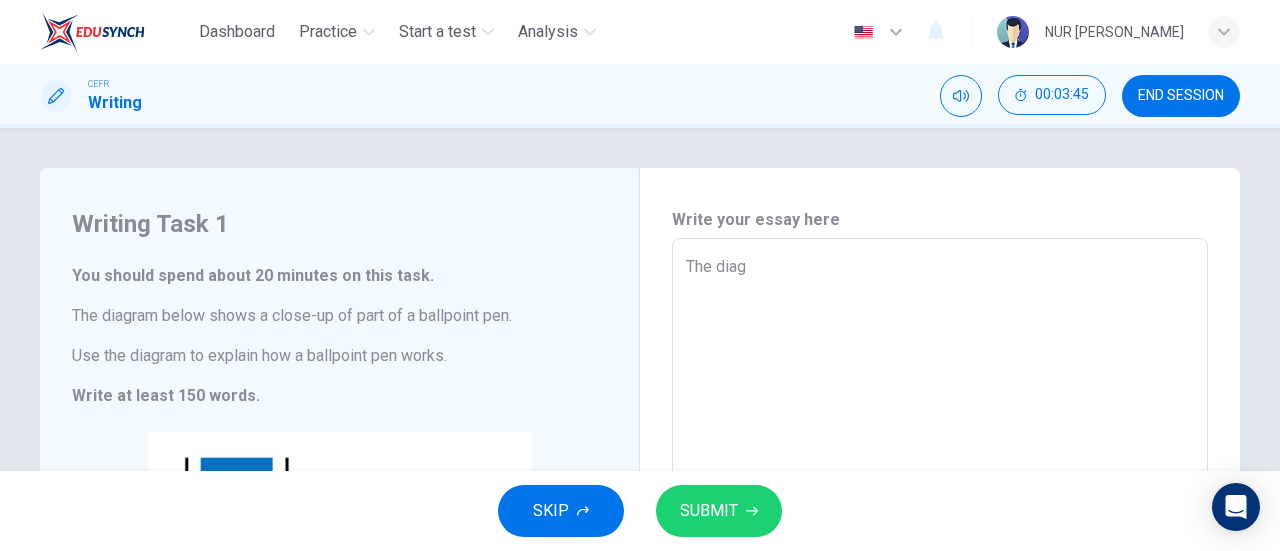 type on "x" 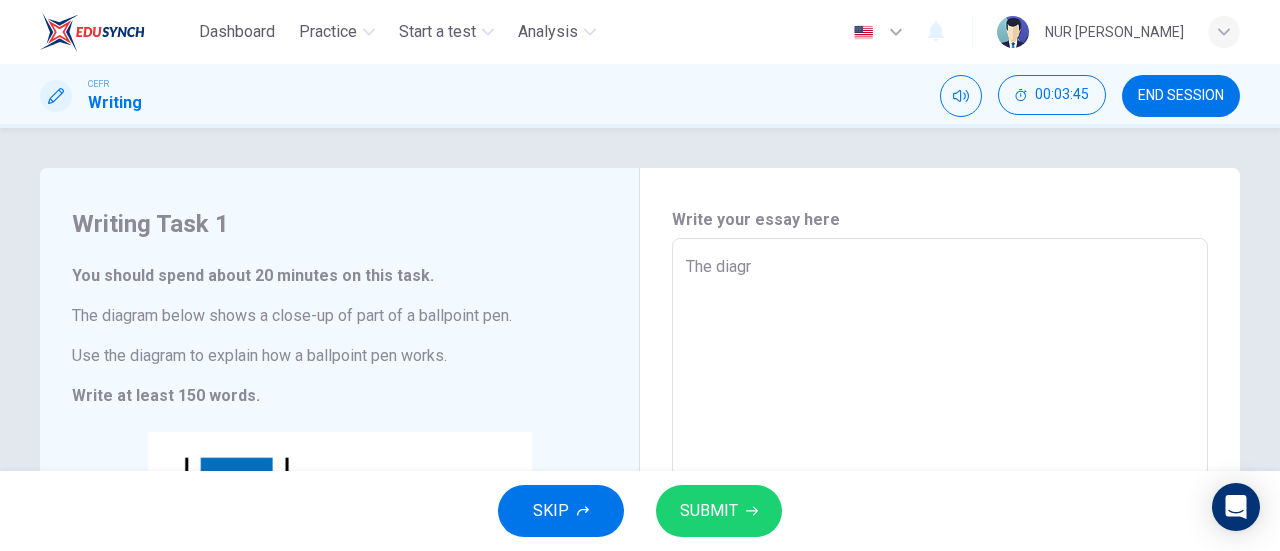 type on "x" 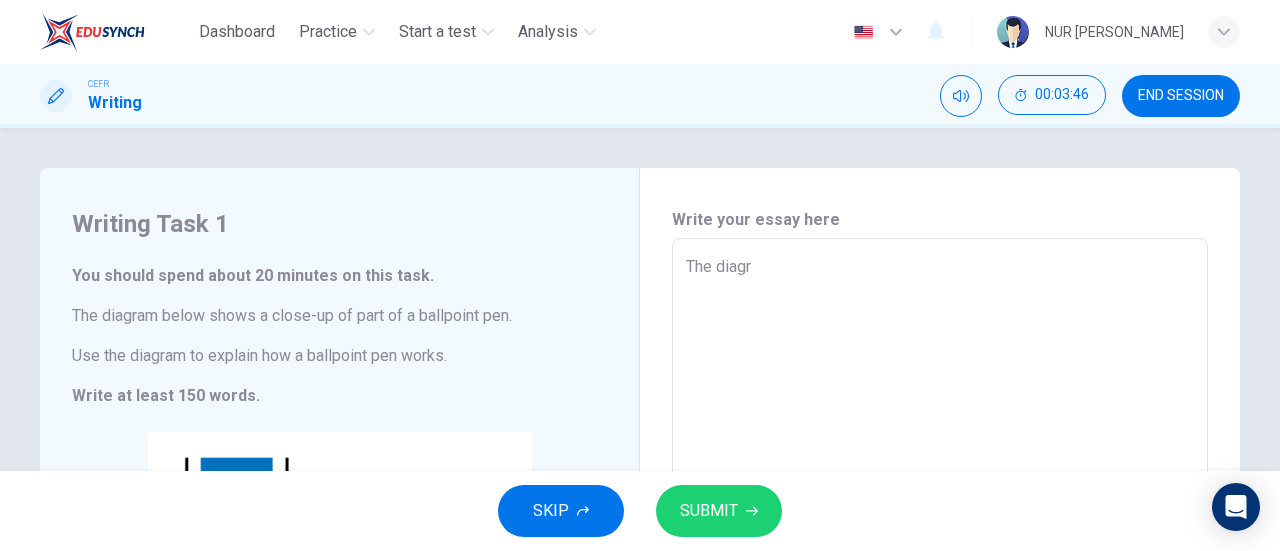 type on "The diagra" 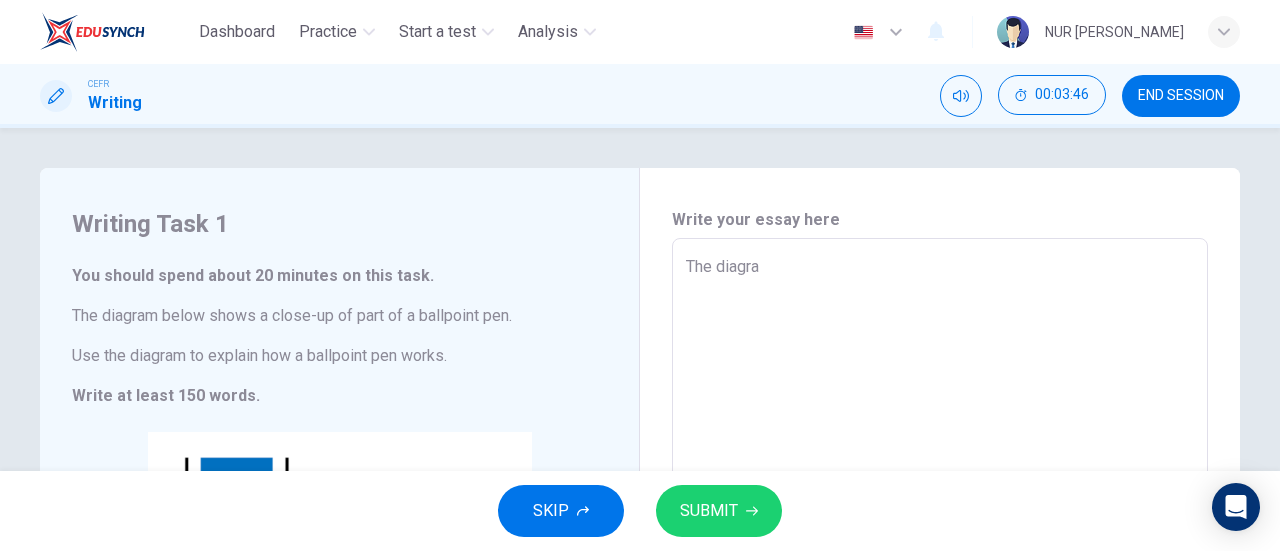 type on "The diagram" 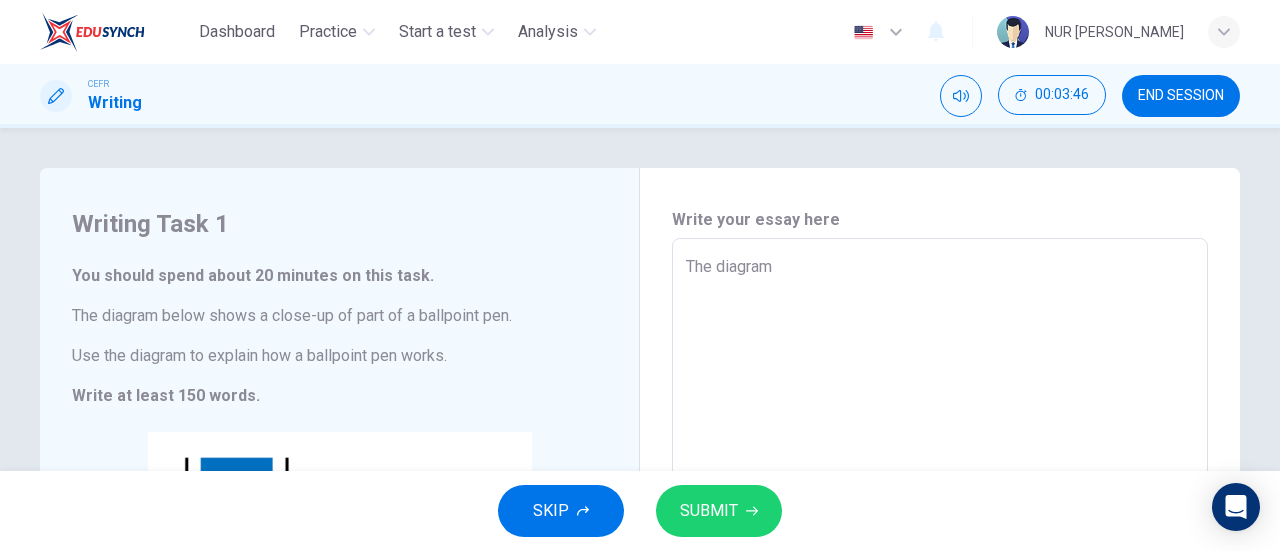 type on "x" 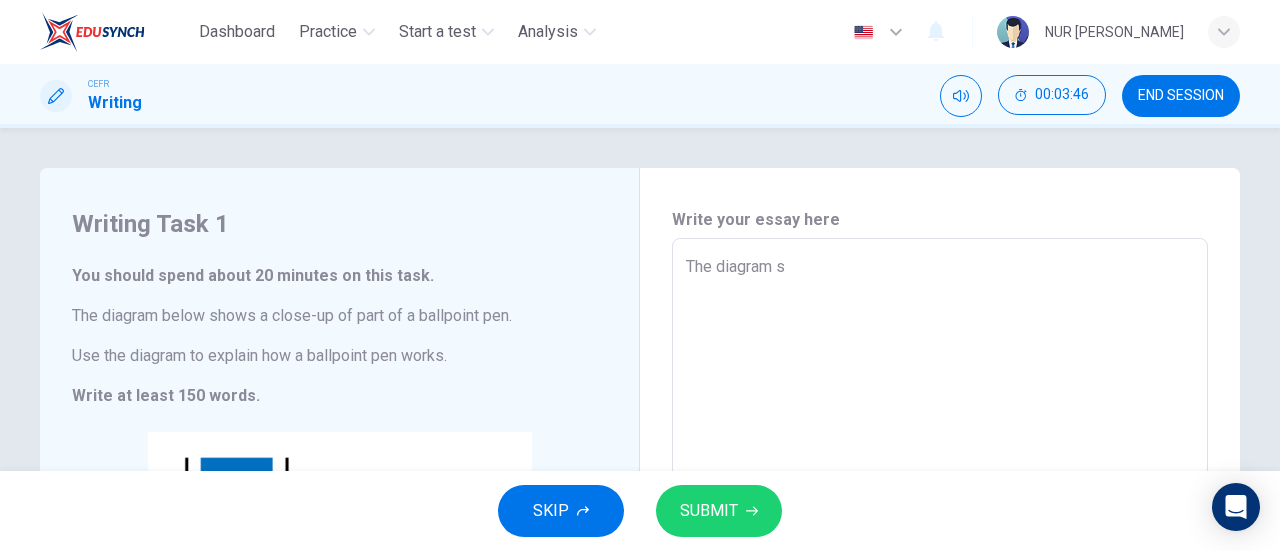 type on "x" 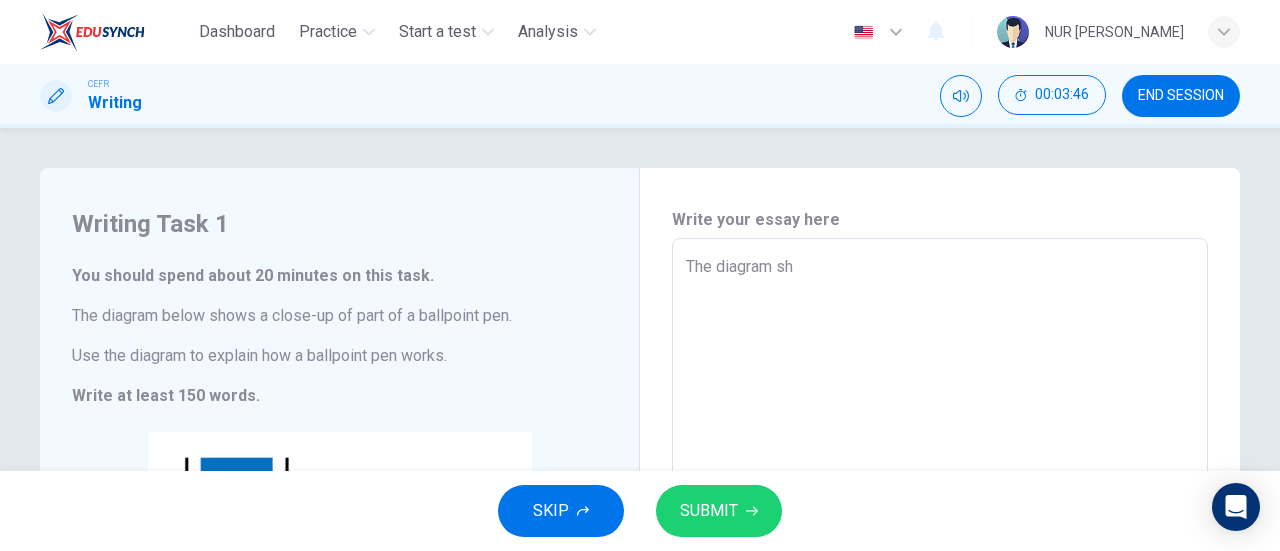 type on "x" 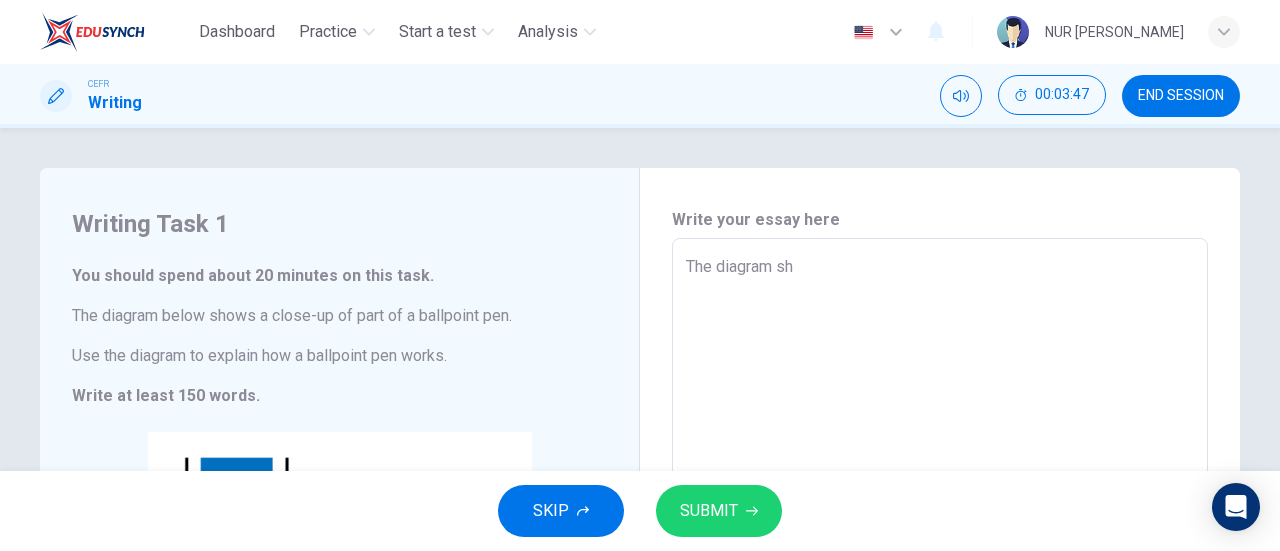 type on "The diagram sho" 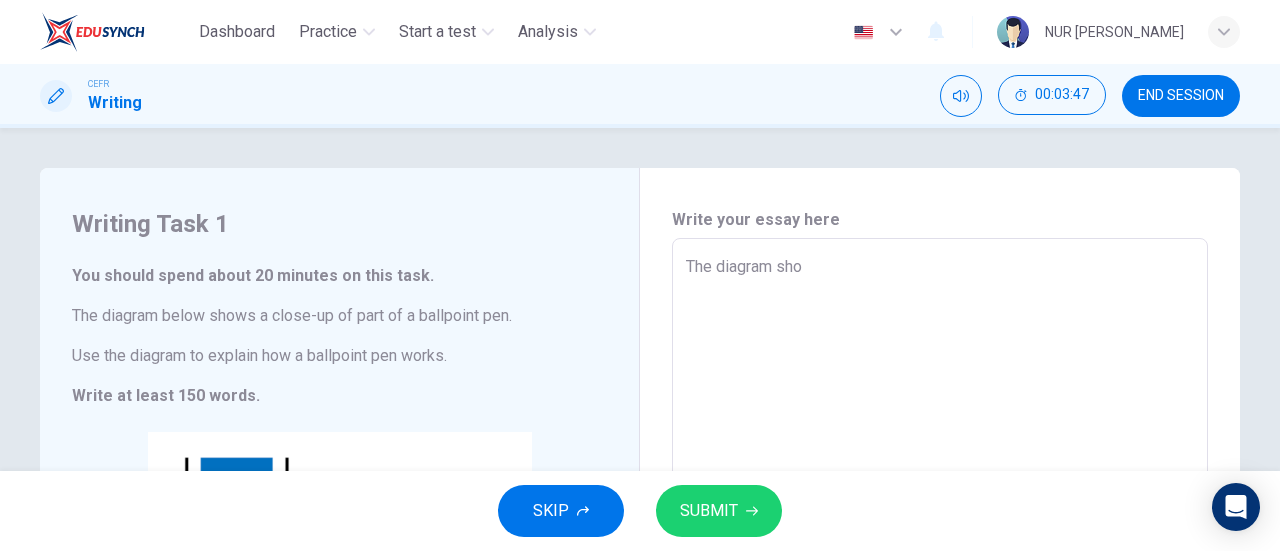 type on "x" 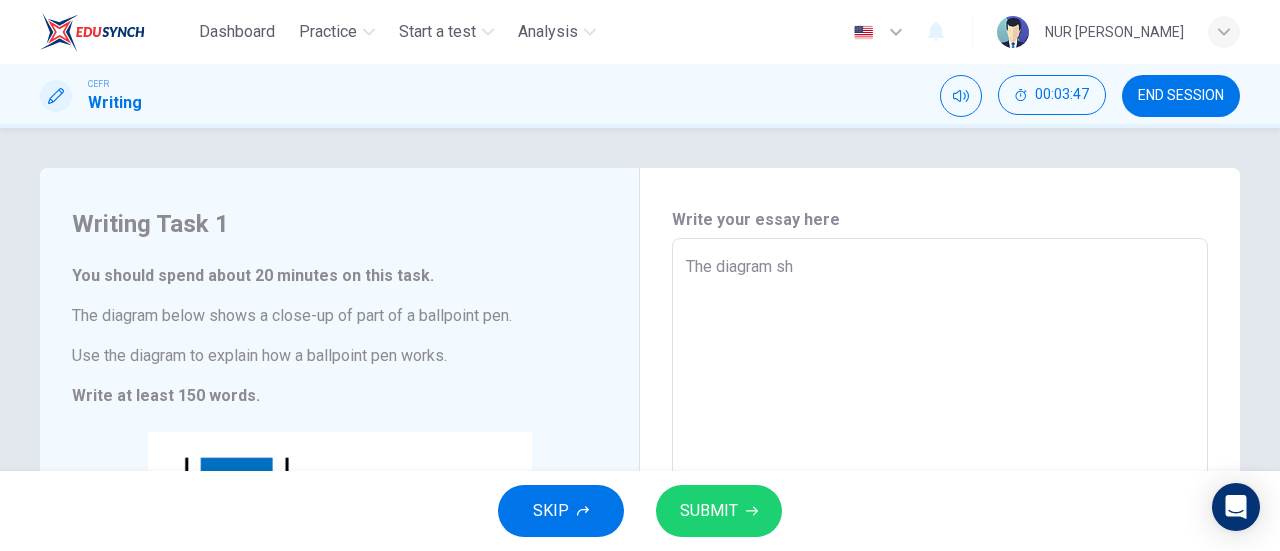 type on "x" 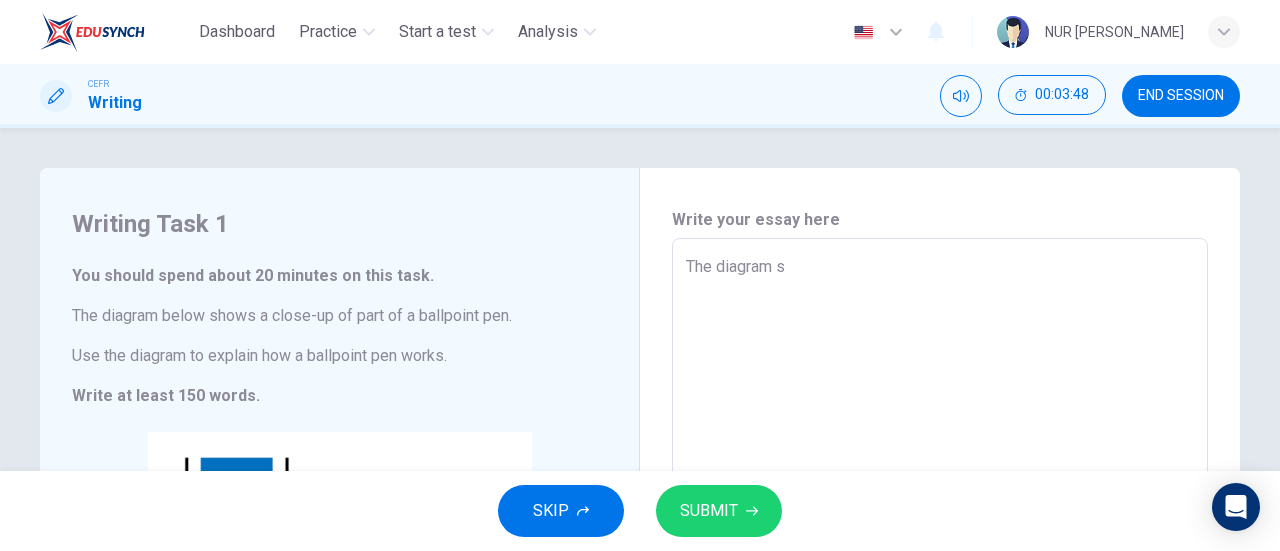 type on "The diagram" 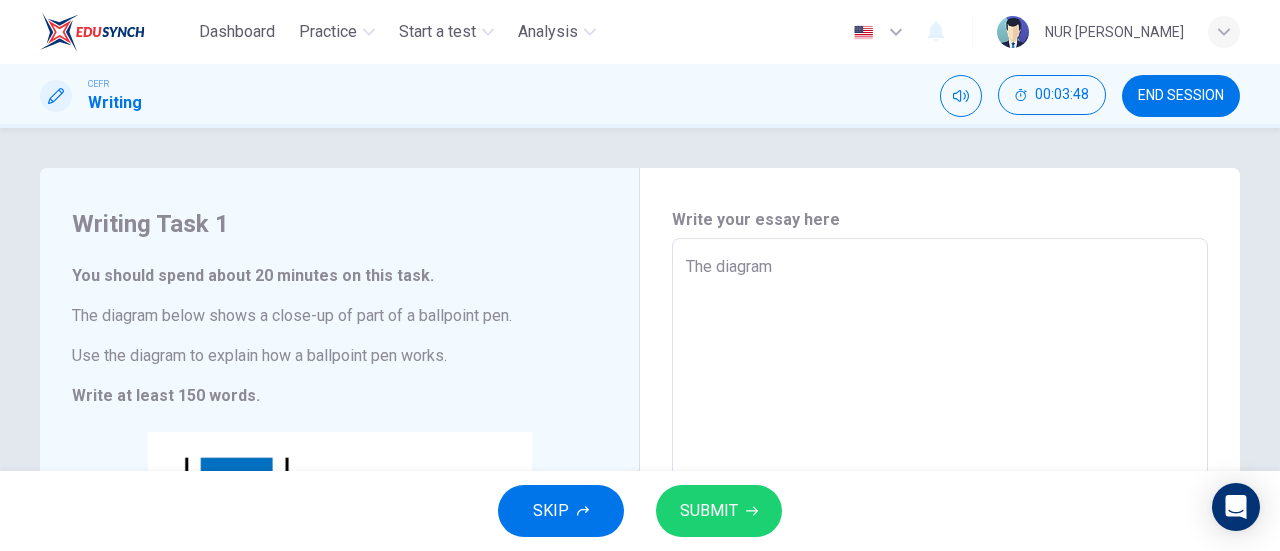 type on "x" 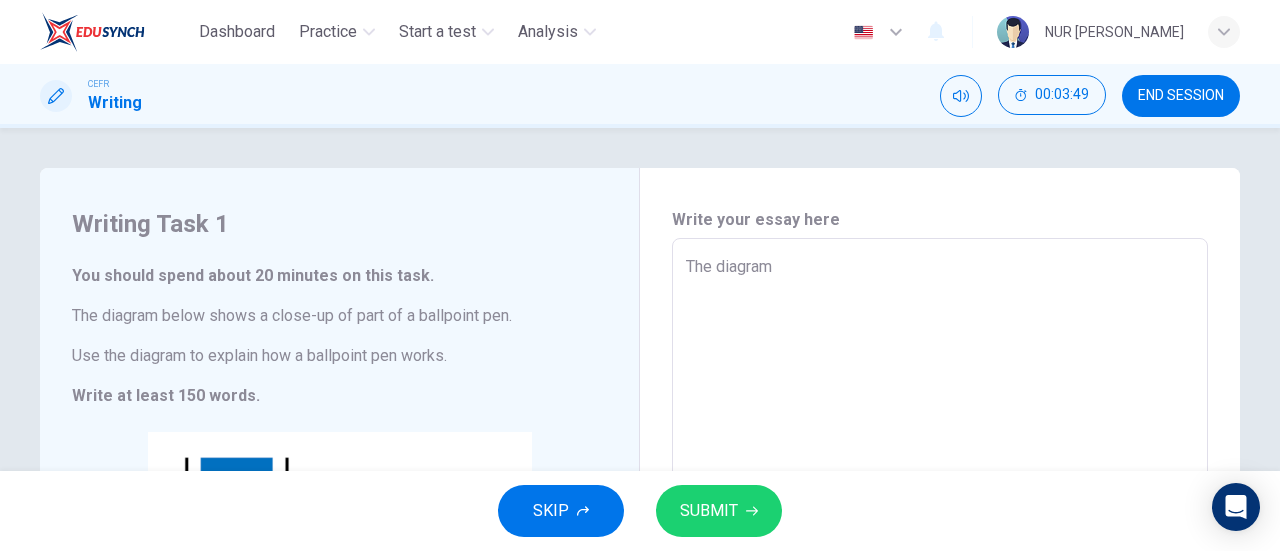 type on "The diagram i" 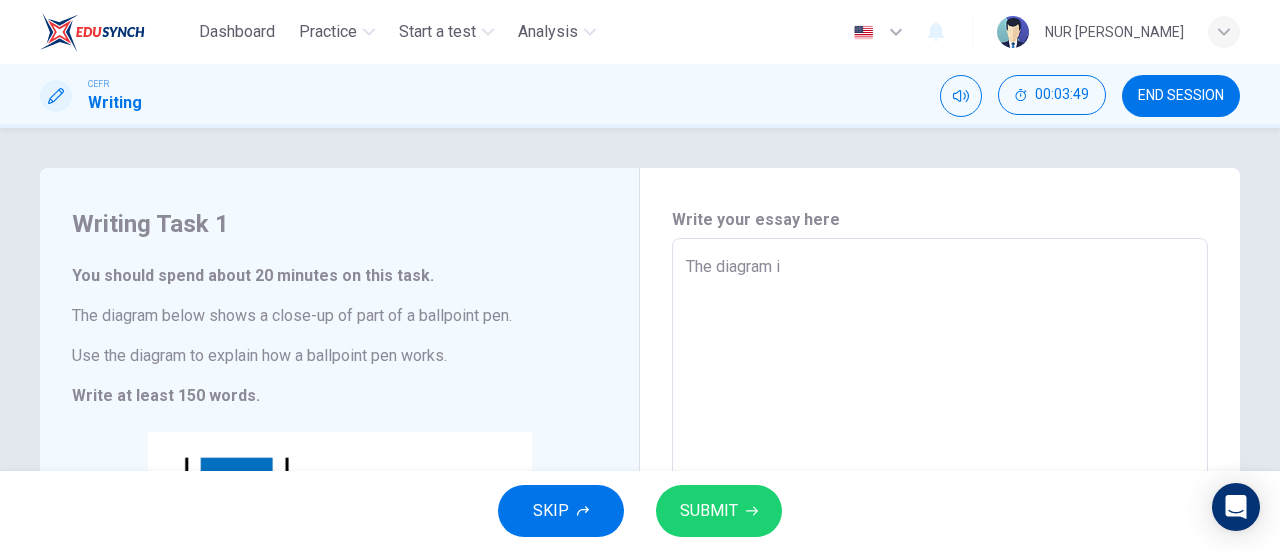 type on "The diagram is" 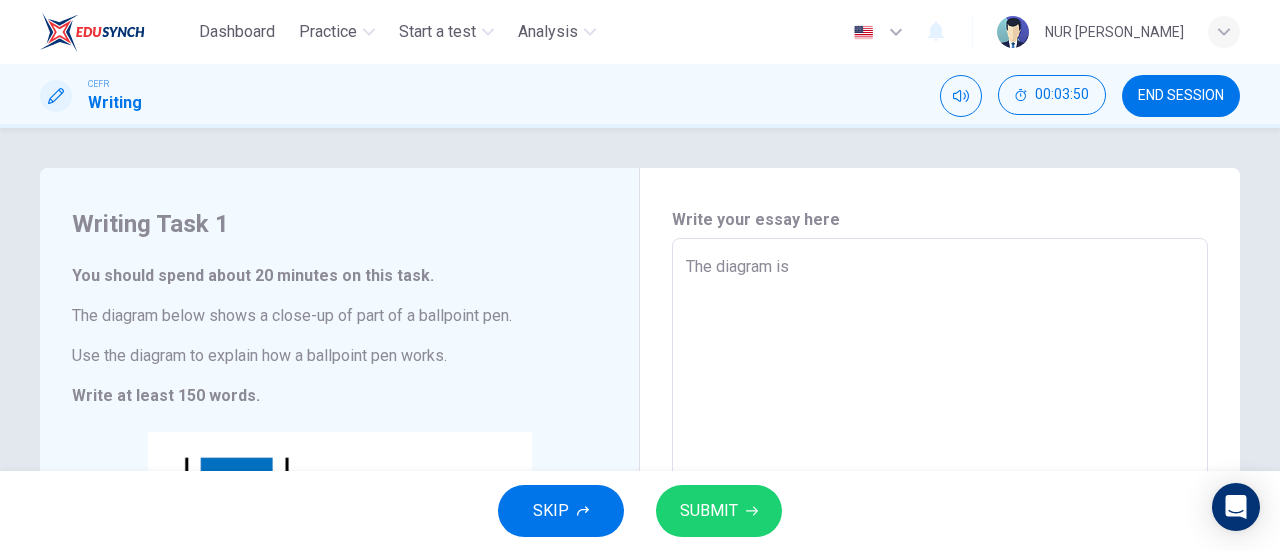 type on "The diagram is" 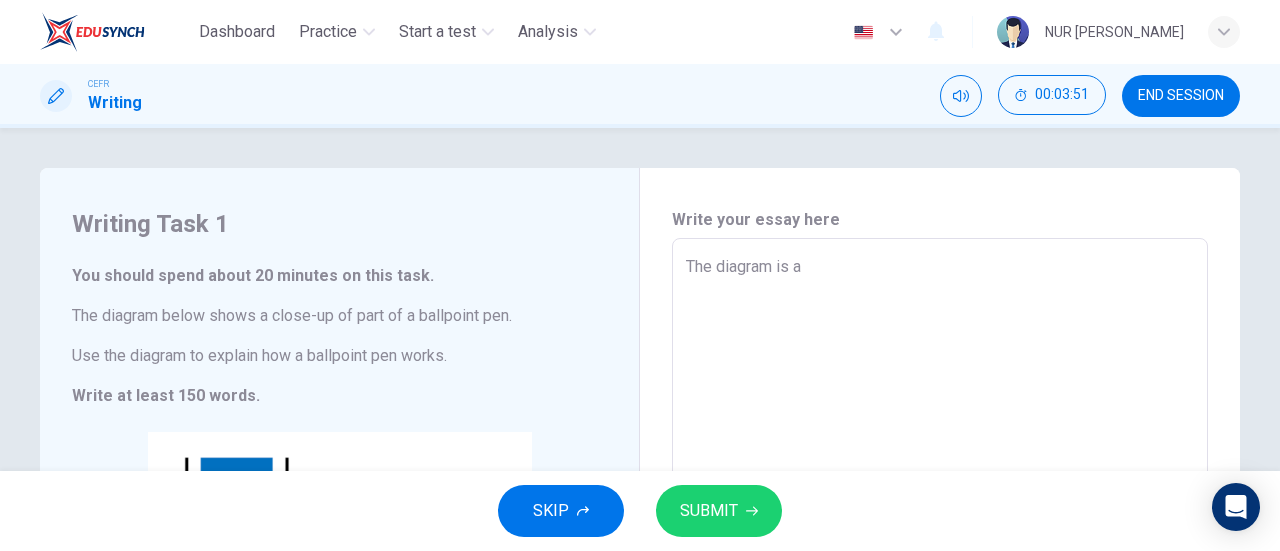type on "The diagram is a" 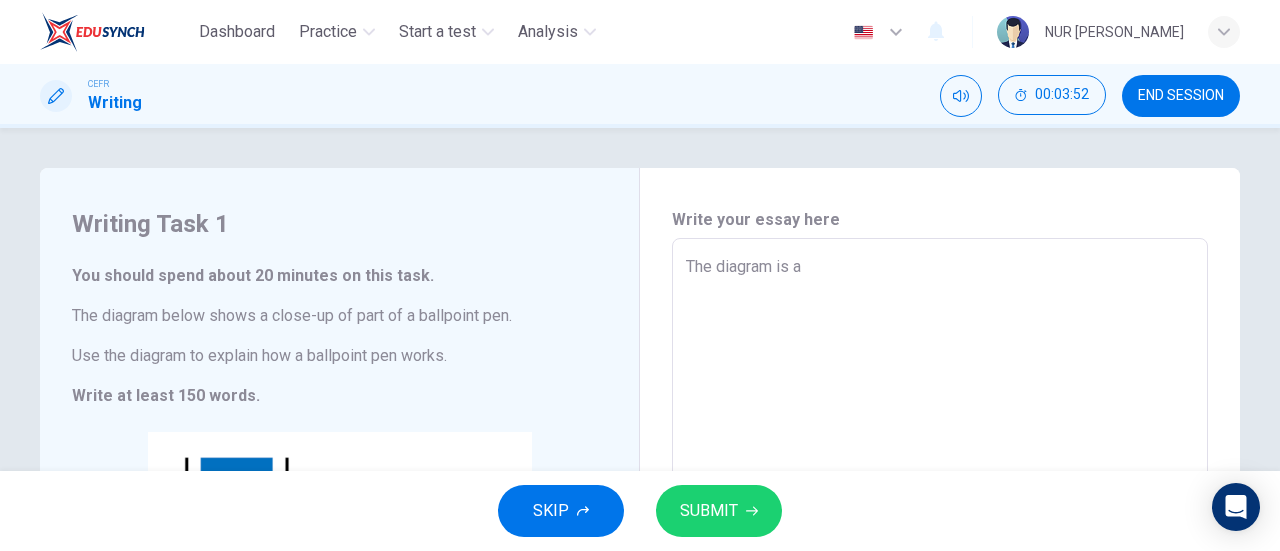 type on "The diagram is a c" 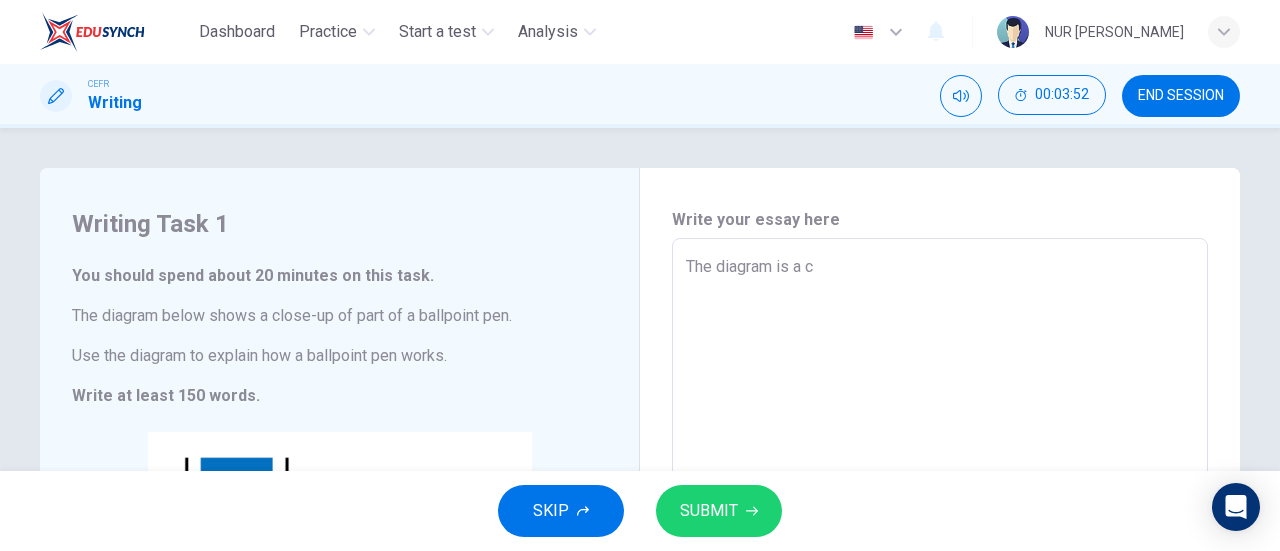 type on "The diagram is a cl" 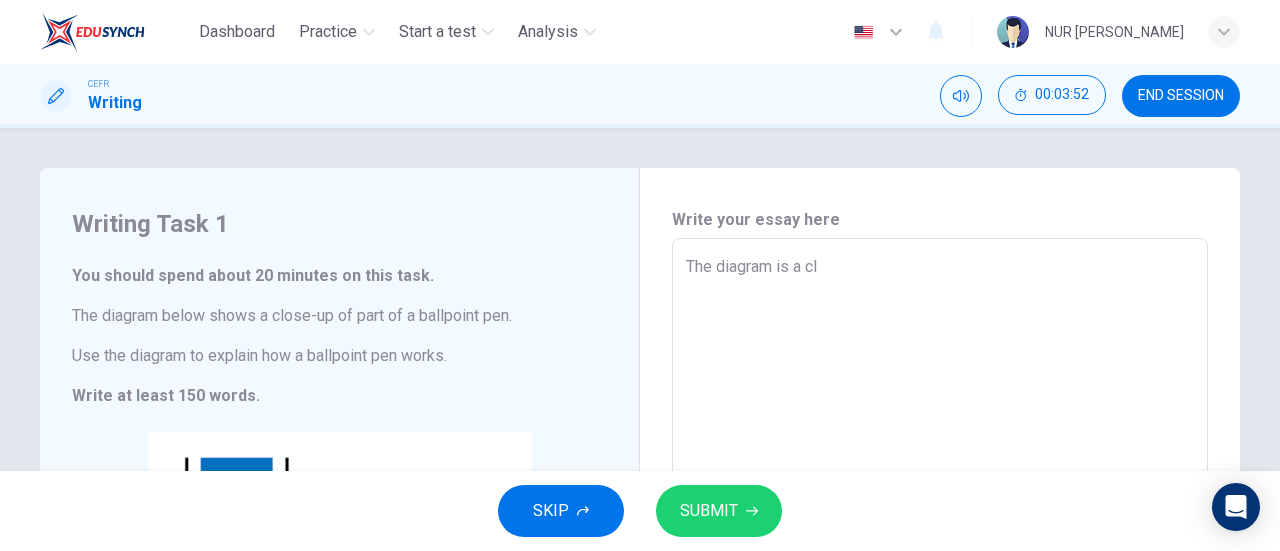 type on "x" 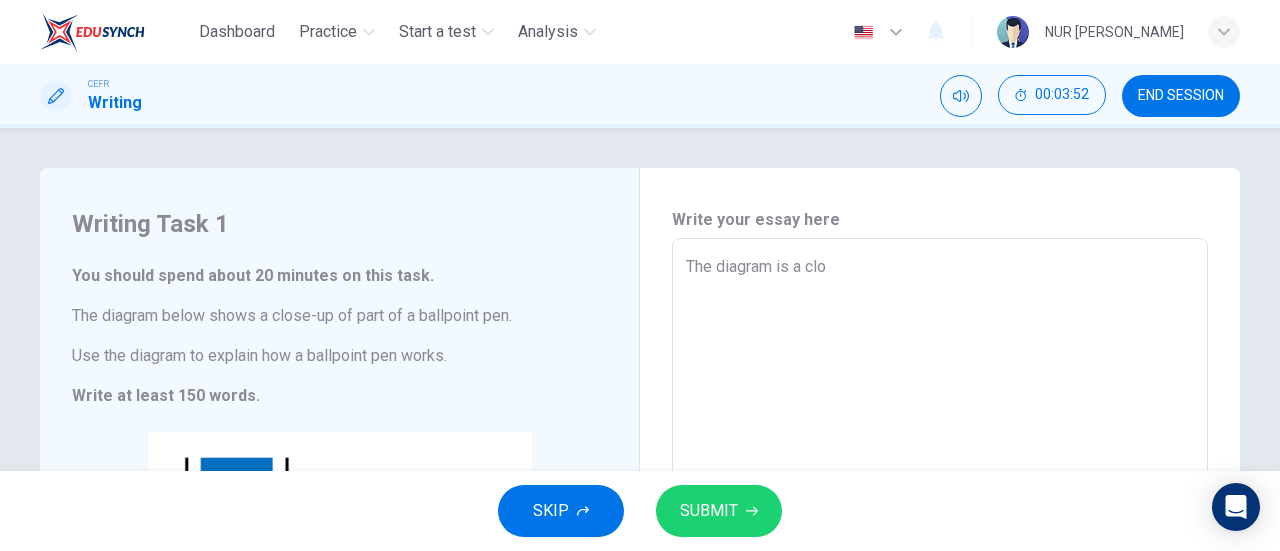 type on "x" 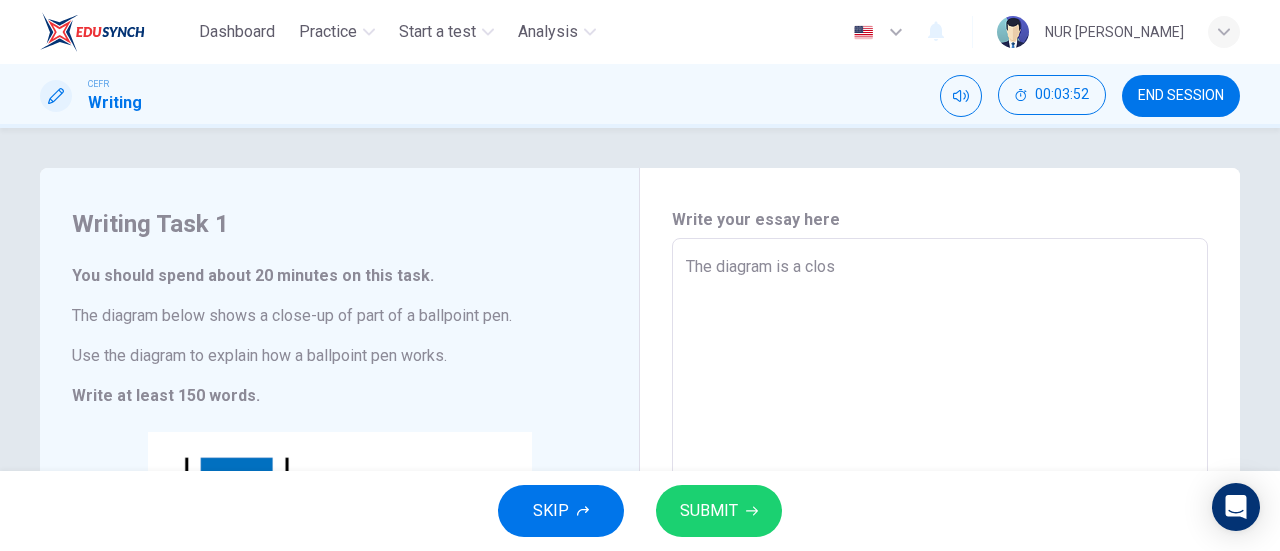 type on "x" 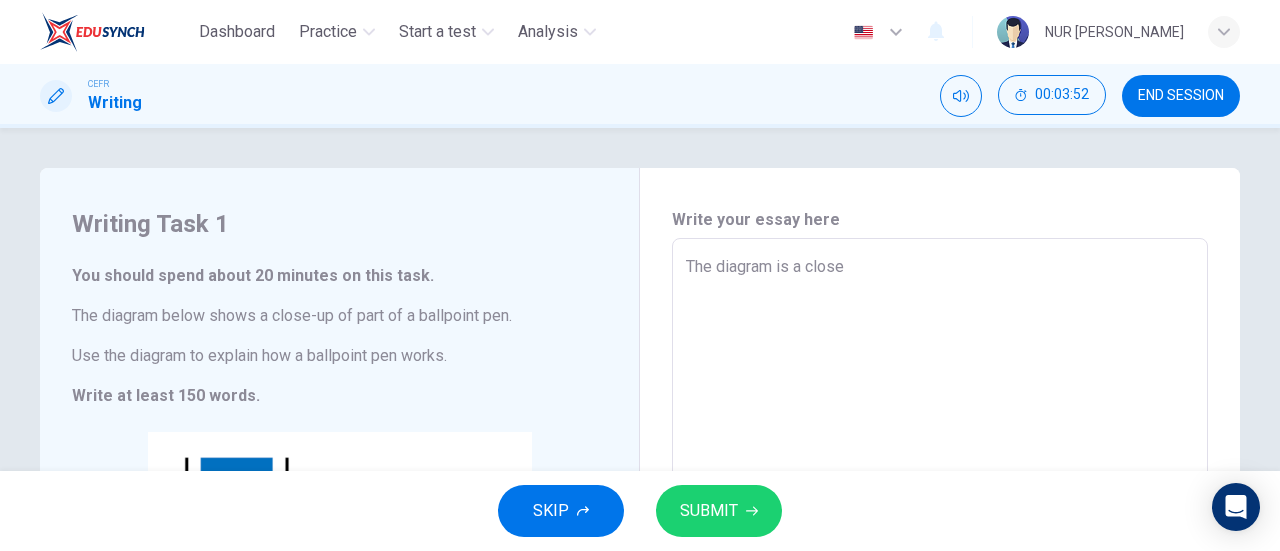type on "x" 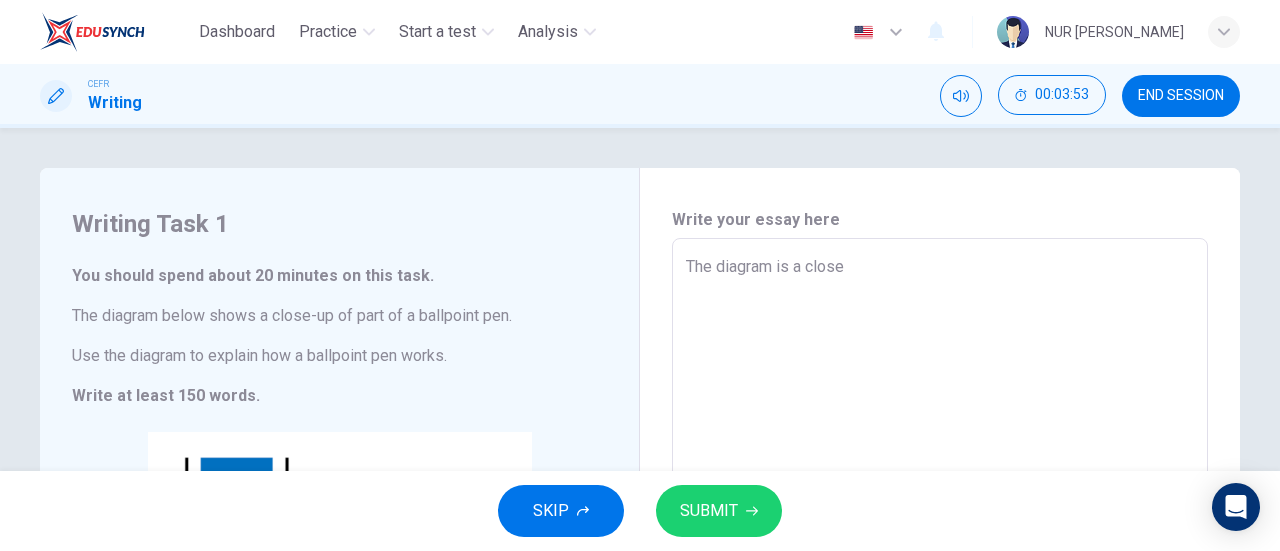 type on "The diagram is a close-" 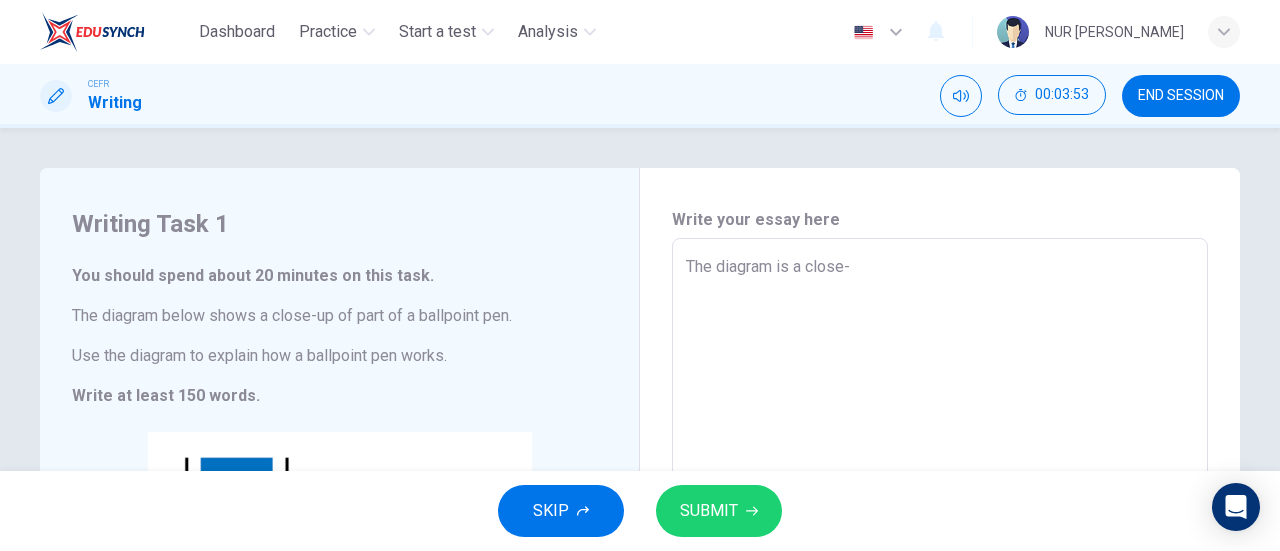 type on "The diagram is a close-u" 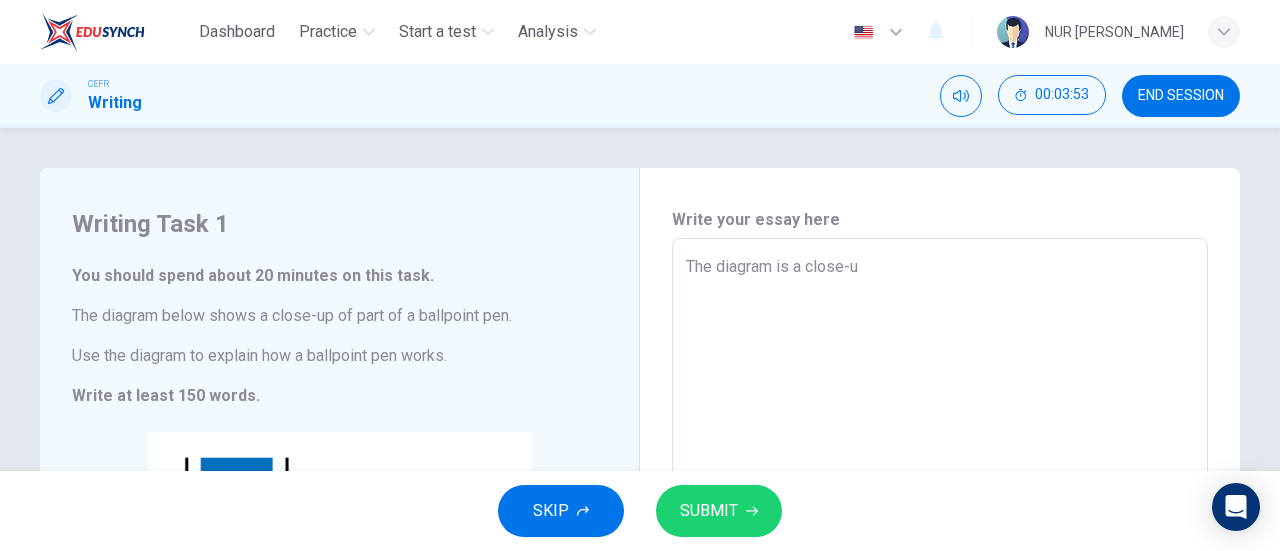 type on "x" 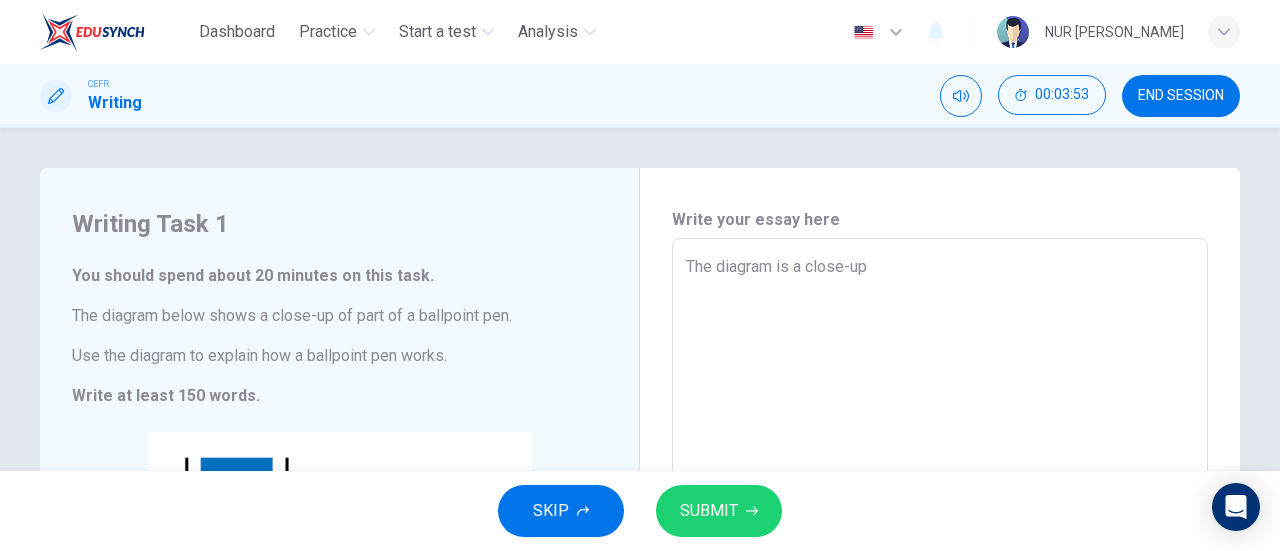 type on "x" 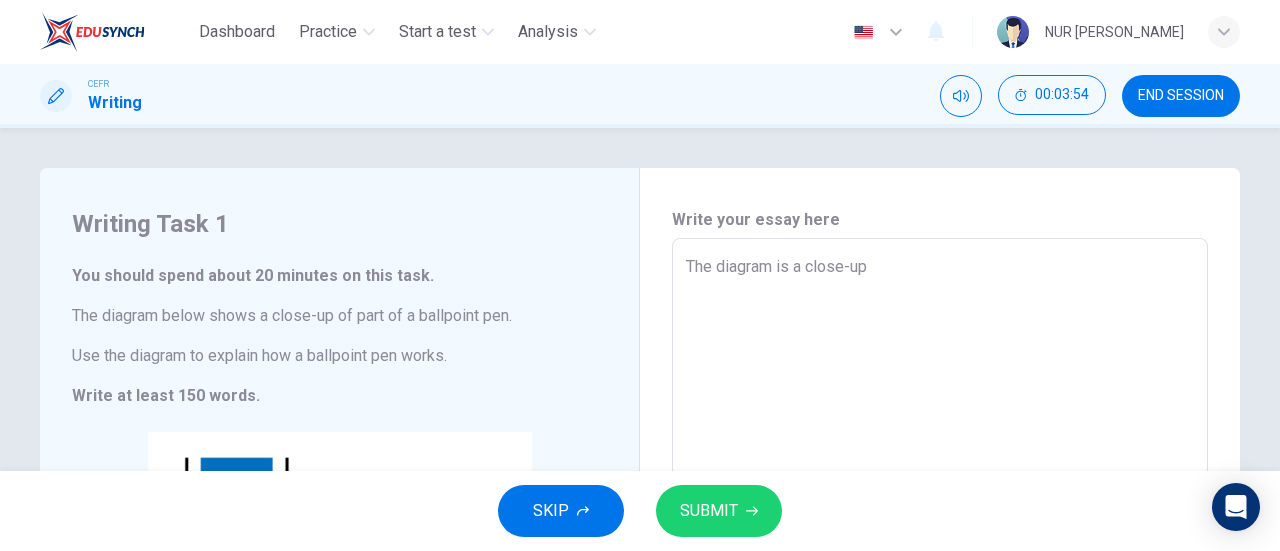 type on "The diagram is a close-up o" 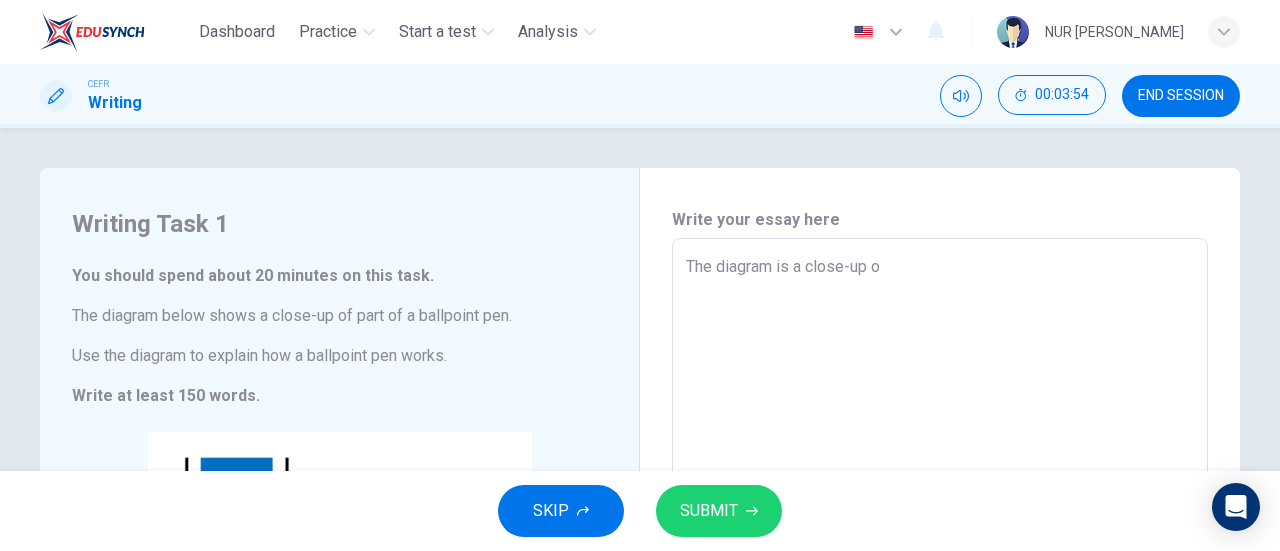 type on "The diagram is a close-up of" 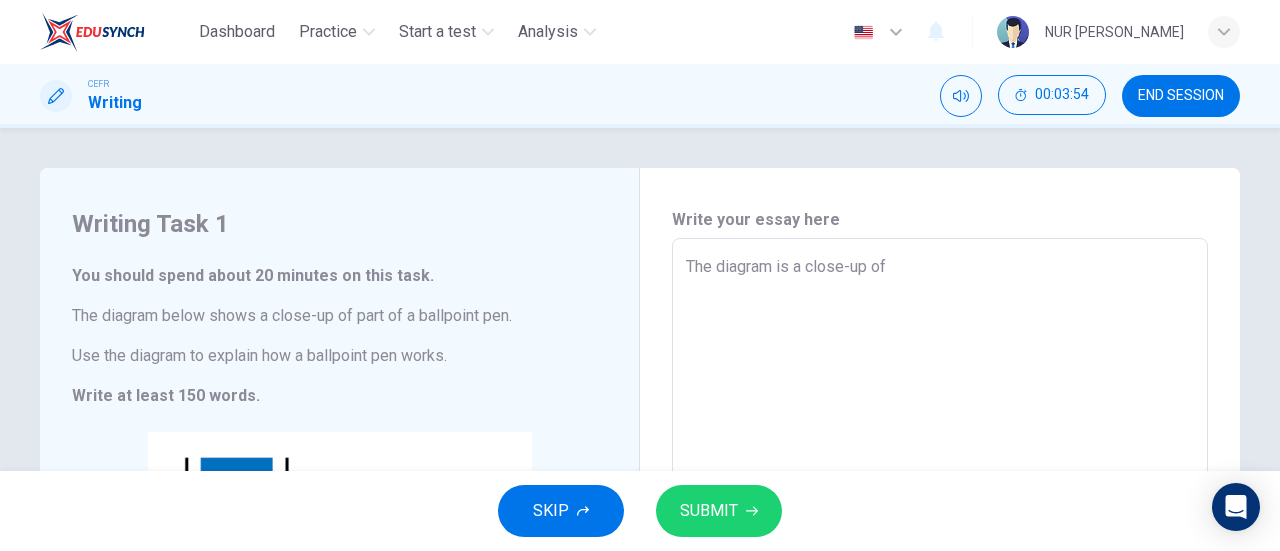 type on "x" 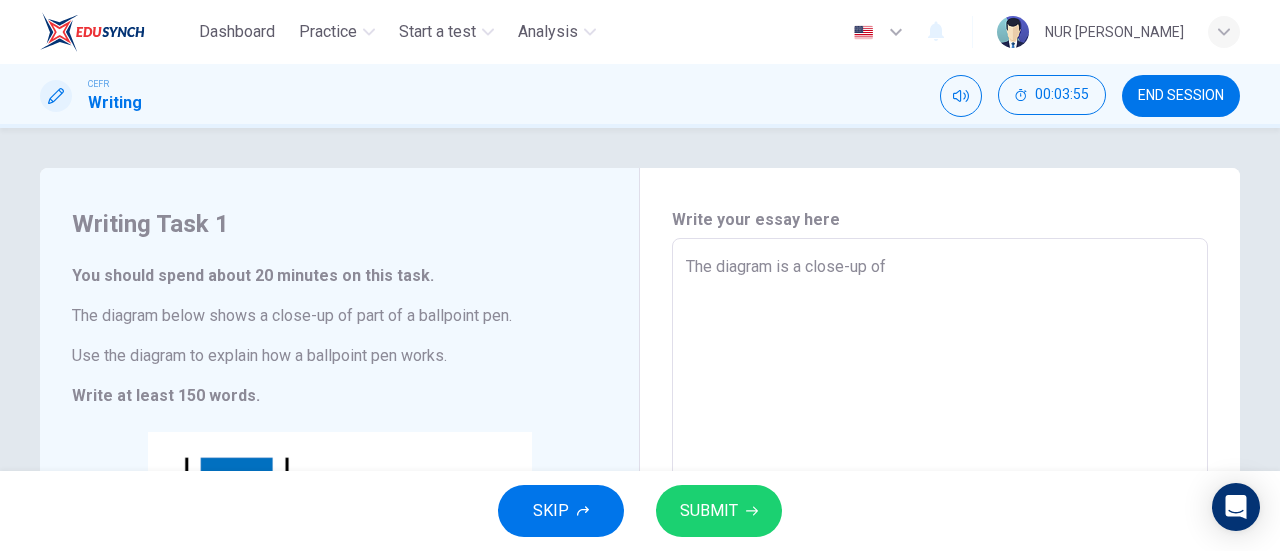 type on "The diagram is a close-up of p" 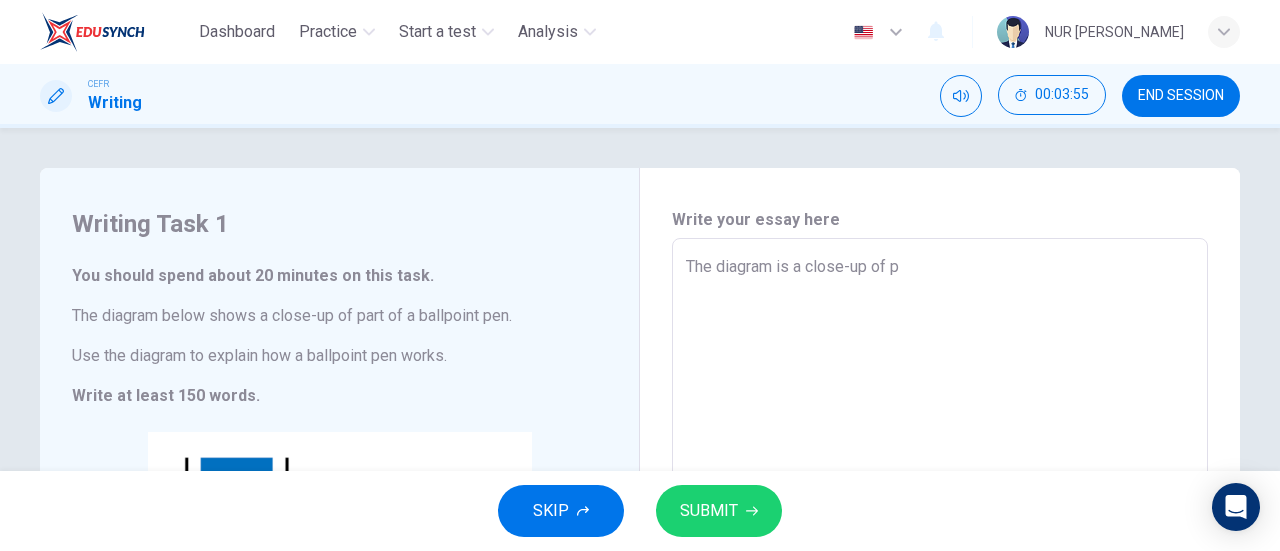 type on "The diagram is a close-up of pa" 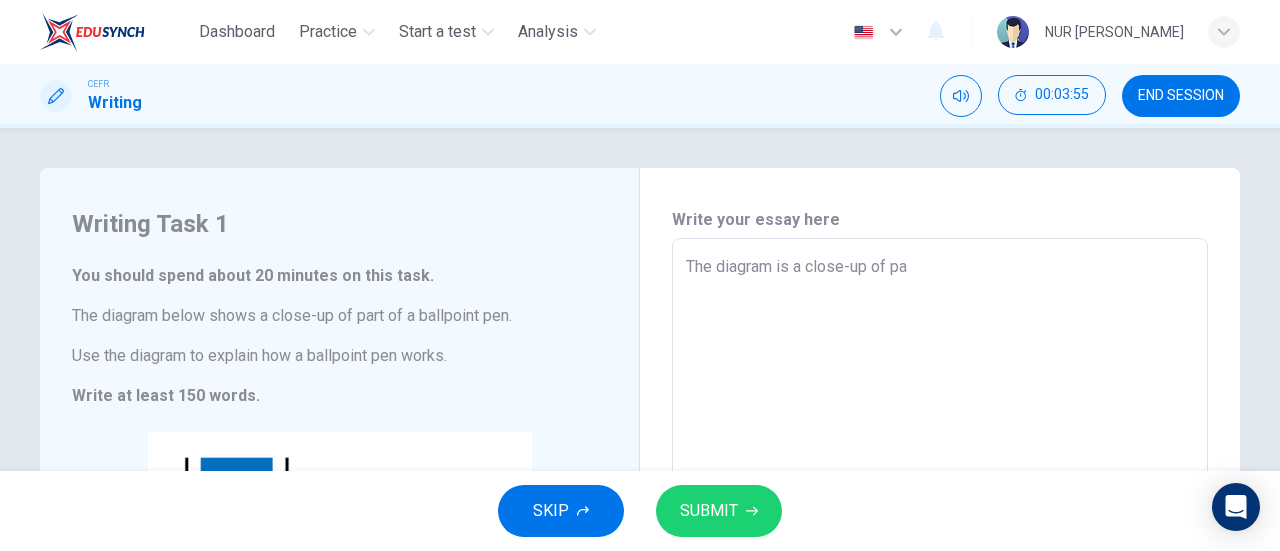 type on "x" 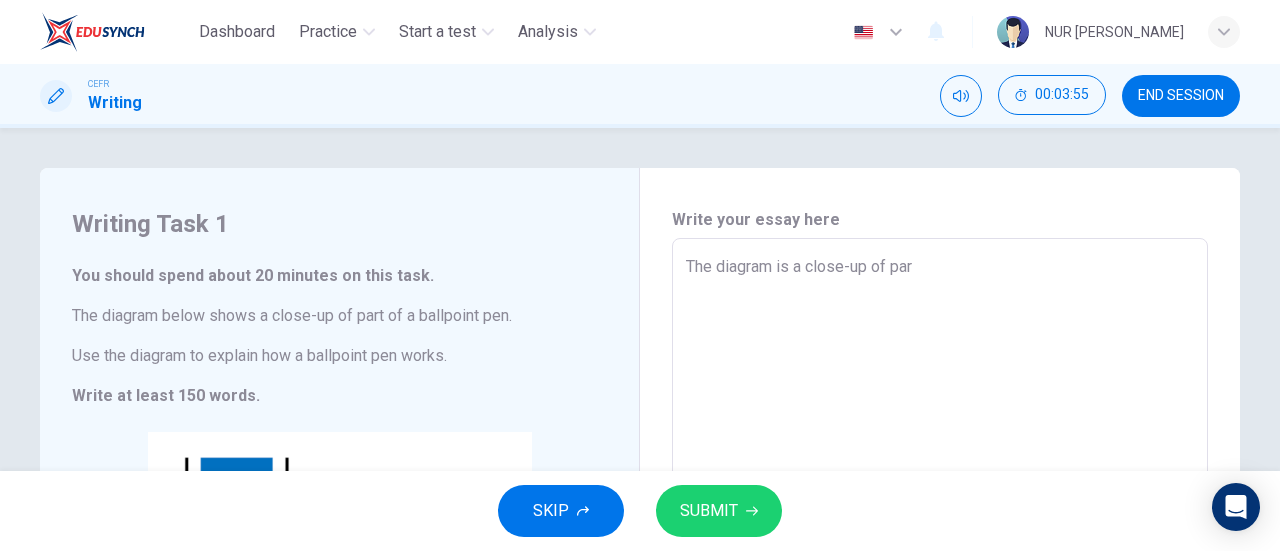 type on "x" 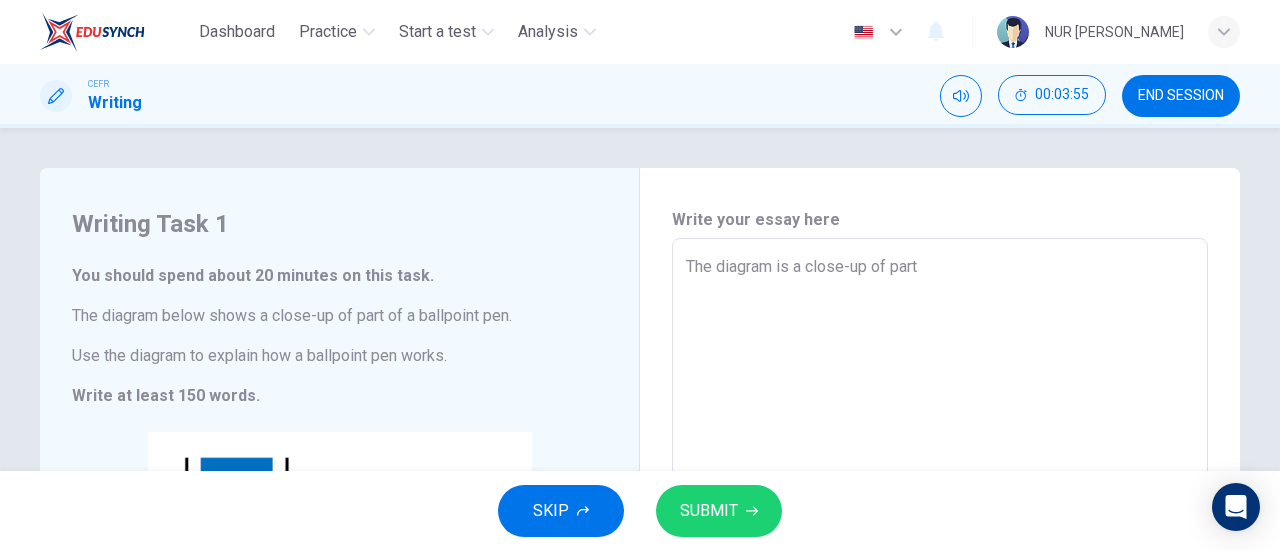 type on "x" 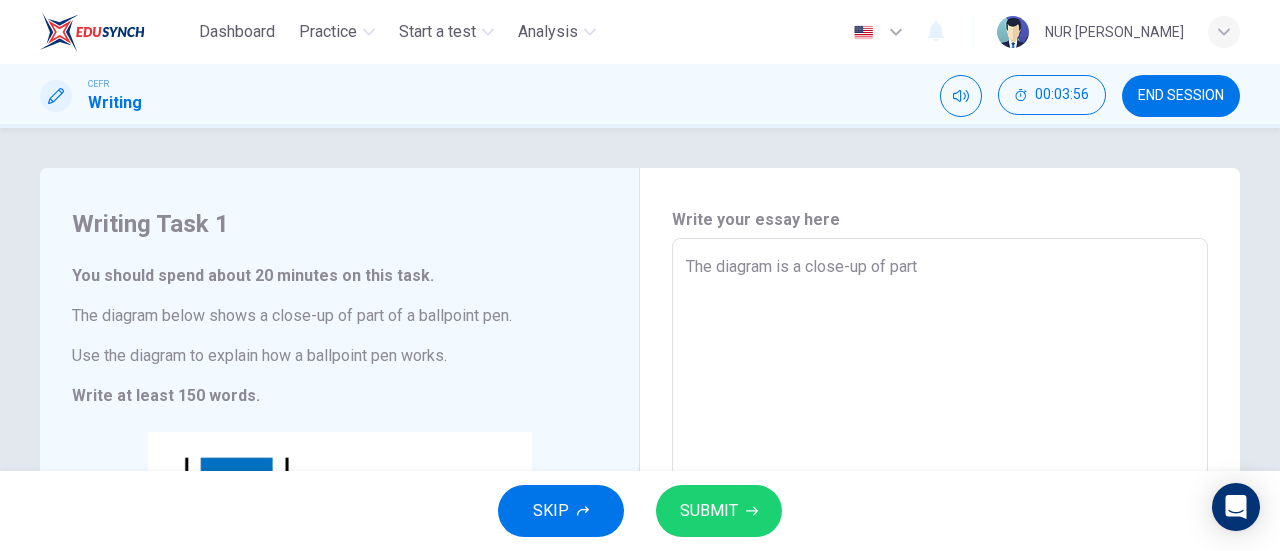 type on "The diagram is a close-up of part o" 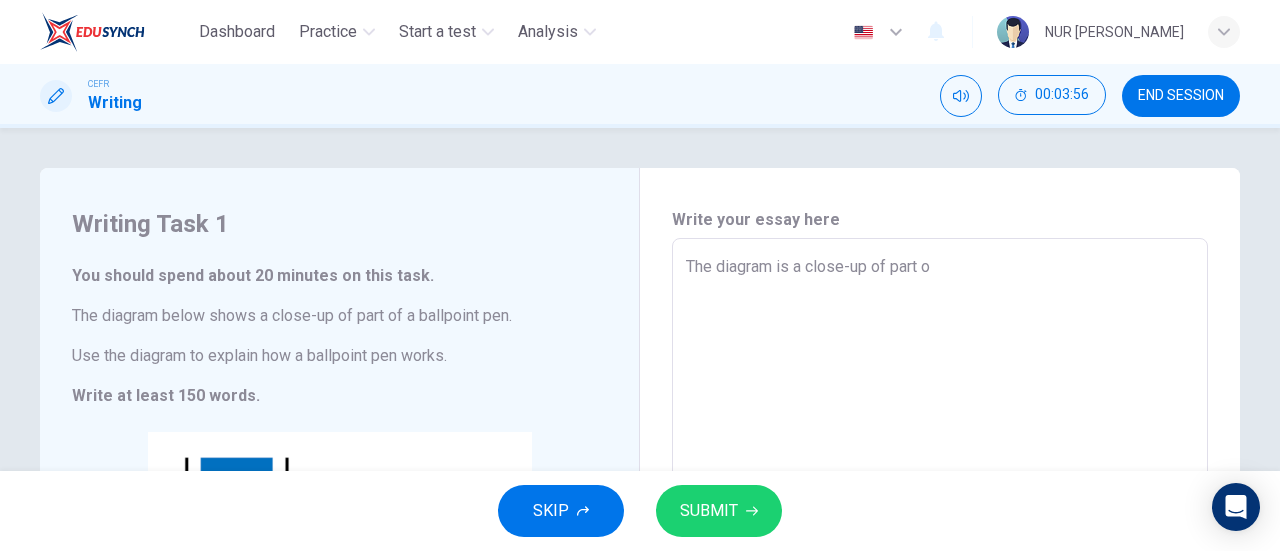 type on "x" 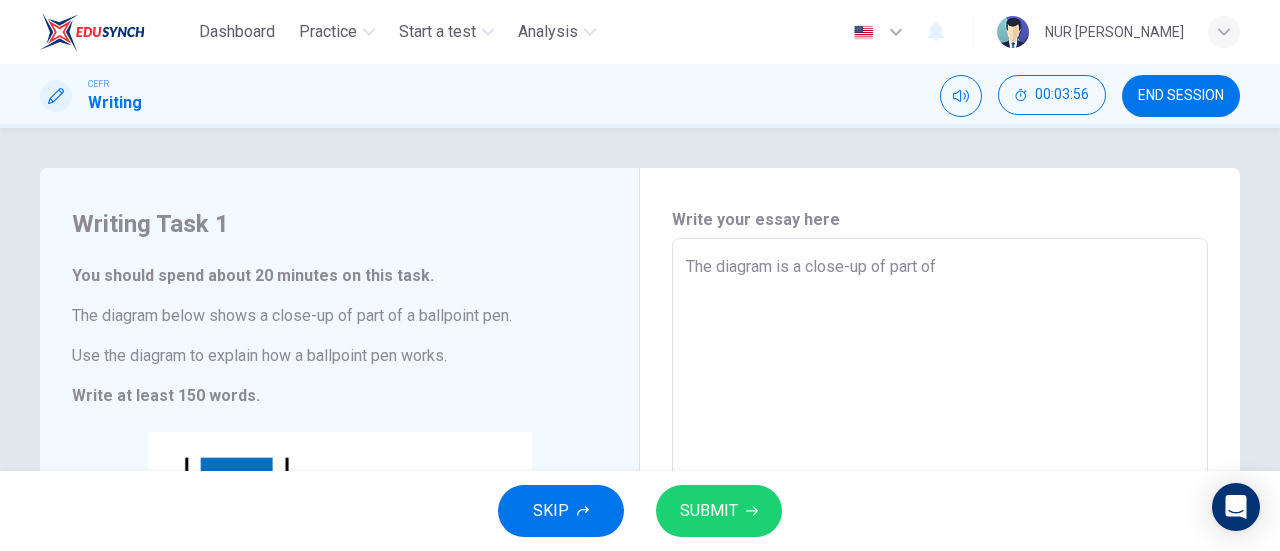 type on "x" 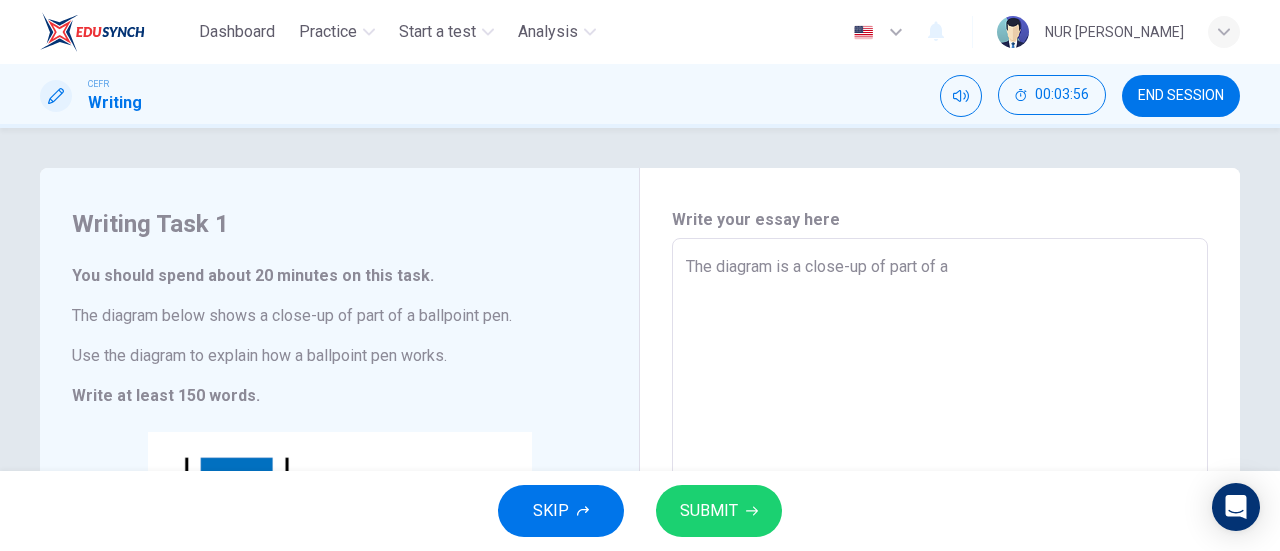 type on "x" 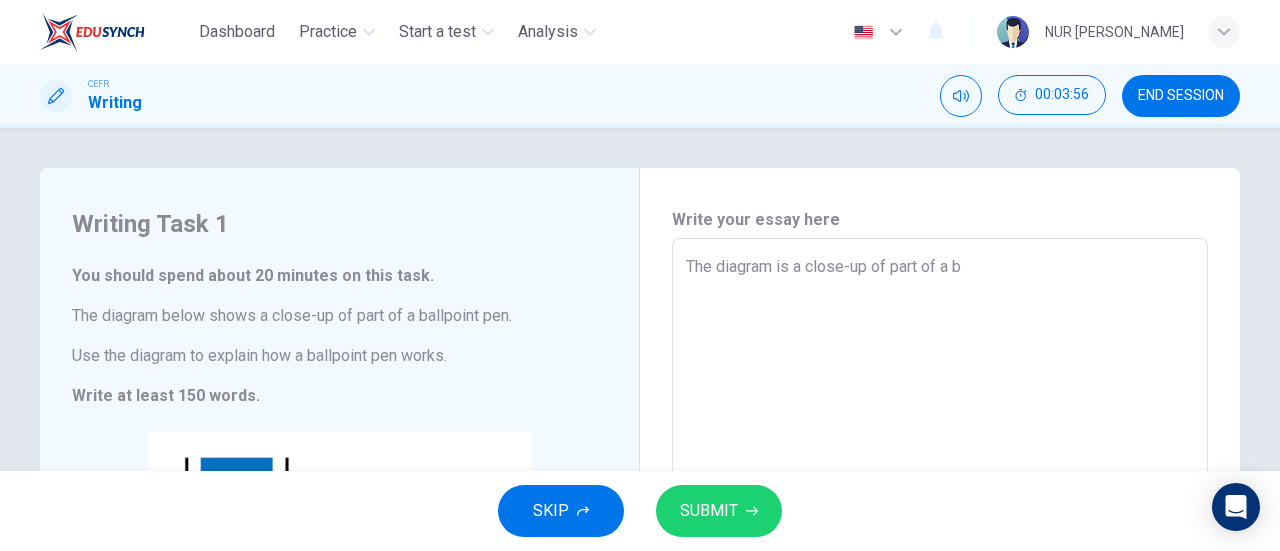 type on "x" 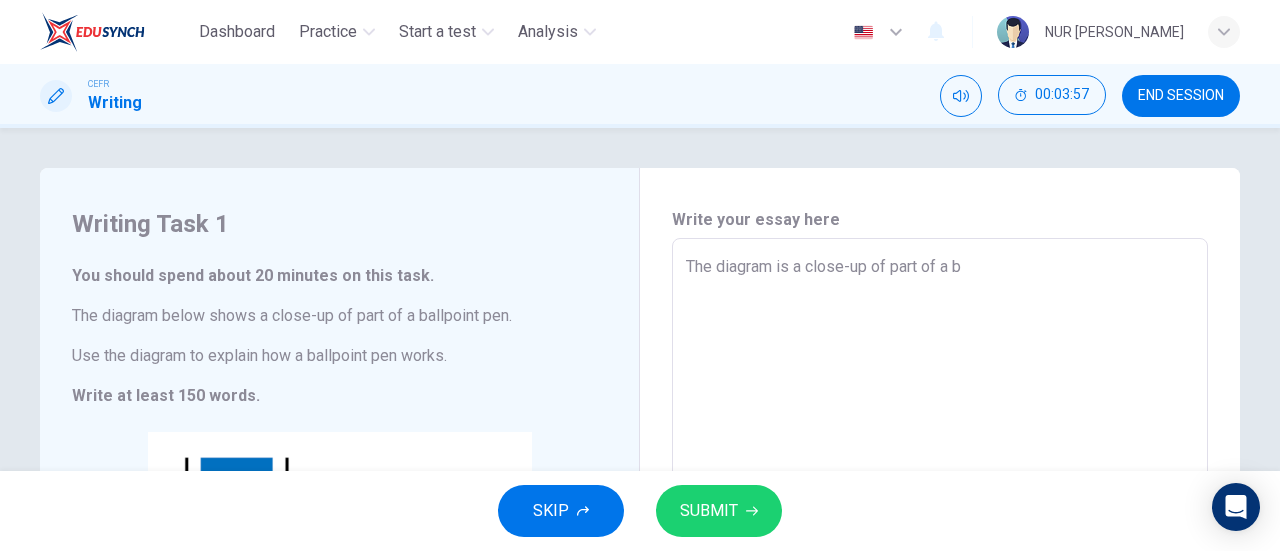 type on "The diagram is a close-up of part of a ba" 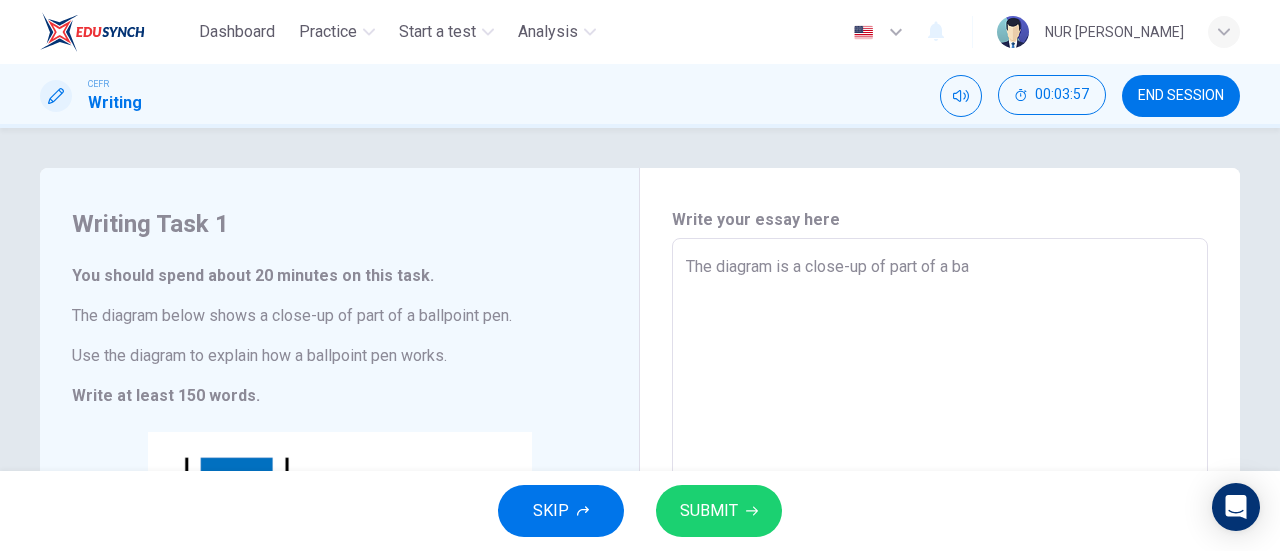 type on "The diagram is a close-up of part of a bal" 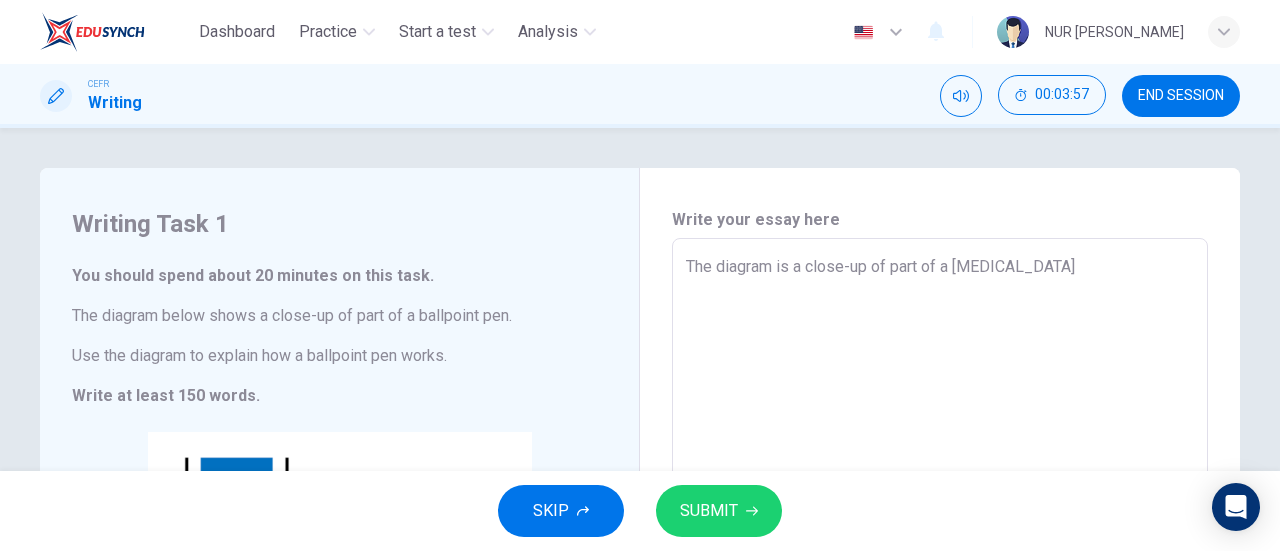 type on "x" 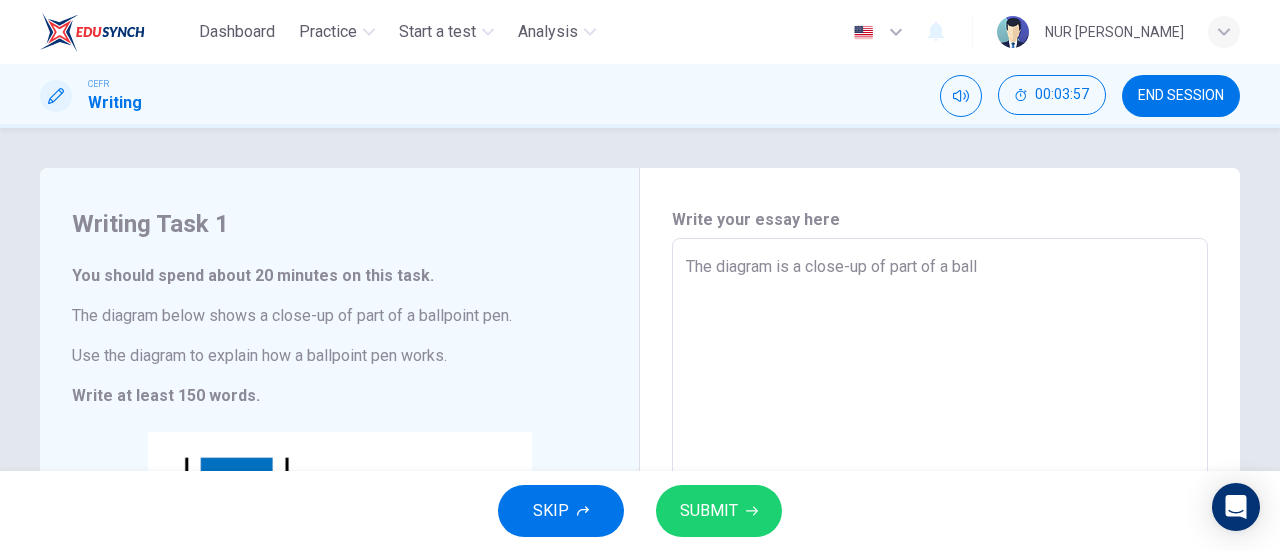 type on "x" 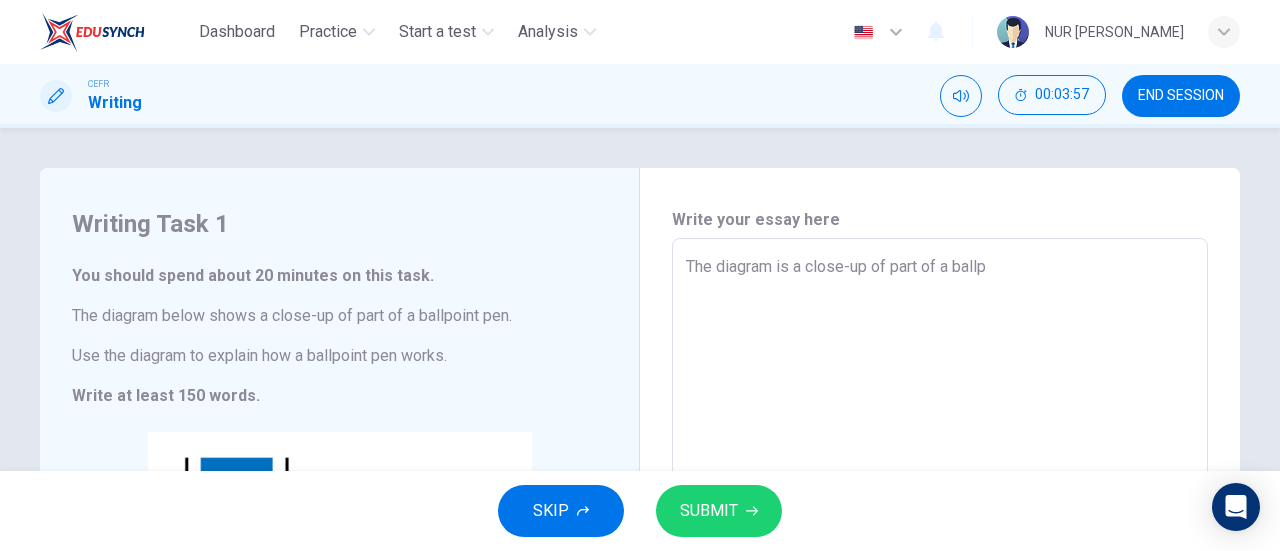 type on "x" 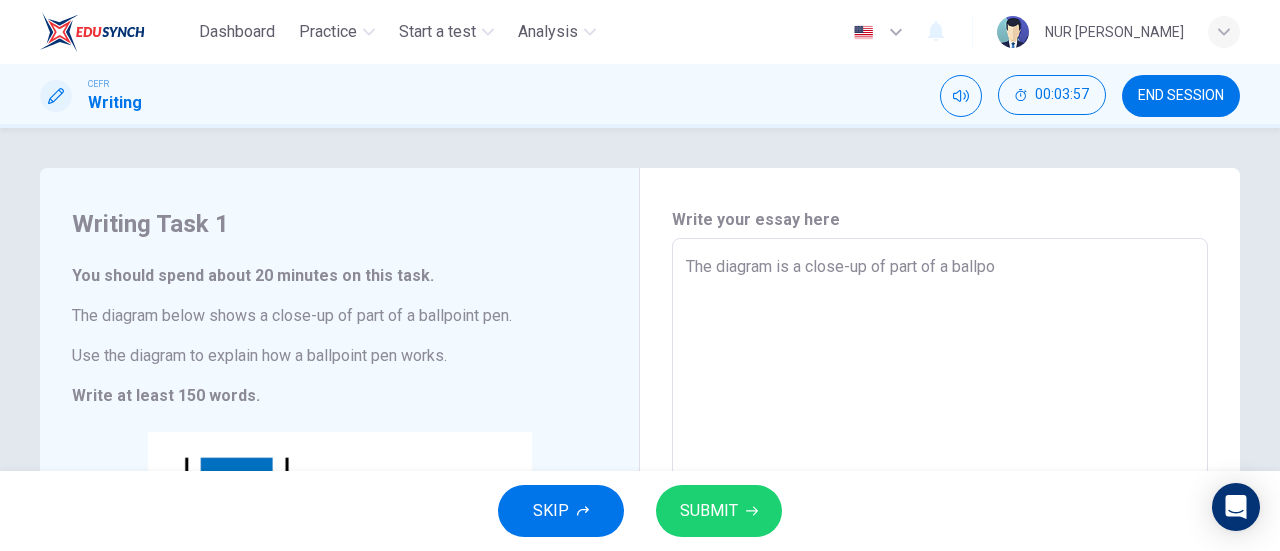 type on "x" 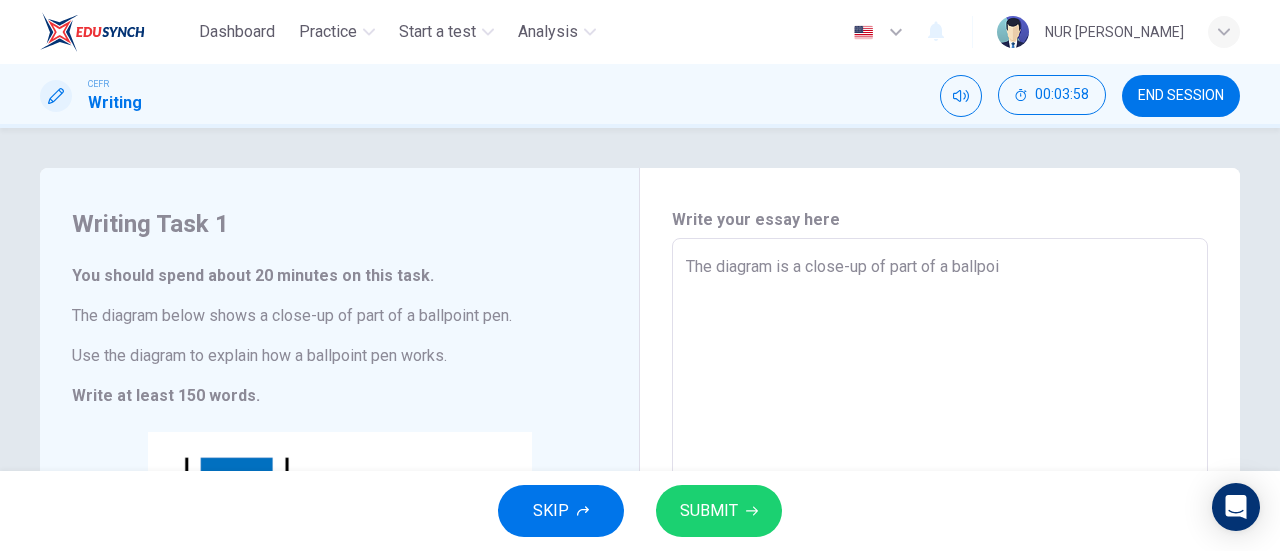 type on "The diagram is a close-up of part of a ballpoin" 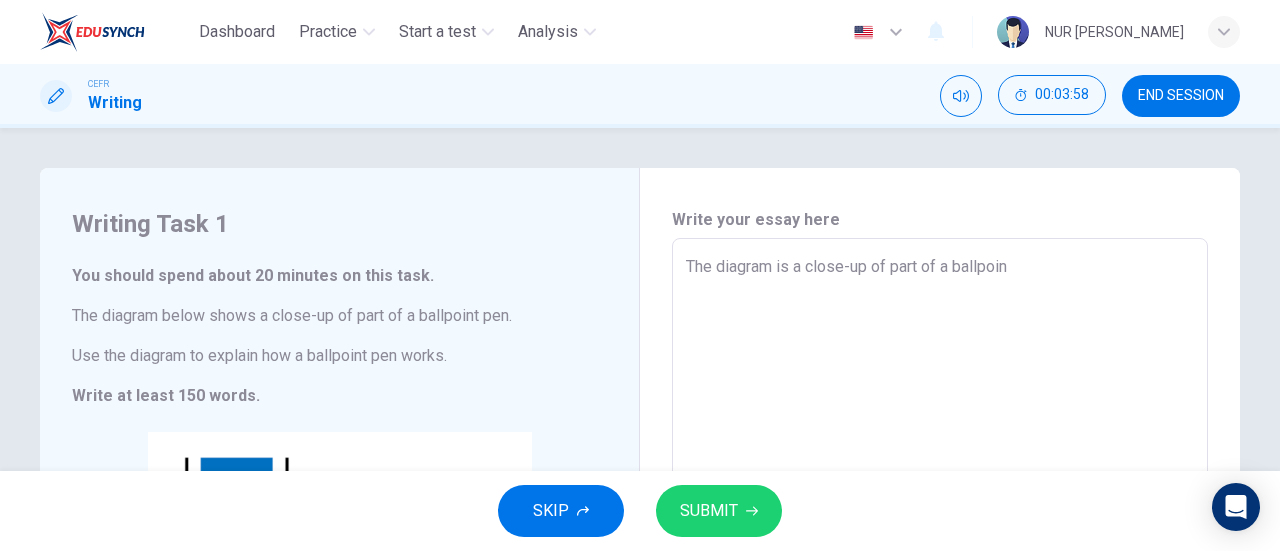 type on "x" 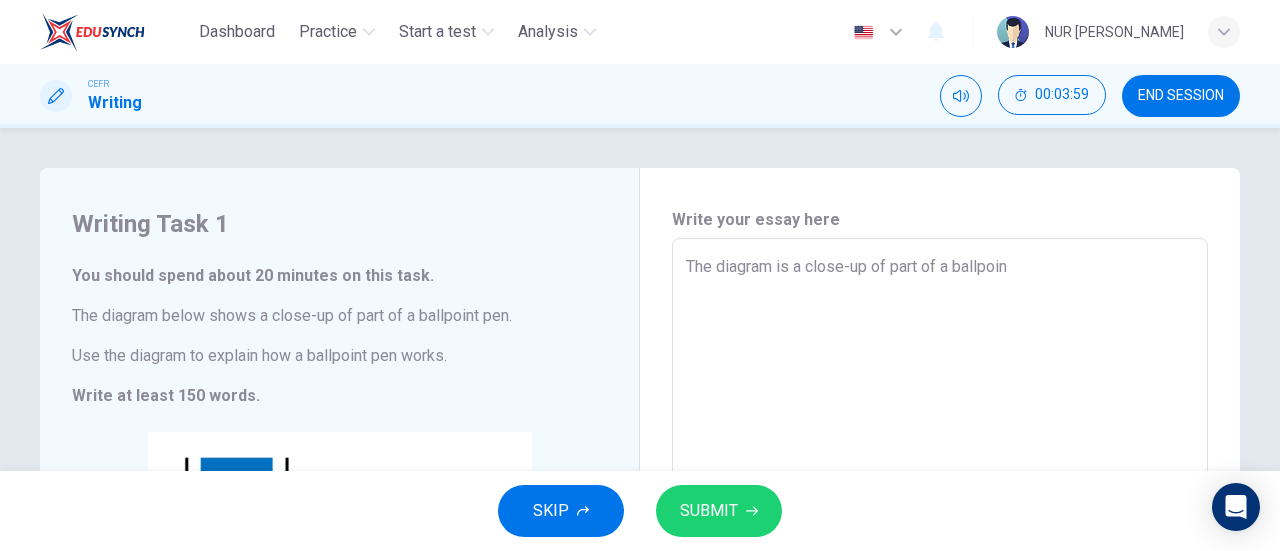 type on "The diagram is a close-up of part of a ballpoint" 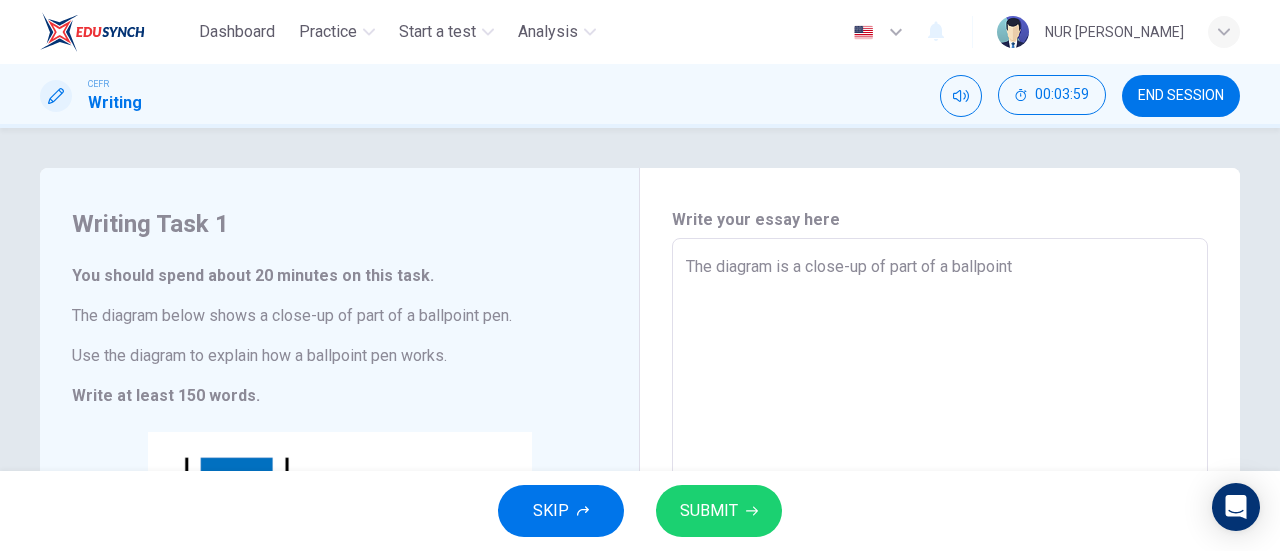 type on "The diagram is a close-up of part of a ballpoint" 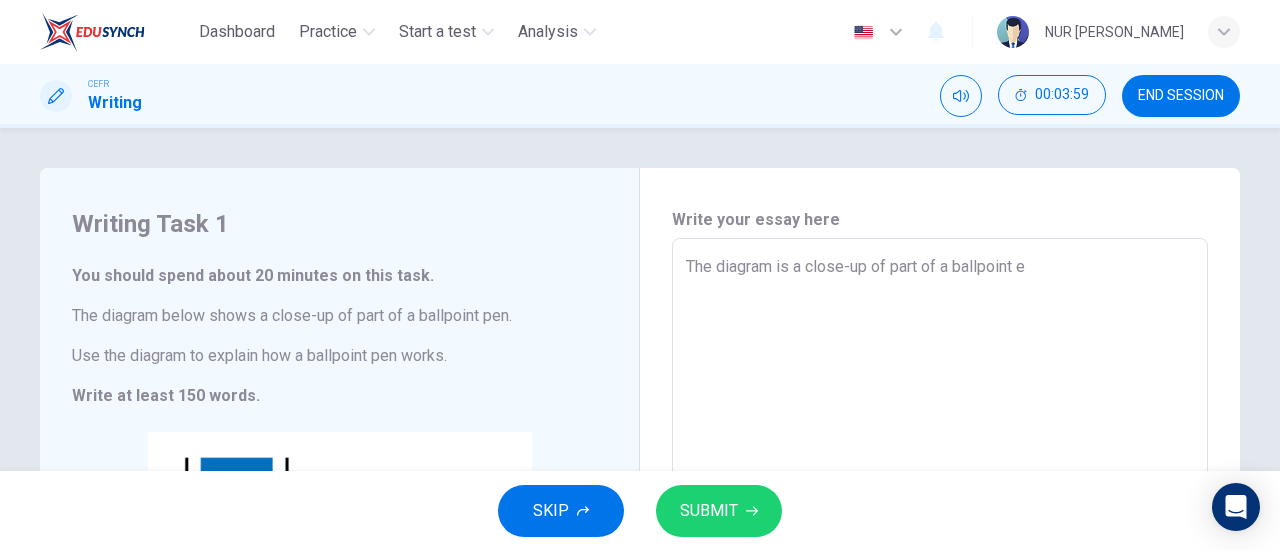 type on "x" 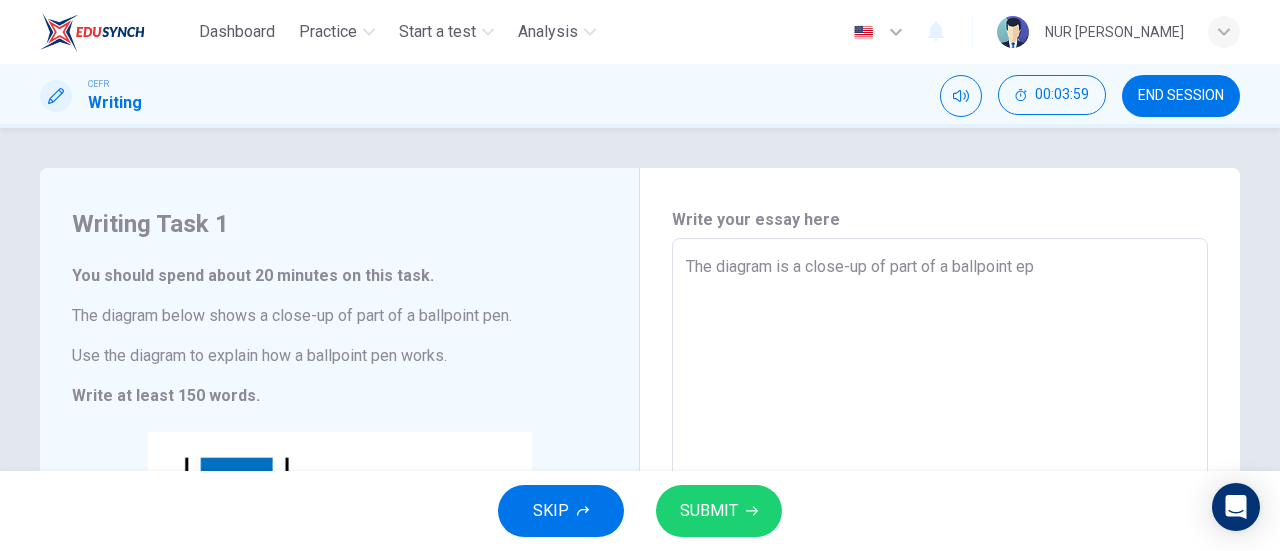 type on "x" 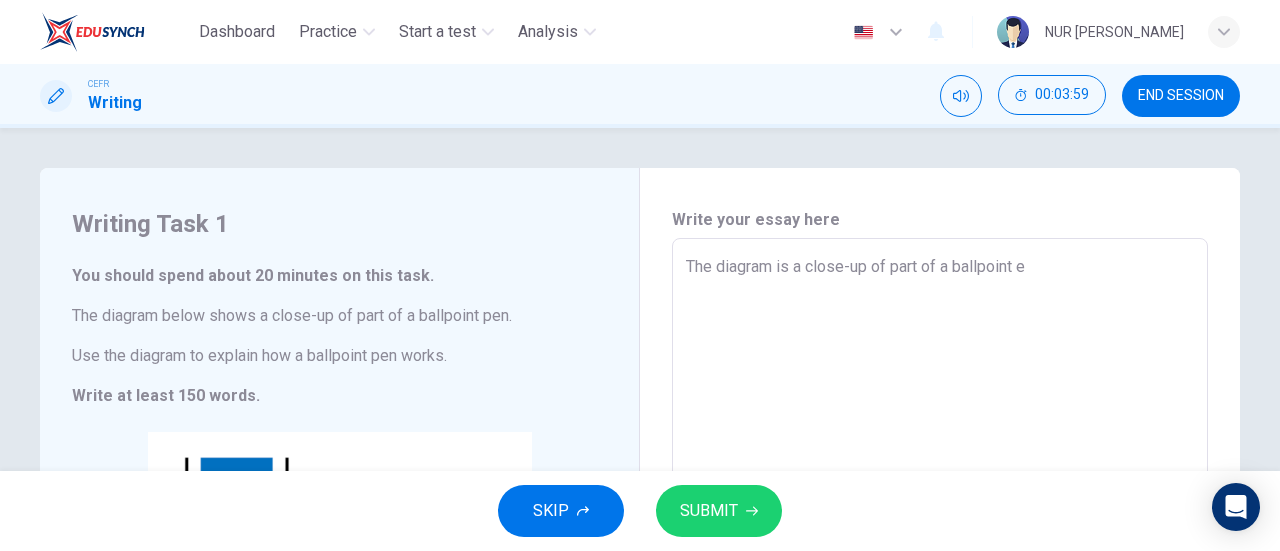 type on "x" 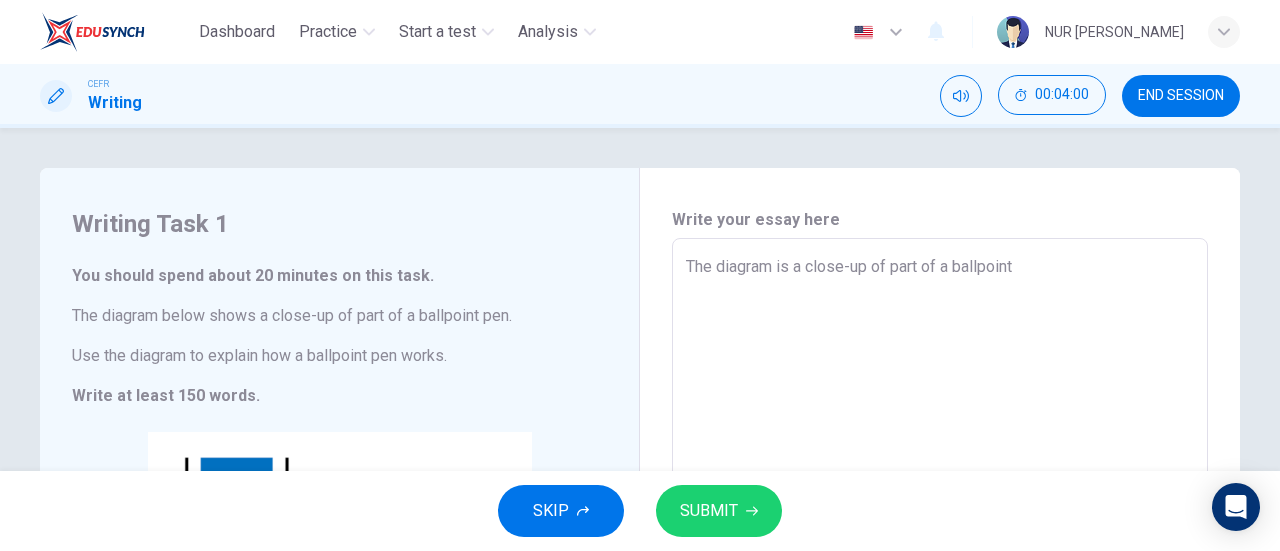 type on "The diagram is a close-up of part of a ballpoint p" 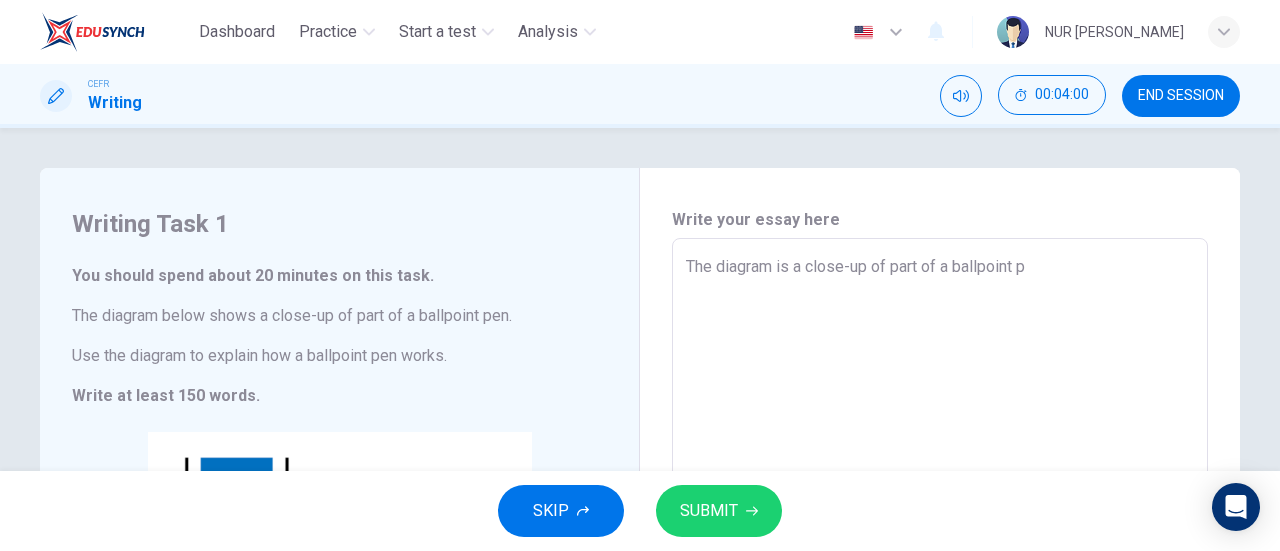 type on "x" 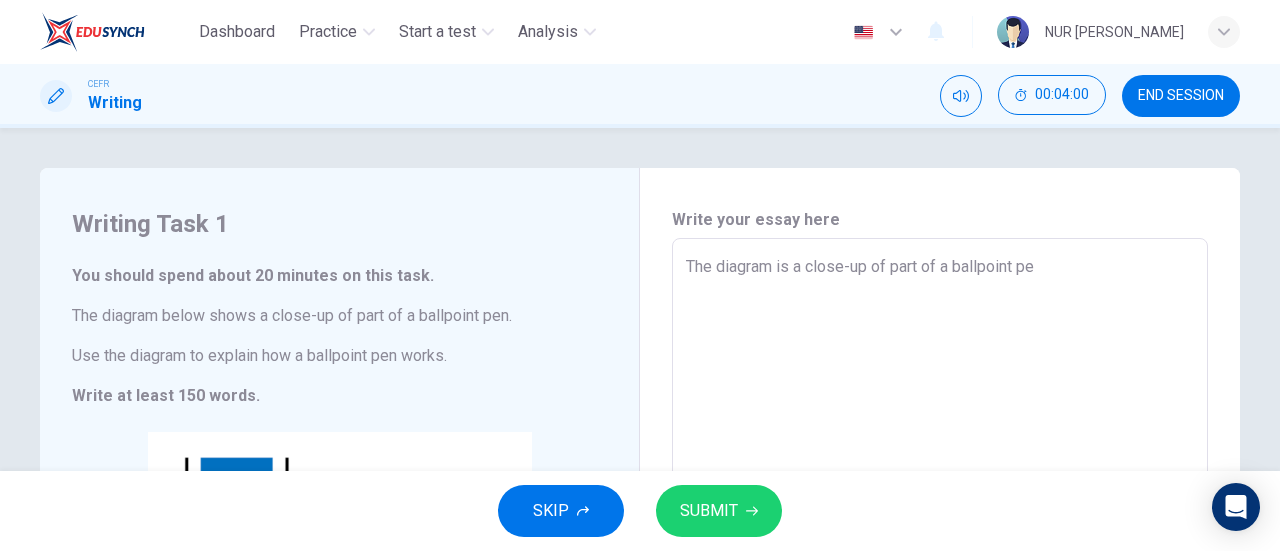 type on "x" 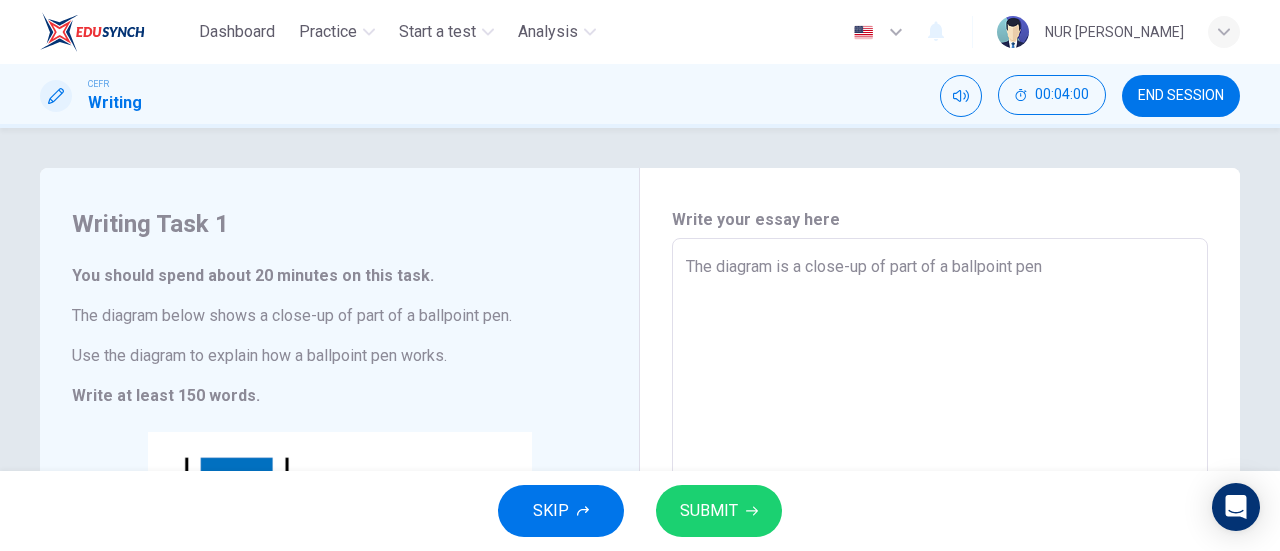 type on "x" 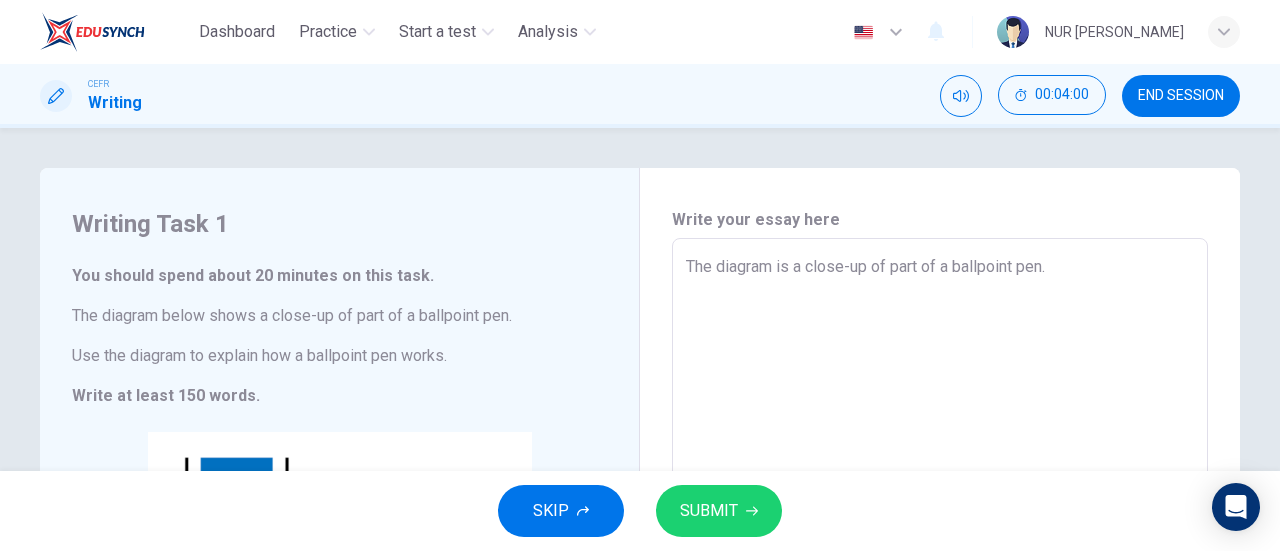 type on "x" 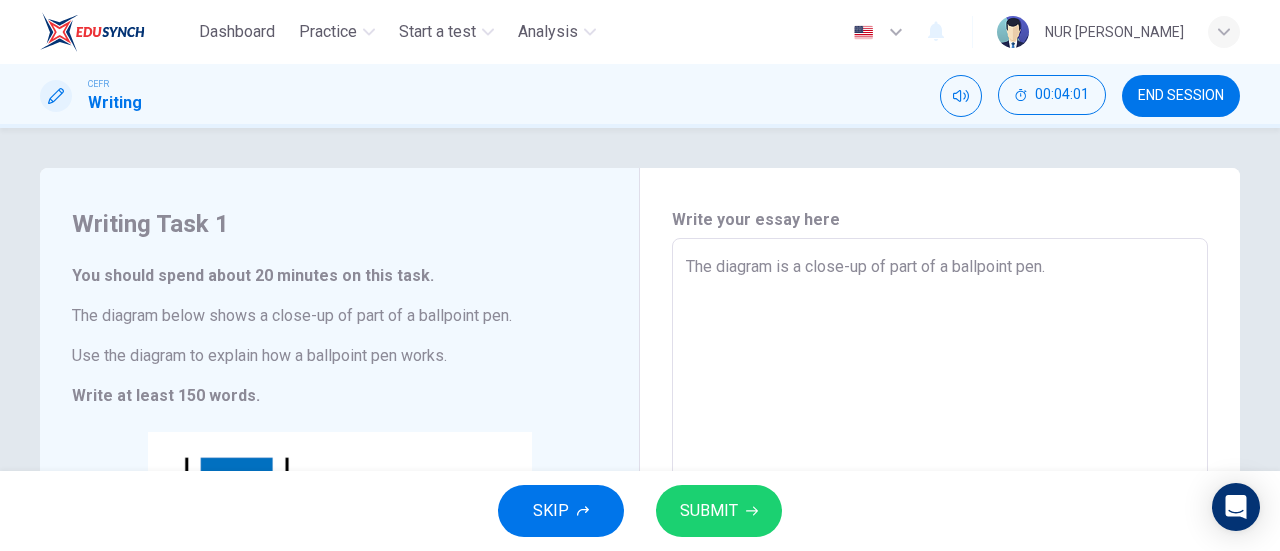 type on "The diagram is a close-up of part of a ballpoint pen." 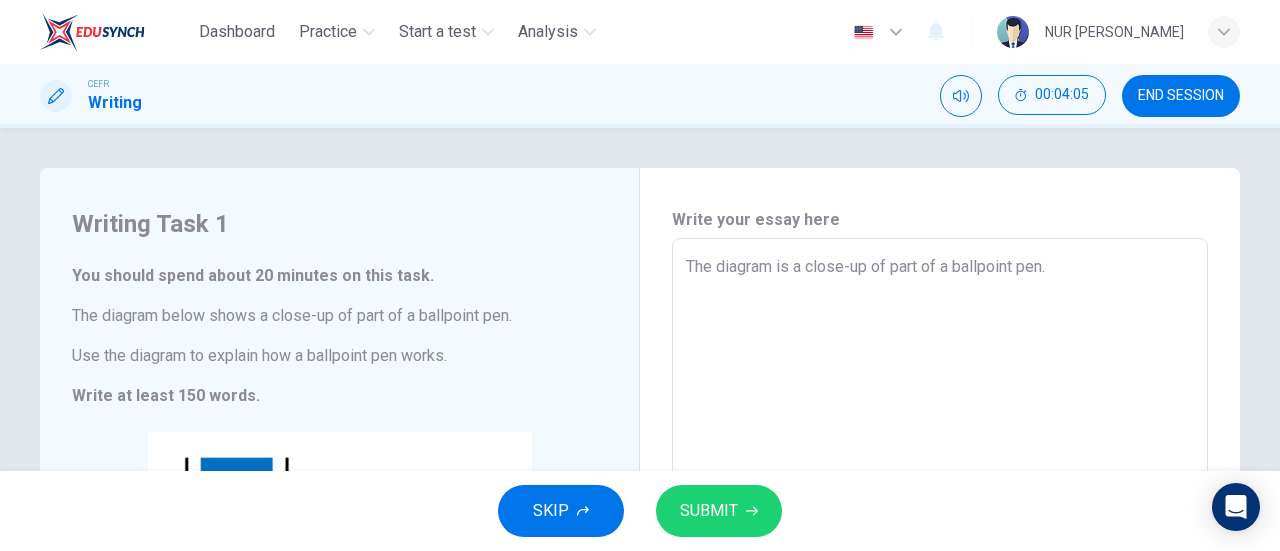 type on "The diagram is a close-up of part of a ballpoint pen." 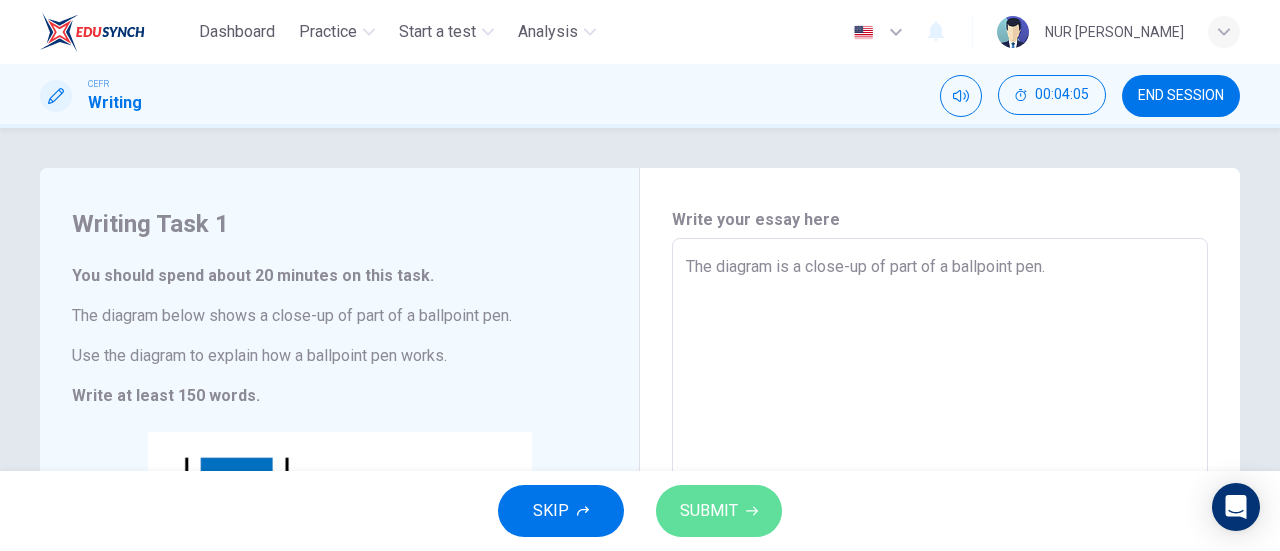 click on "SUBMIT" at bounding box center (709, 511) 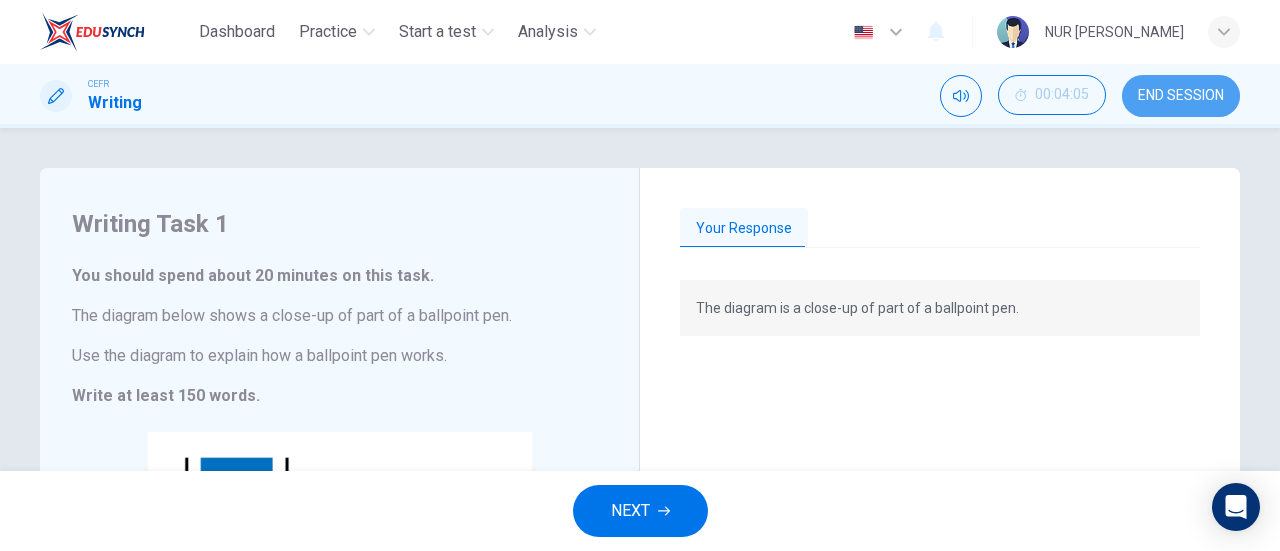 click on "END SESSION" at bounding box center [1181, 96] 